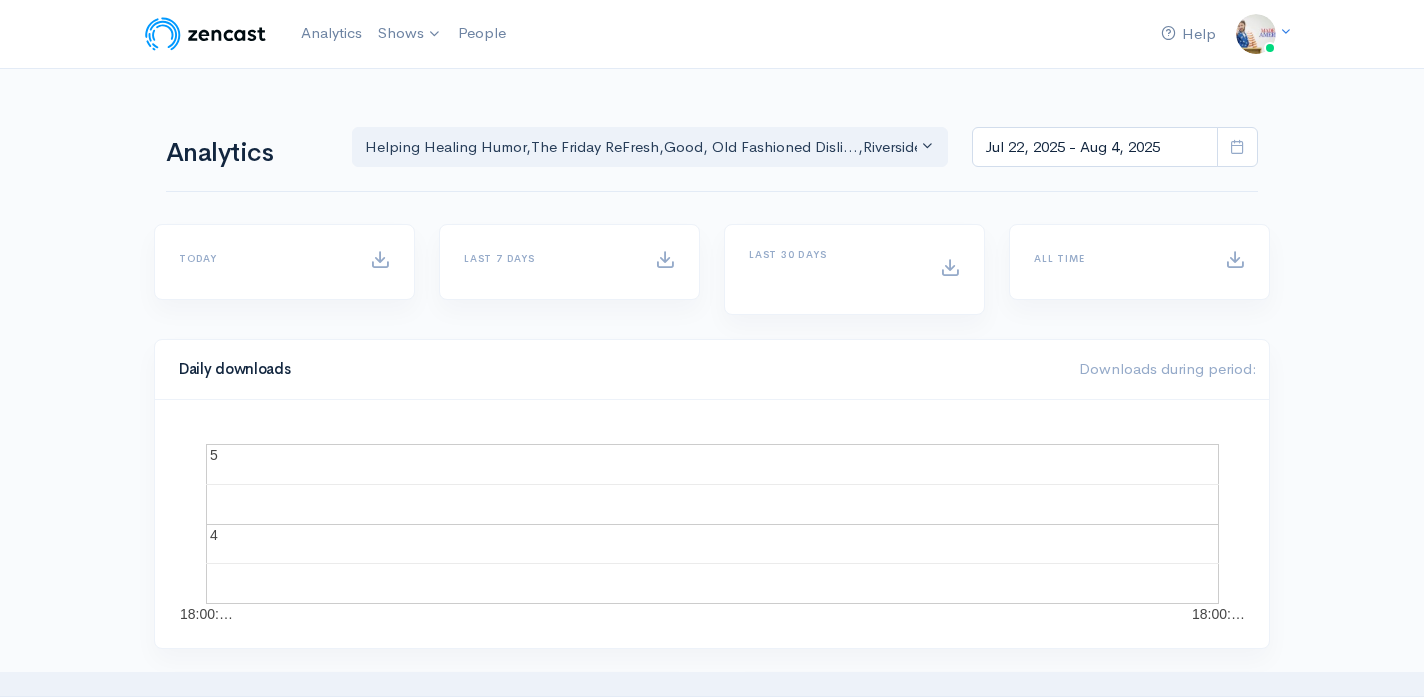 scroll, scrollTop: 0, scrollLeft: 0, axis: both 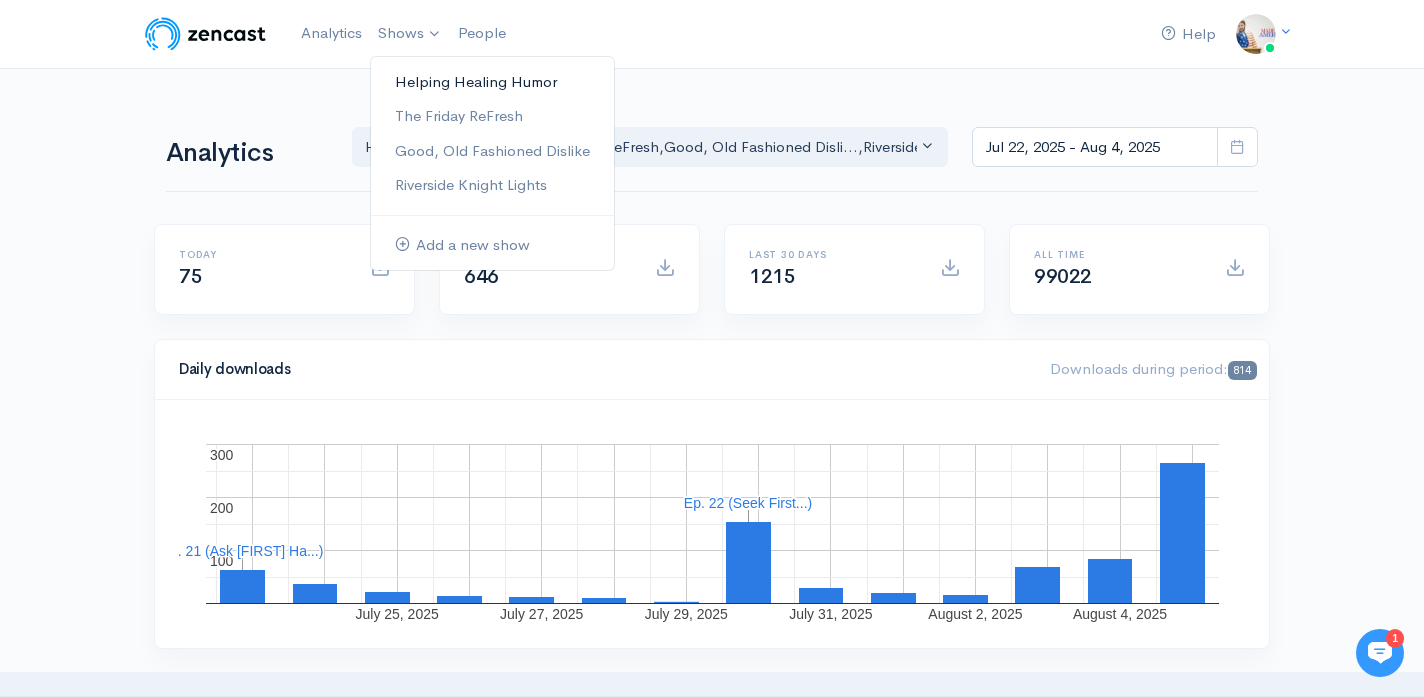 click on "Helping Healing Humor" at bounding box center [492, 82] 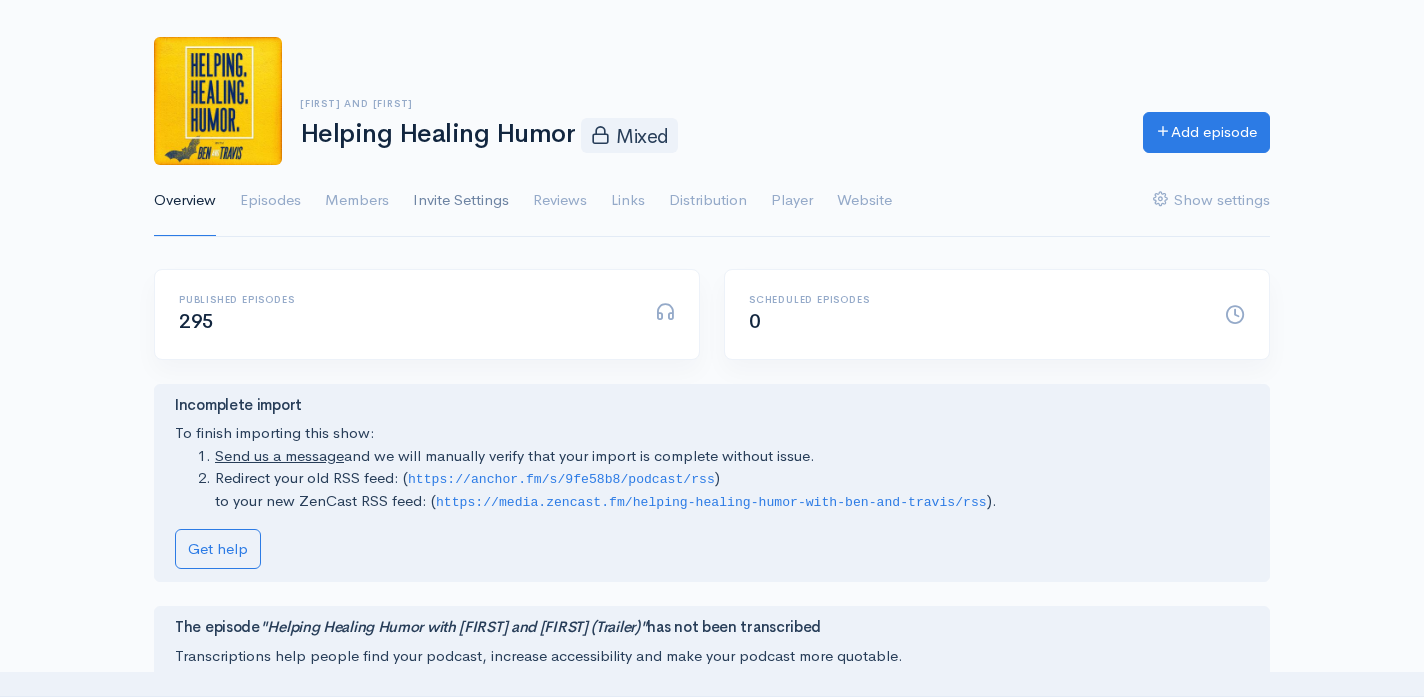 scroll, scrollTop: 85, scrollLeft: 0, axis: vertical 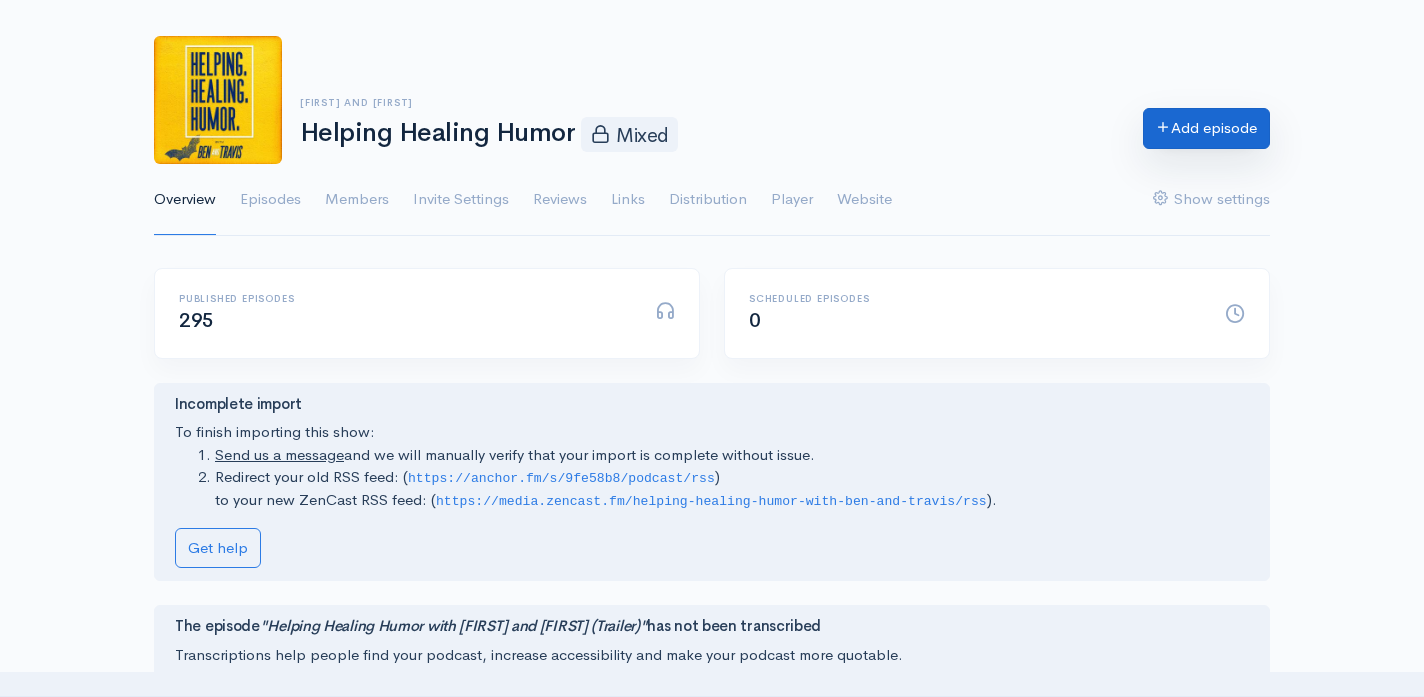 click on "Add episode" at bounding box center [1206, 128] 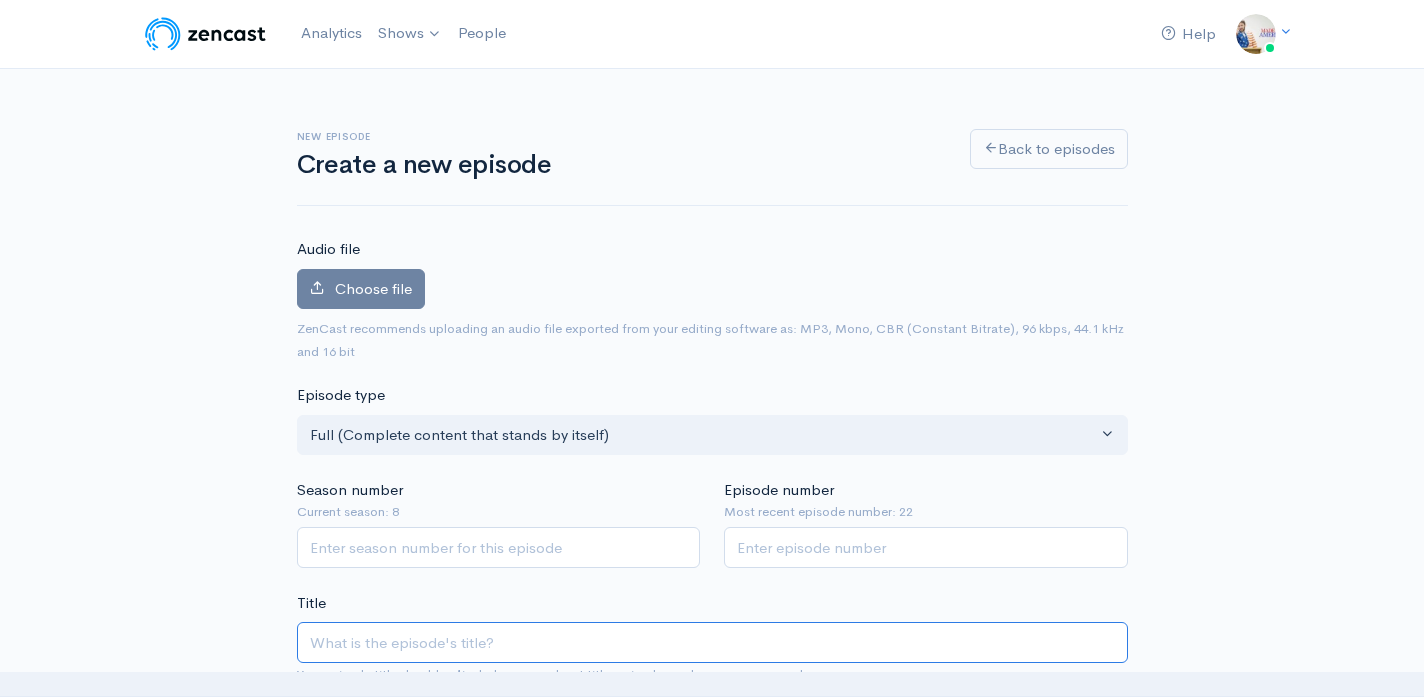 scroll, scrollTop: 0, scrollLeft: 0, axis: both 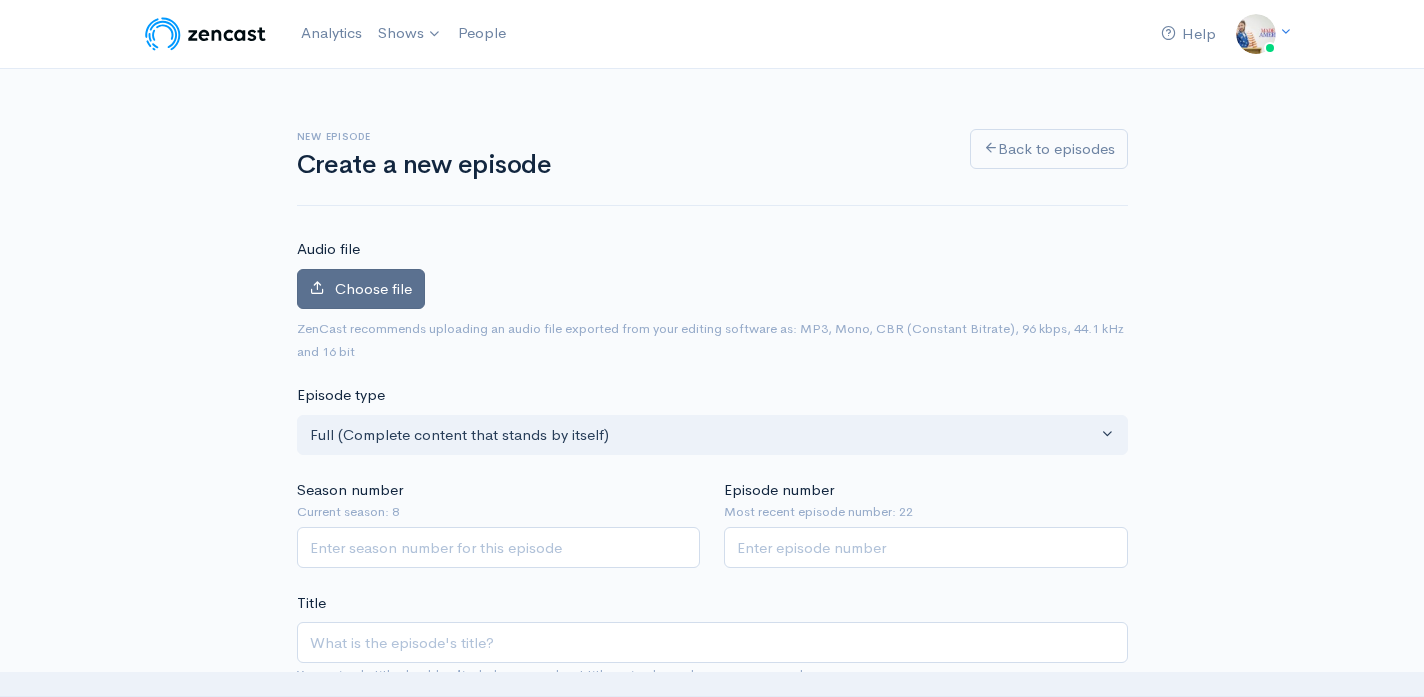 click on "Choose file" at bounding box center [361, 289] 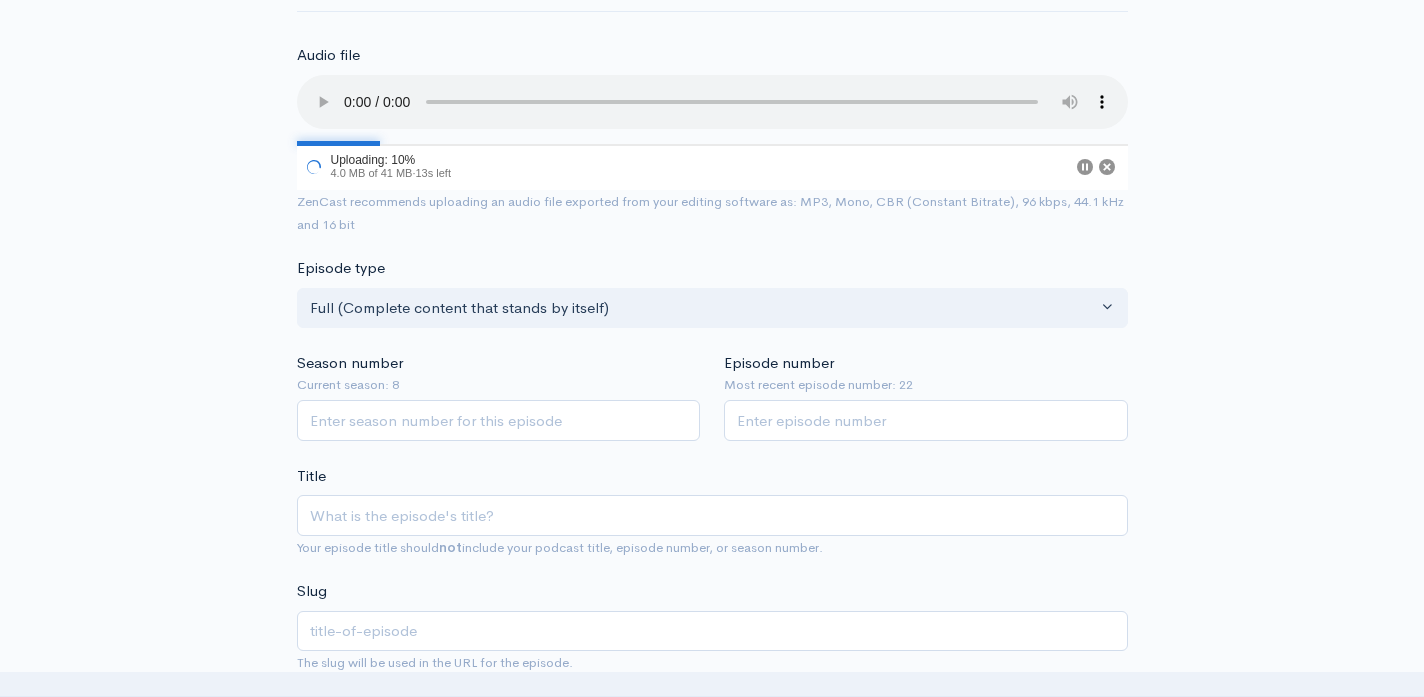 scroll, scrollTop: 195, scrollLeft: 0, axis: vertical 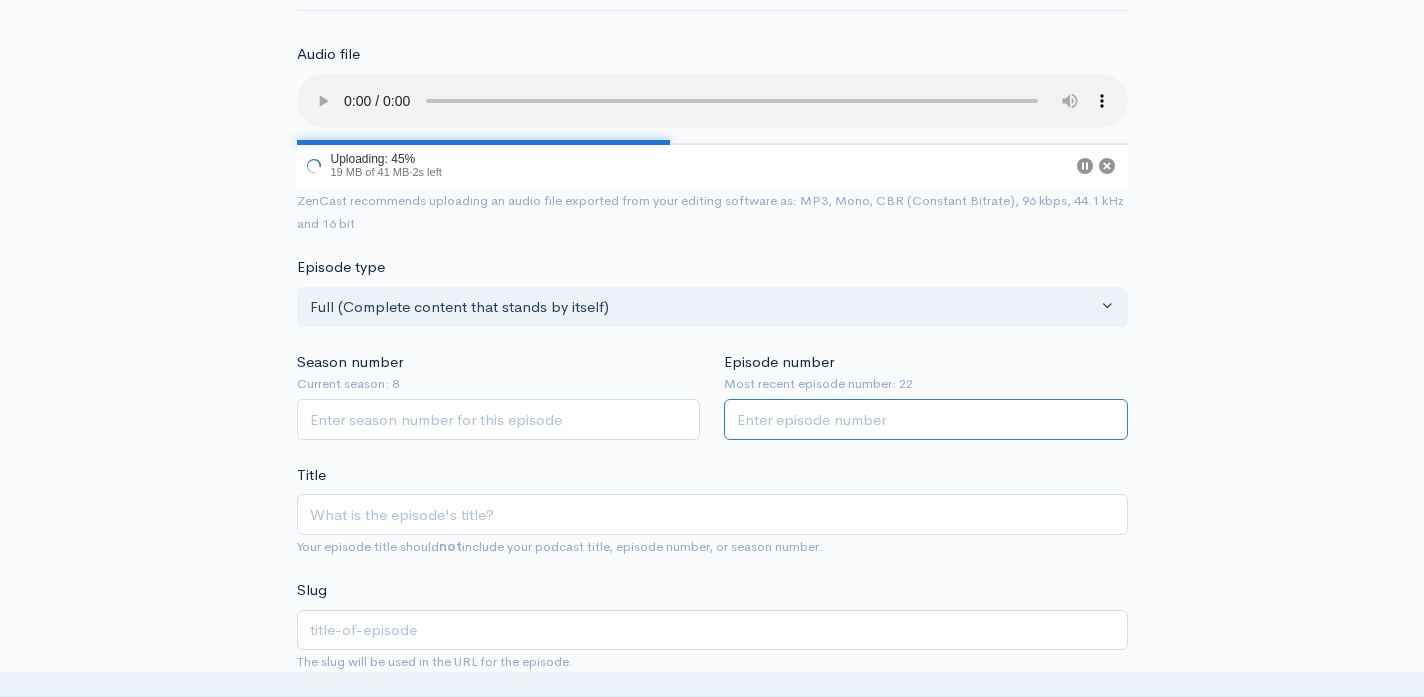 click on "Episode number" at bounding box center (926, 419) 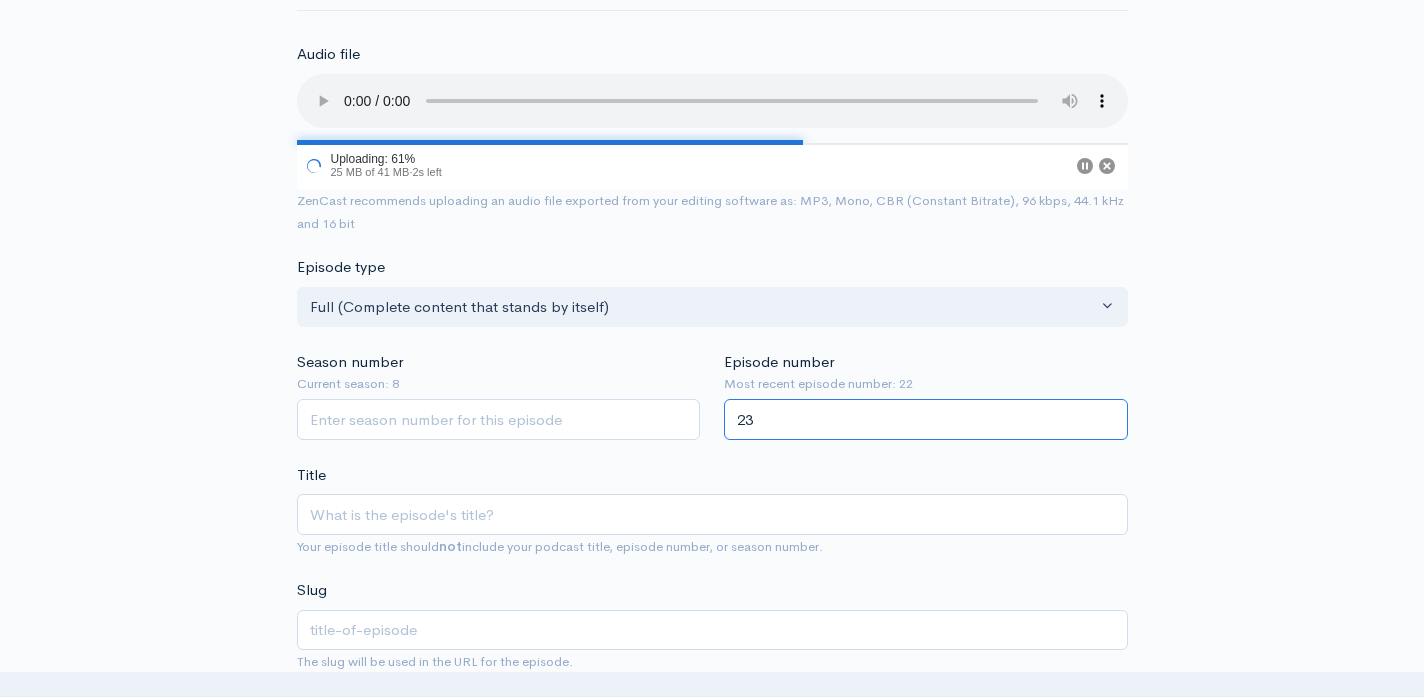 type on "23" 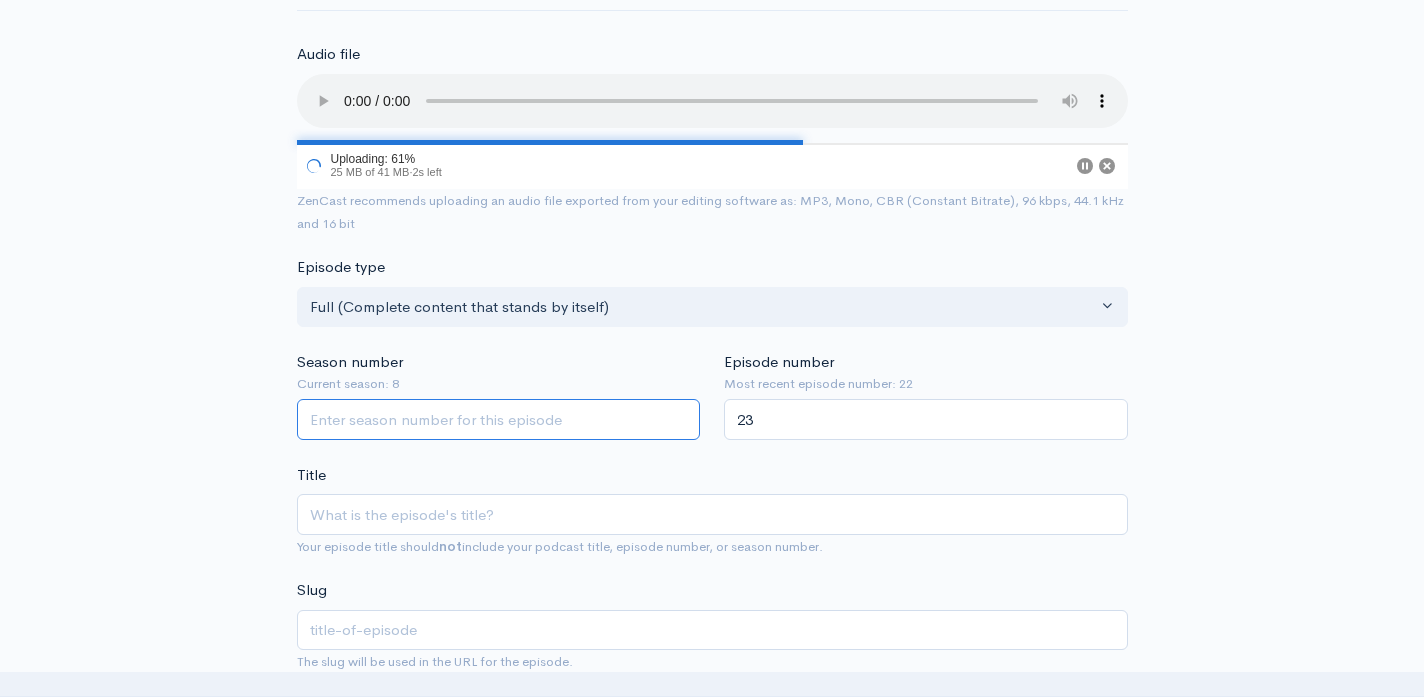 click on "Season number" at bounding box center [499, 419] 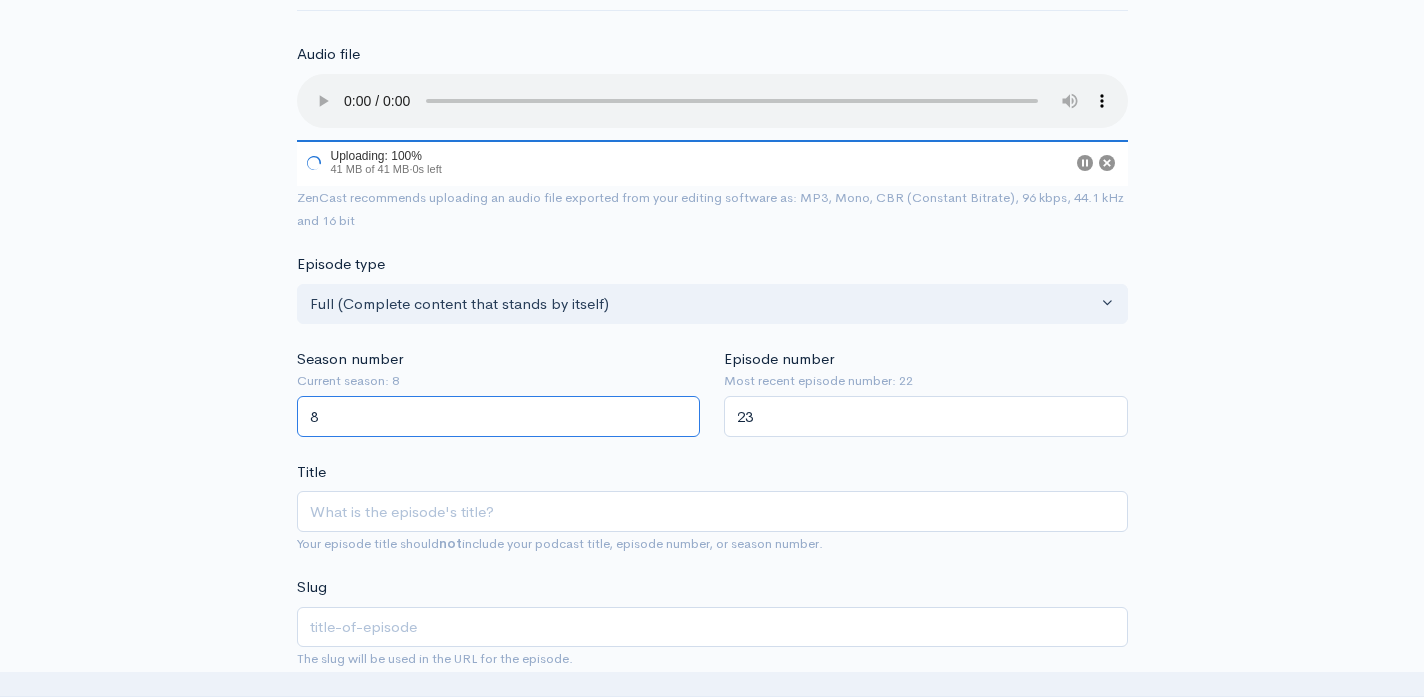 type on "8" 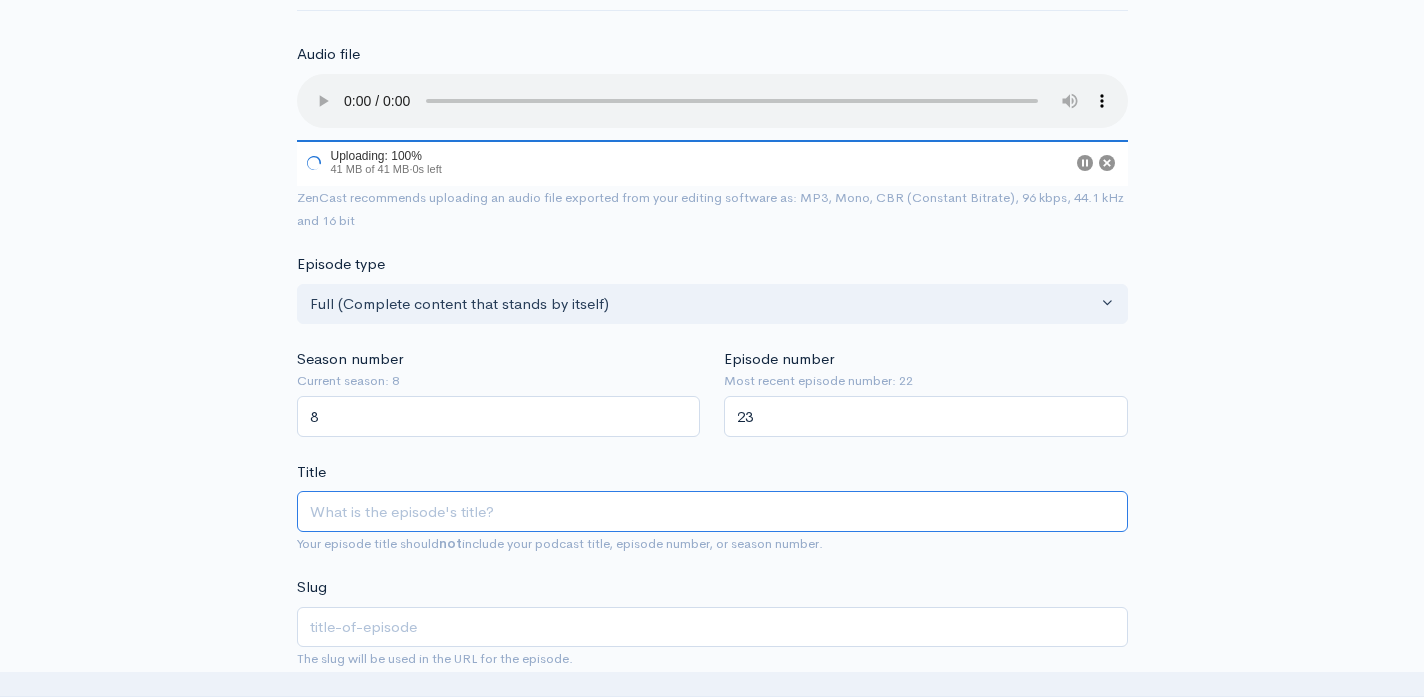 click on "Title" at bounding box center [712, 511] 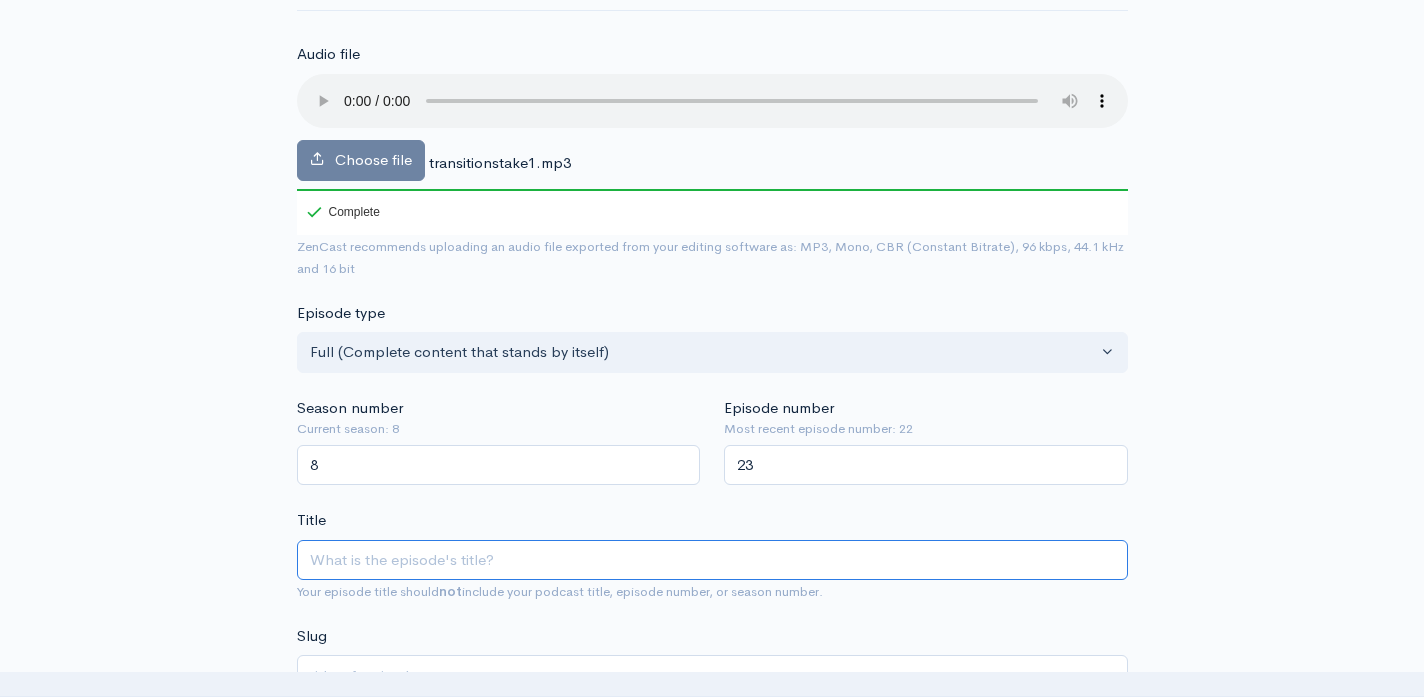 type on "T" 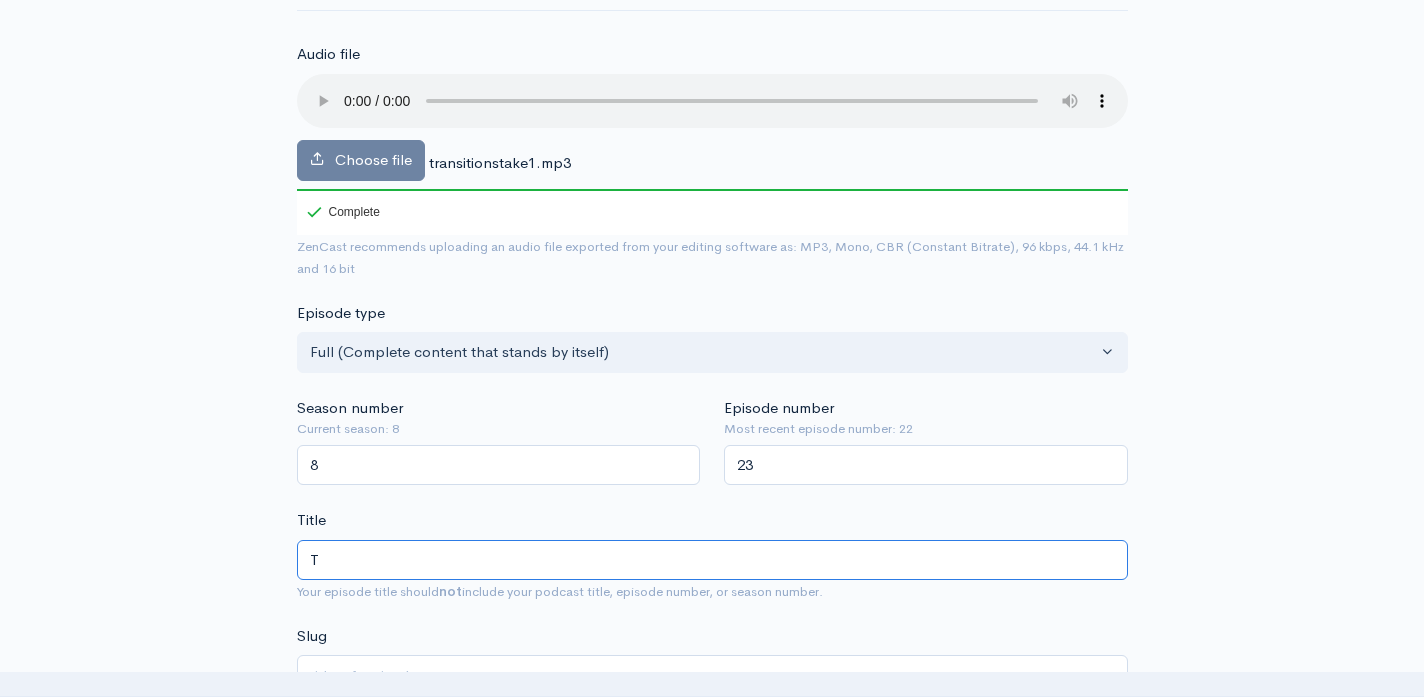 type on "t" 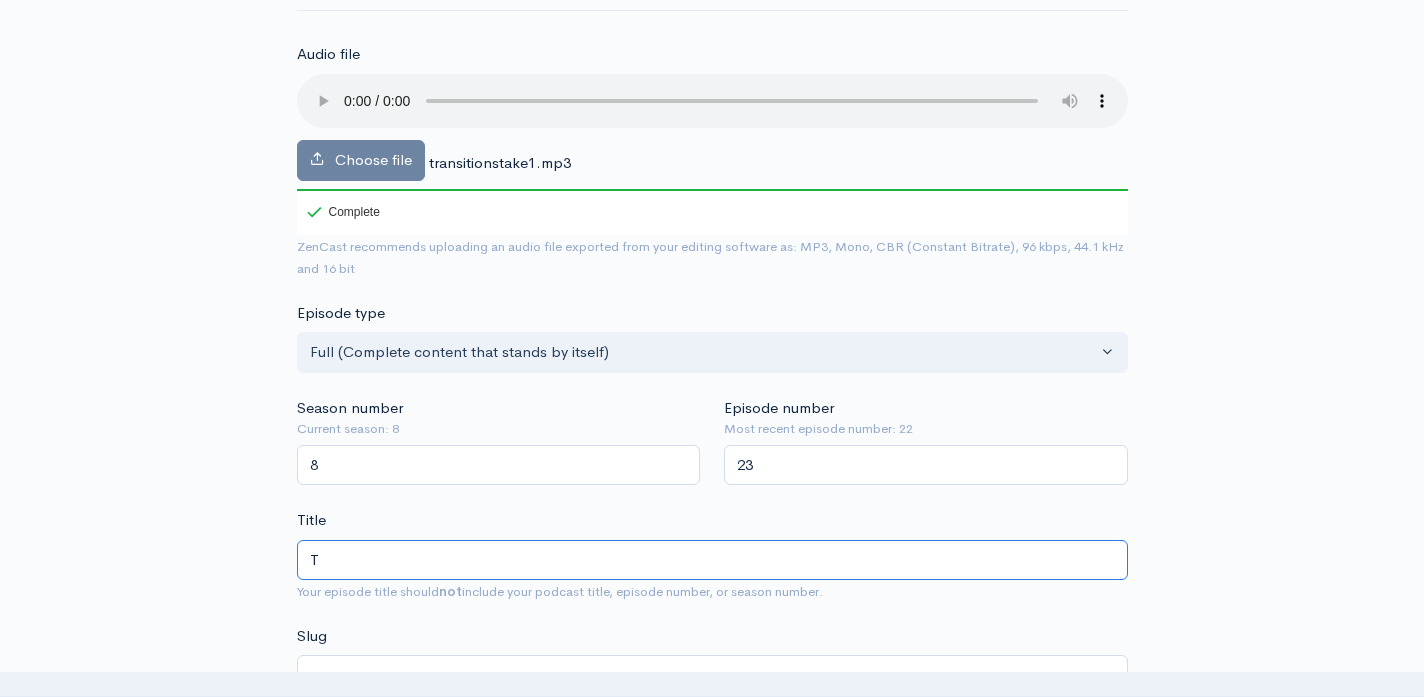 type on "Ti" 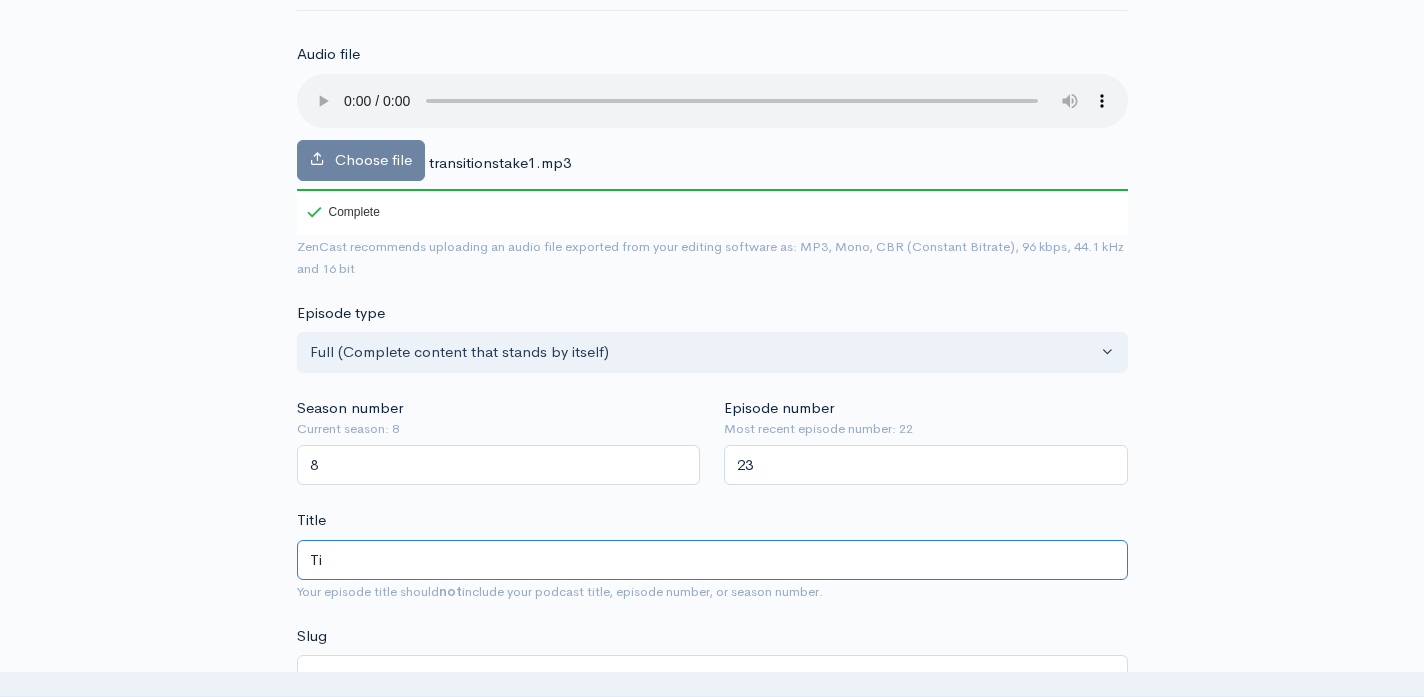 type on "ti" 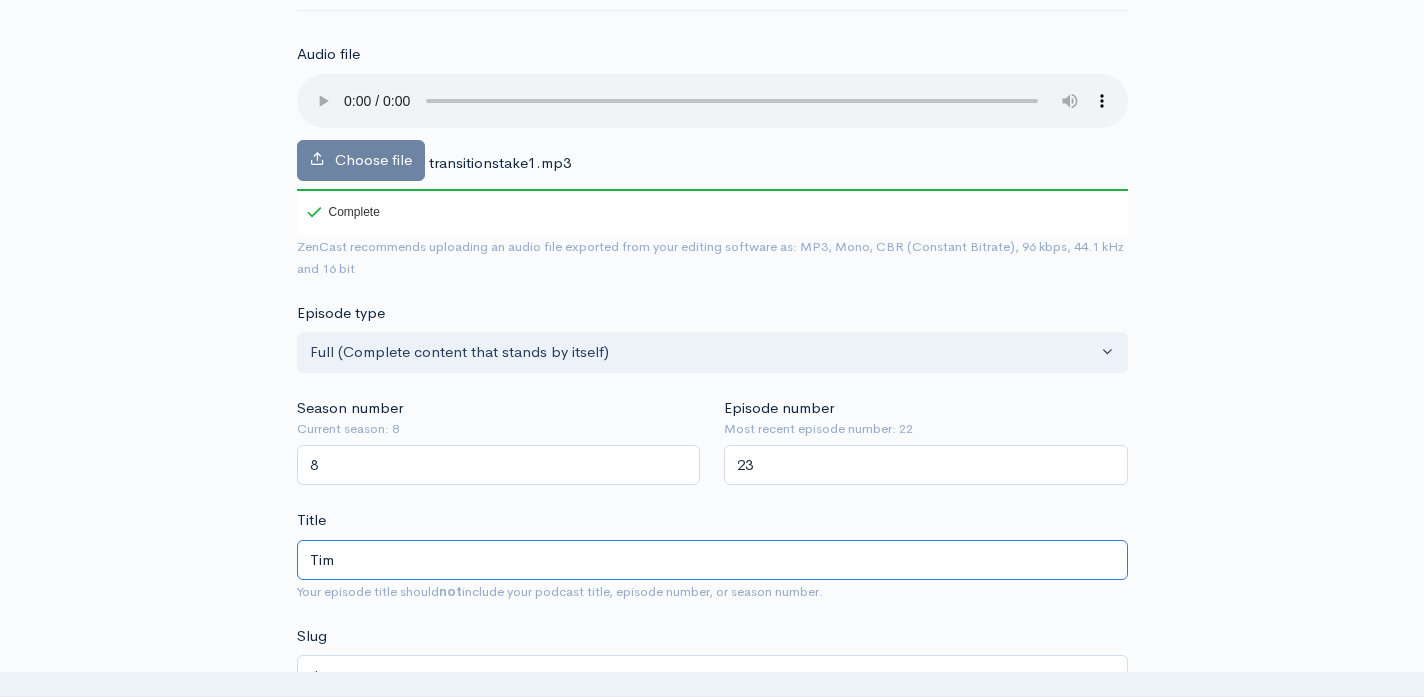 type on "Time" 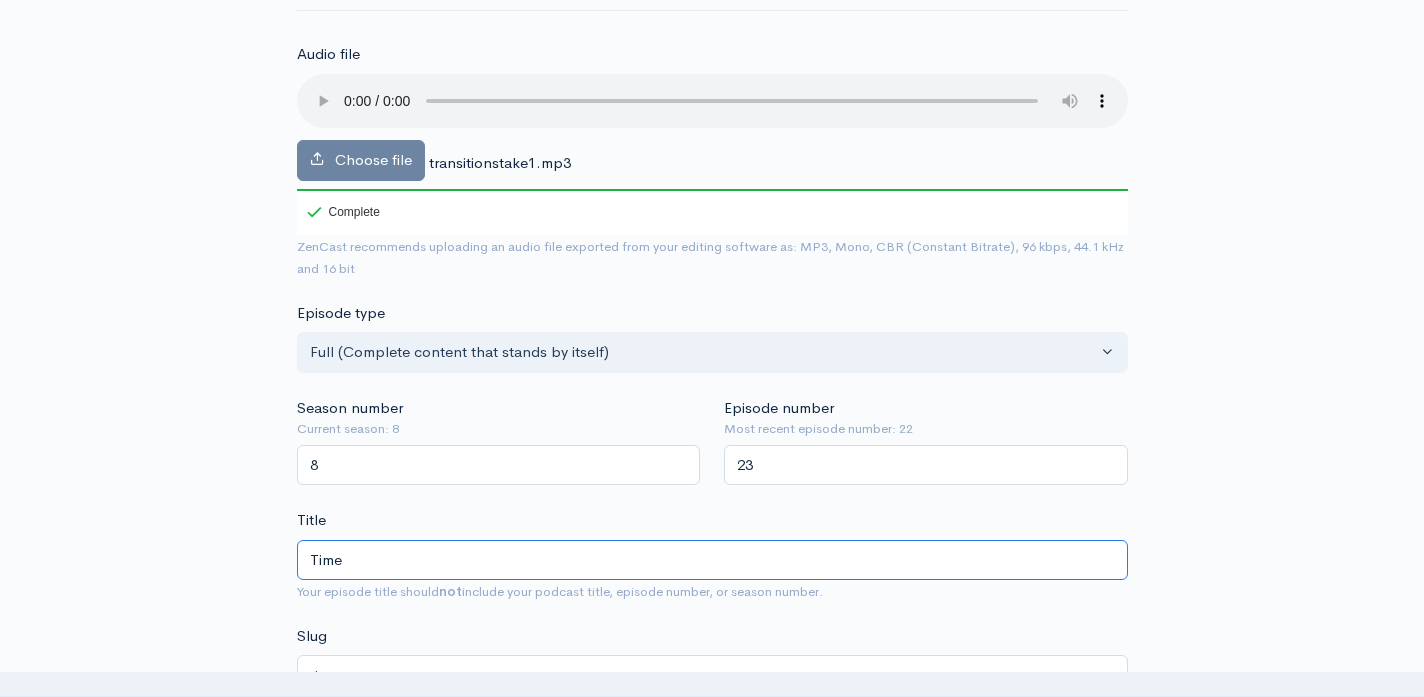 type on "time" 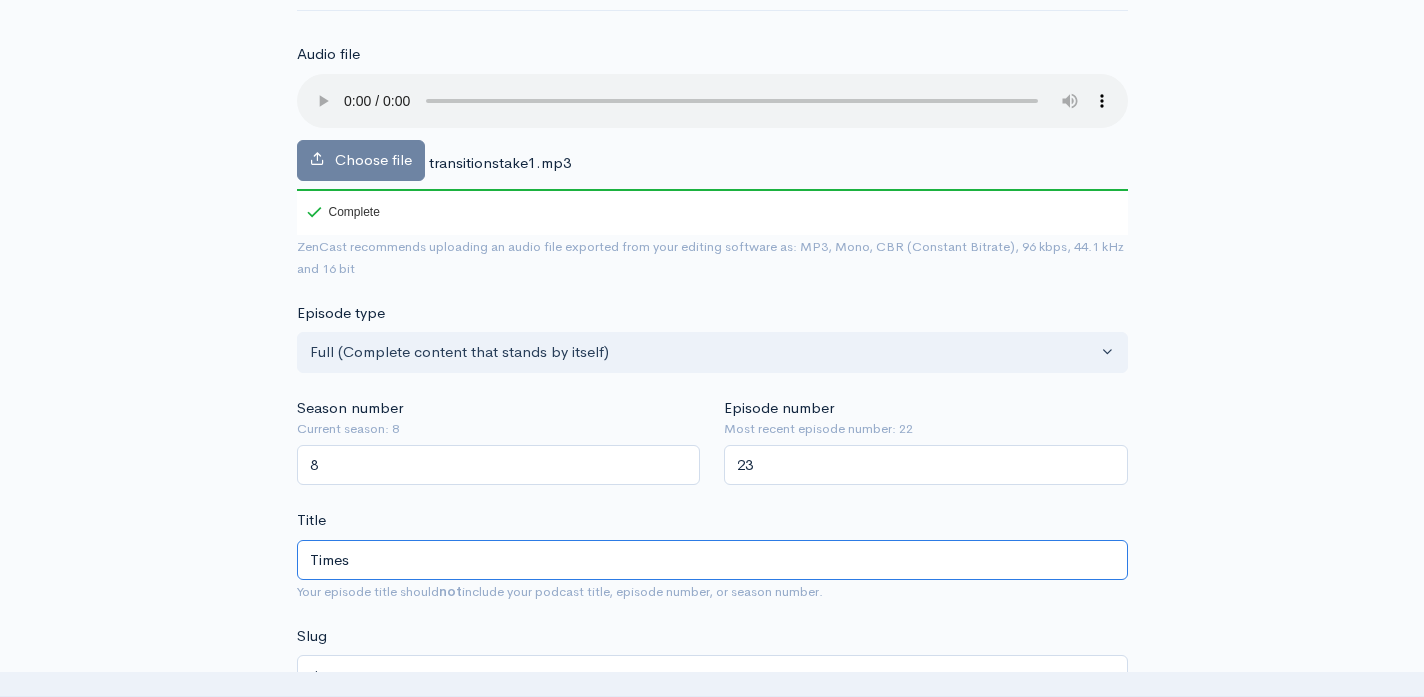 type on "Times" 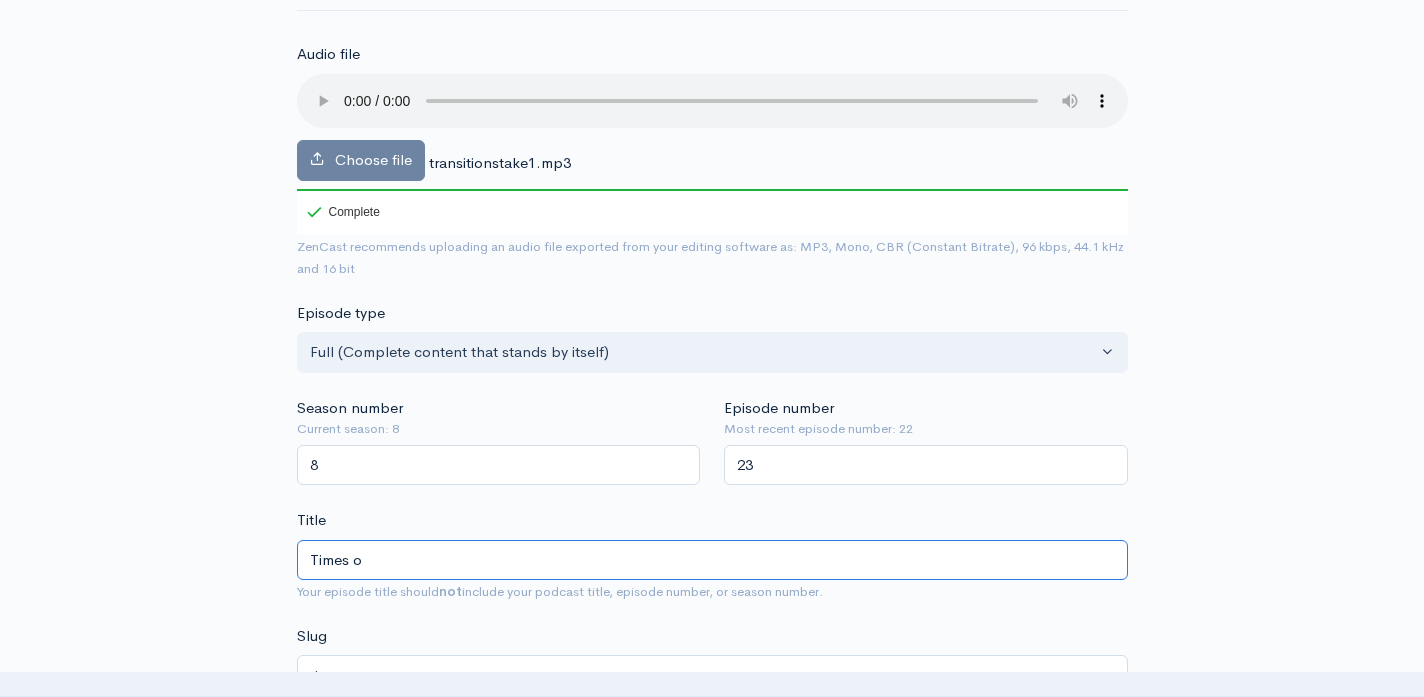 type on "times-o" 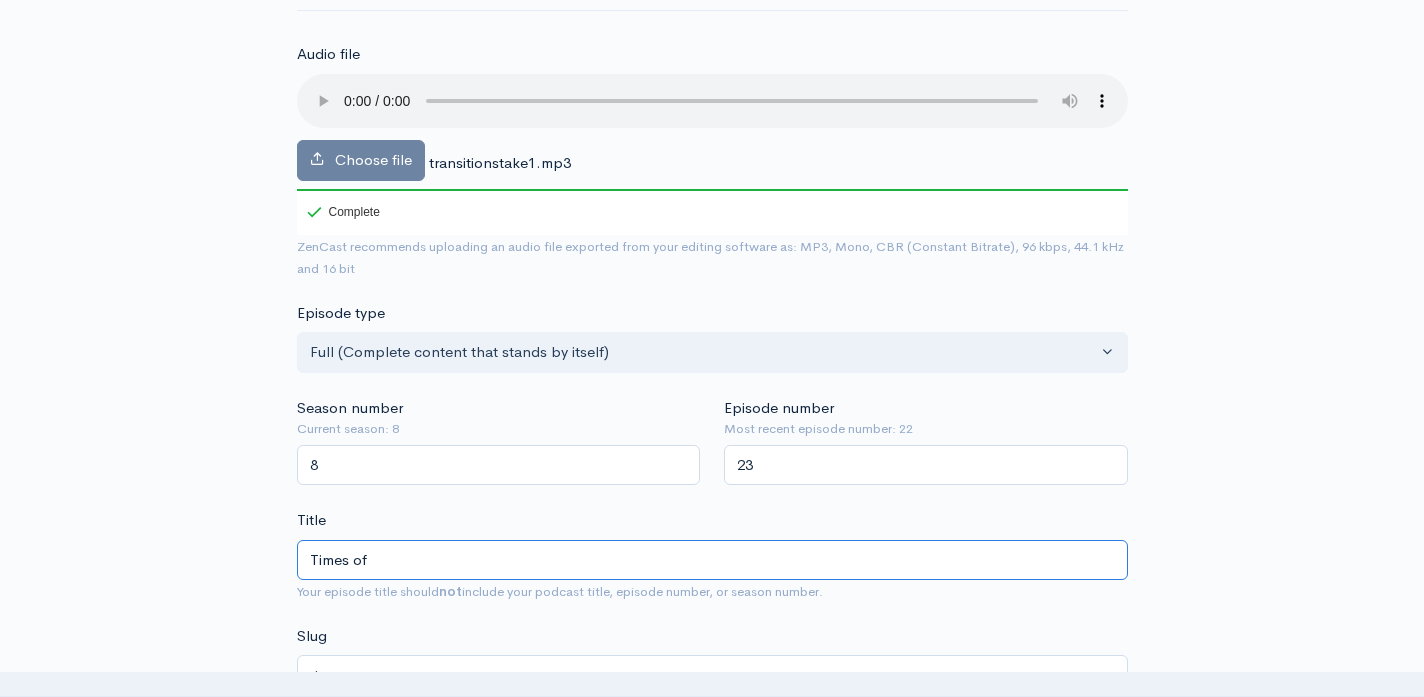 type on "times-of" 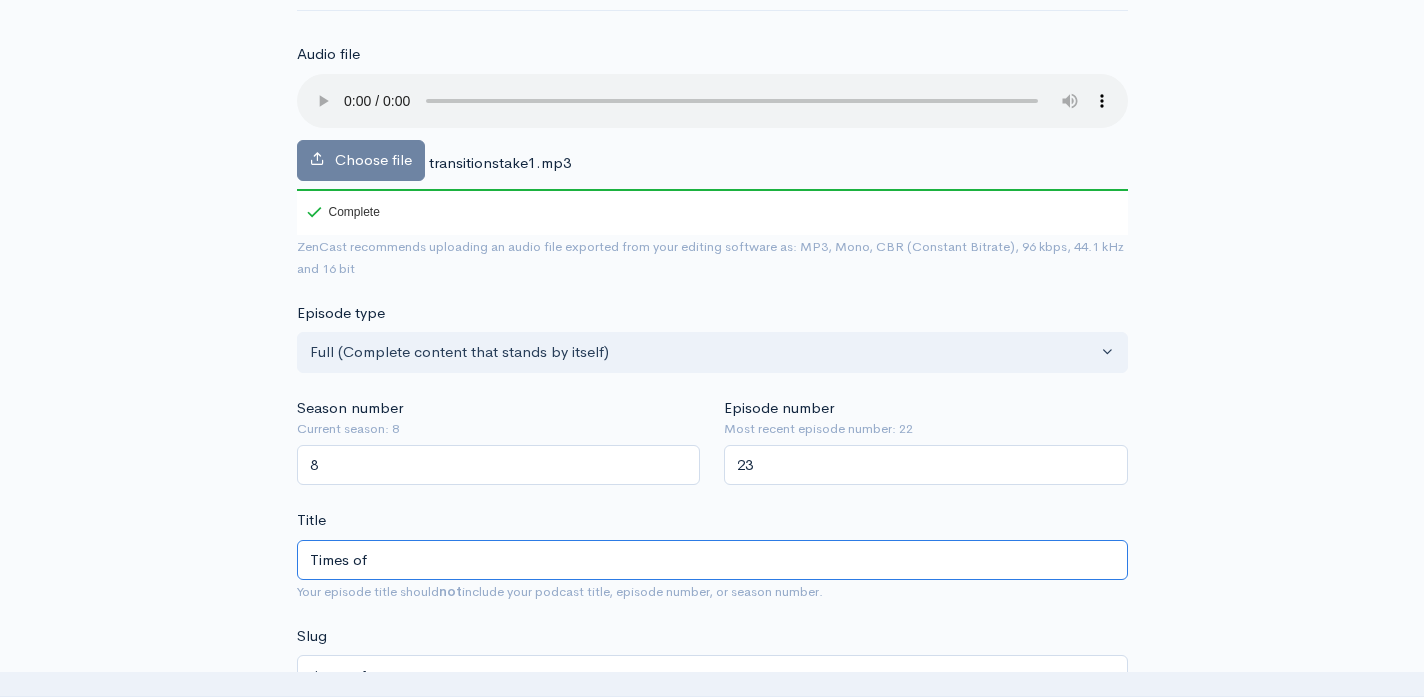 type on "Times of T" 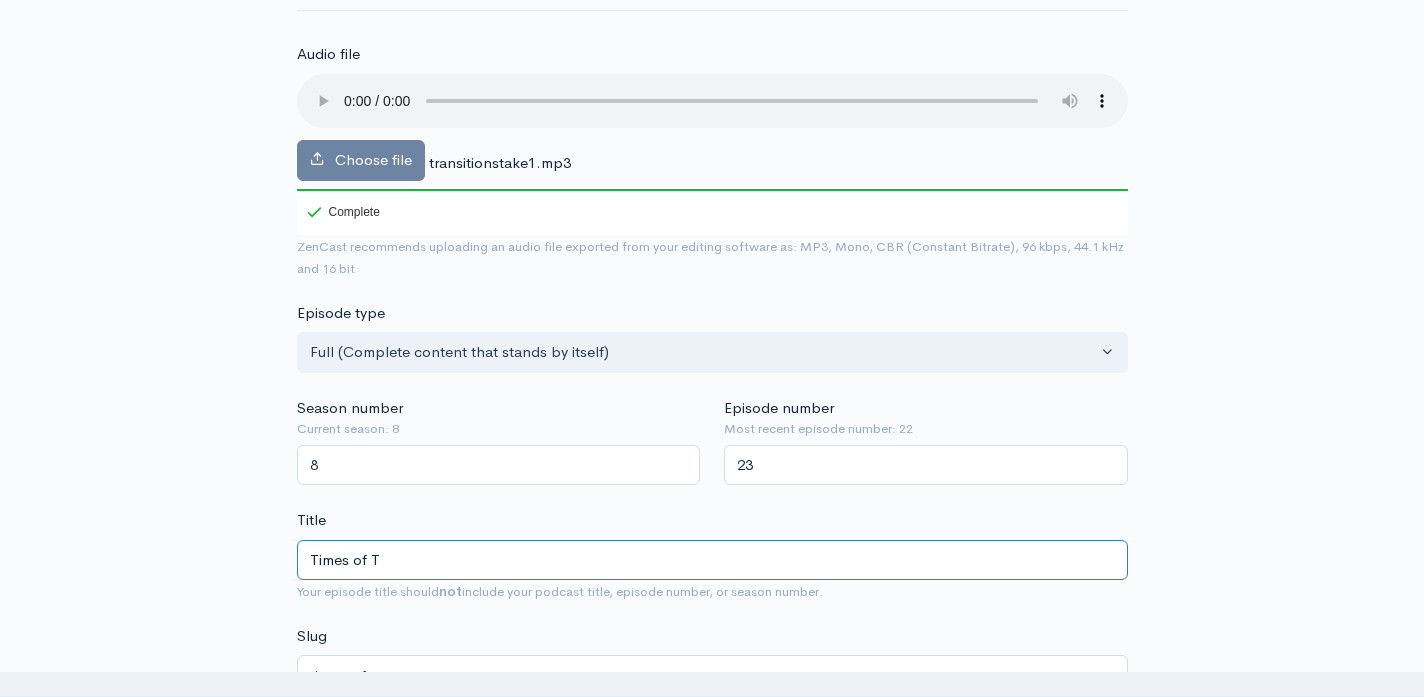 type on "times-of-t" 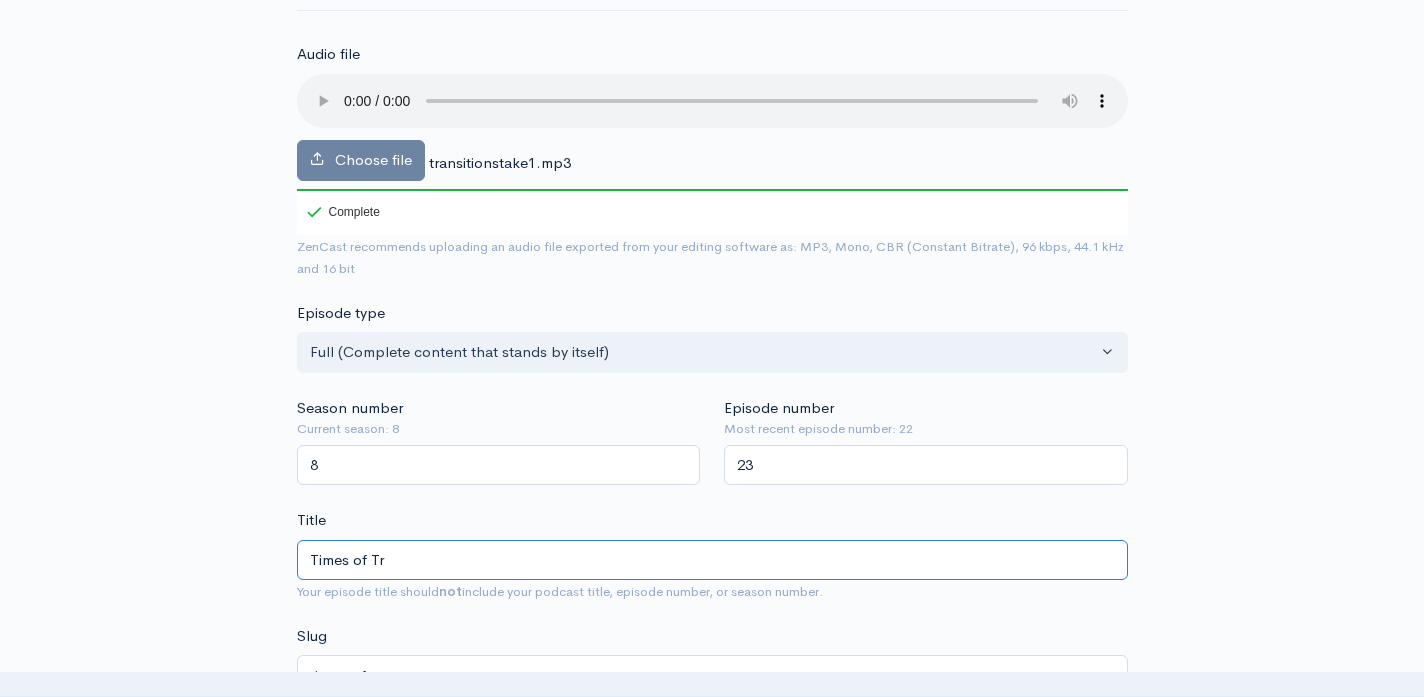 type on "Times of Tra" 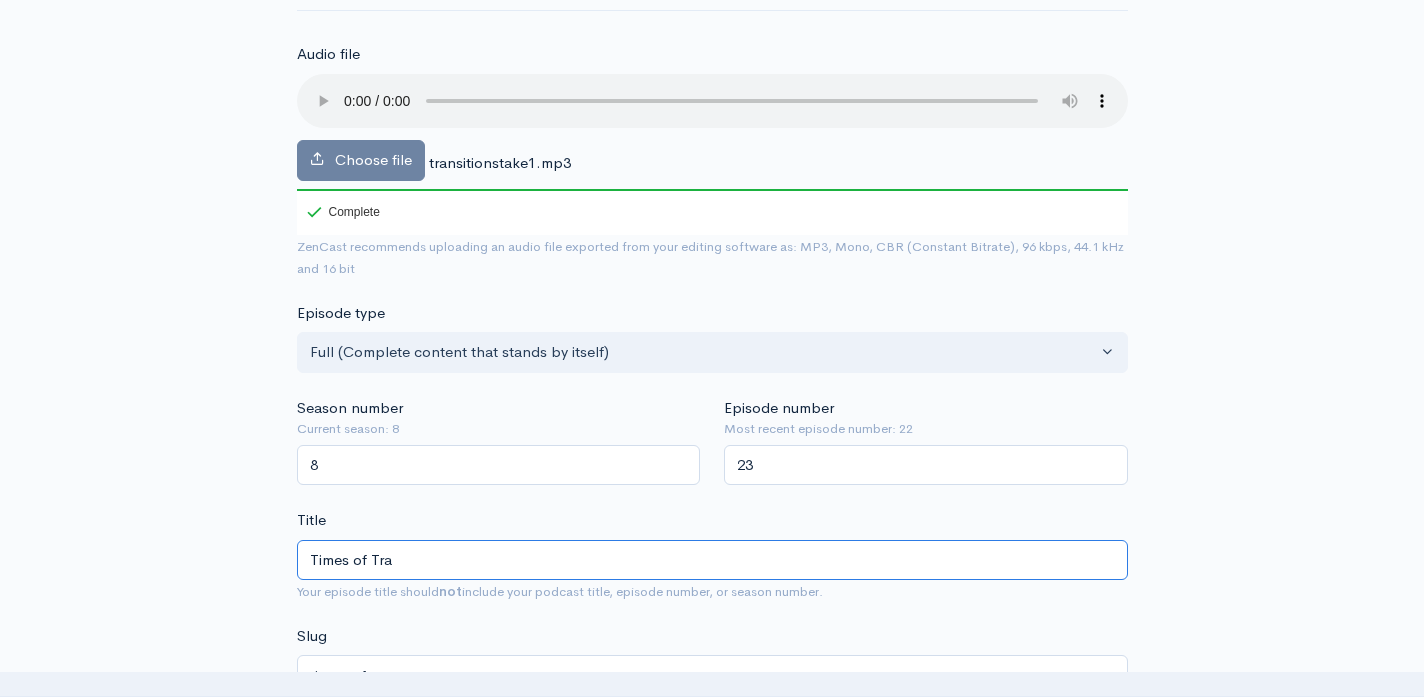 type on "times-of-tra" 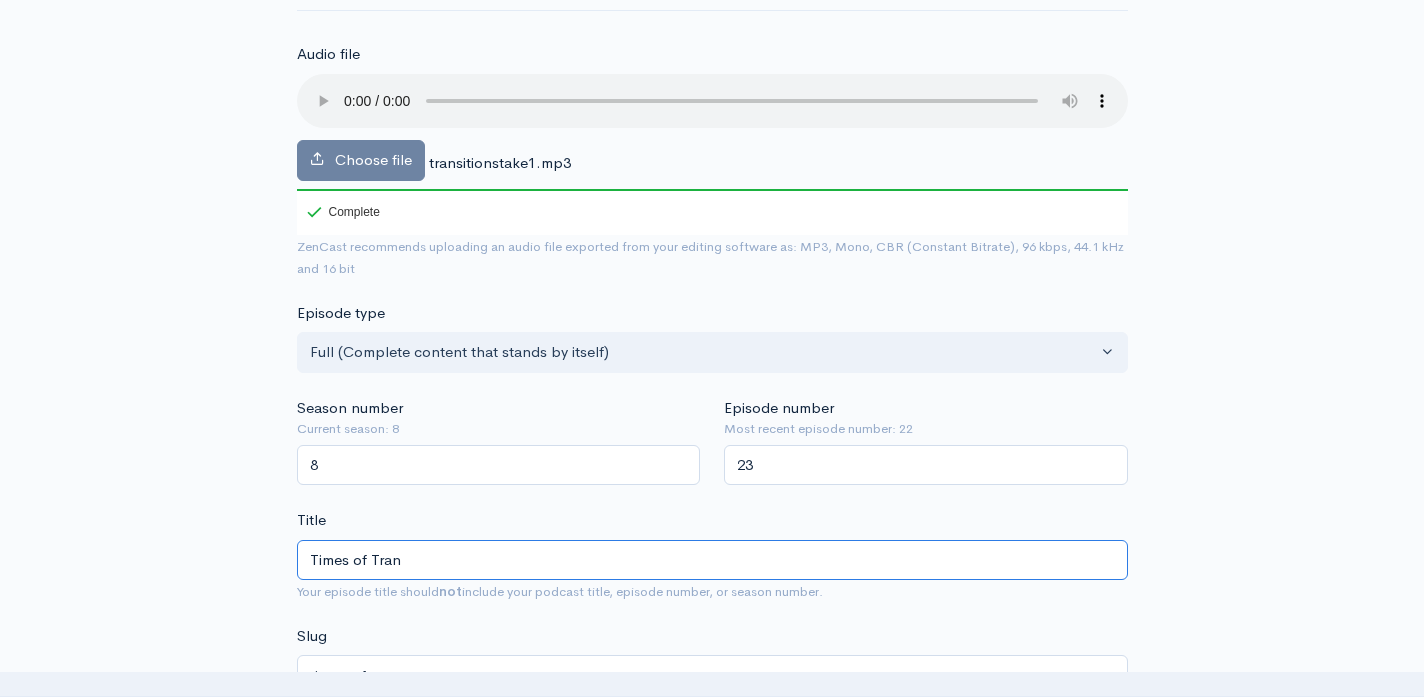 type on "times-of-tran" 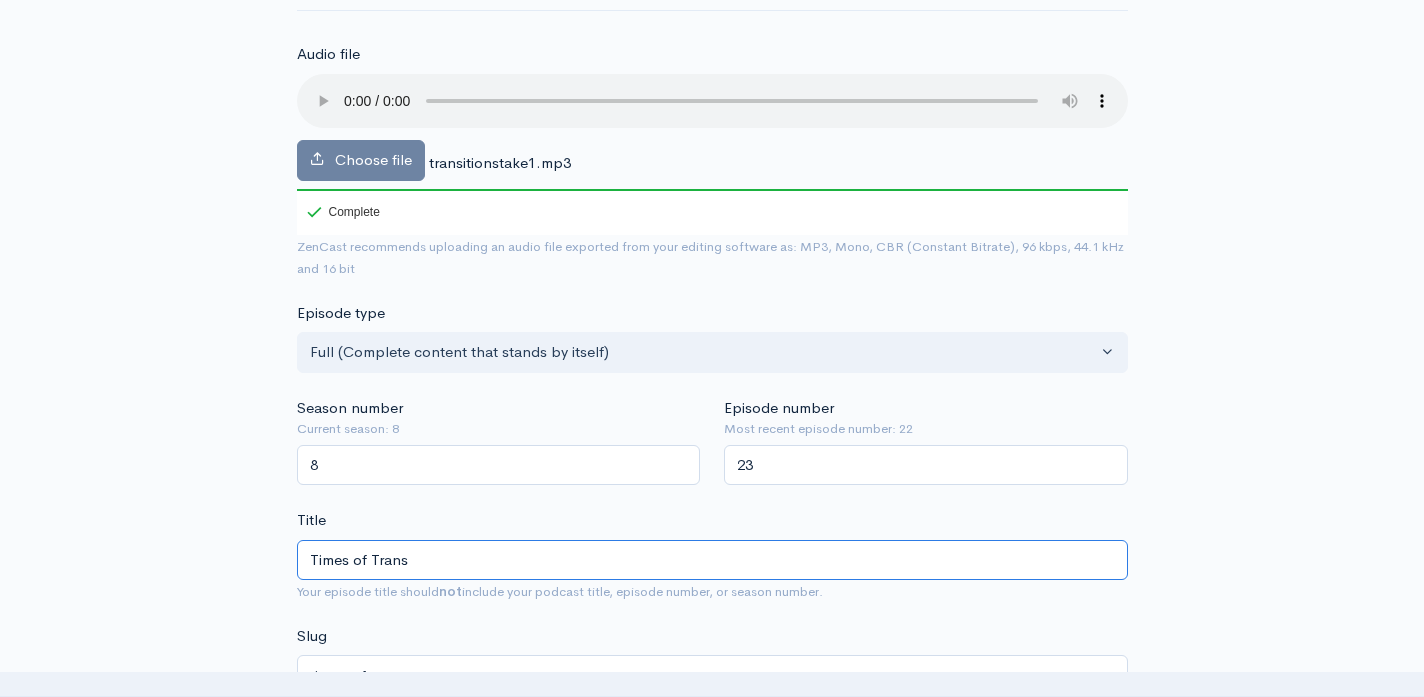 type on "times-of-trans" 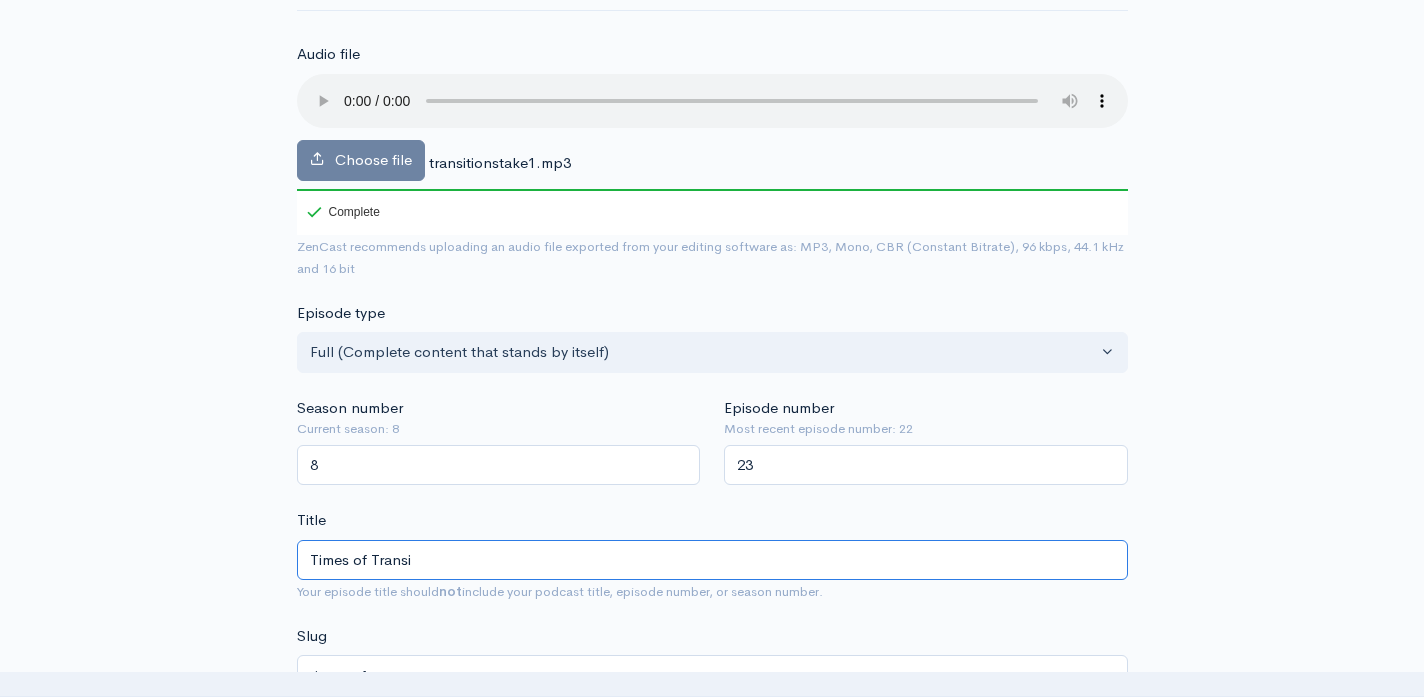 type on "times-of-transi" 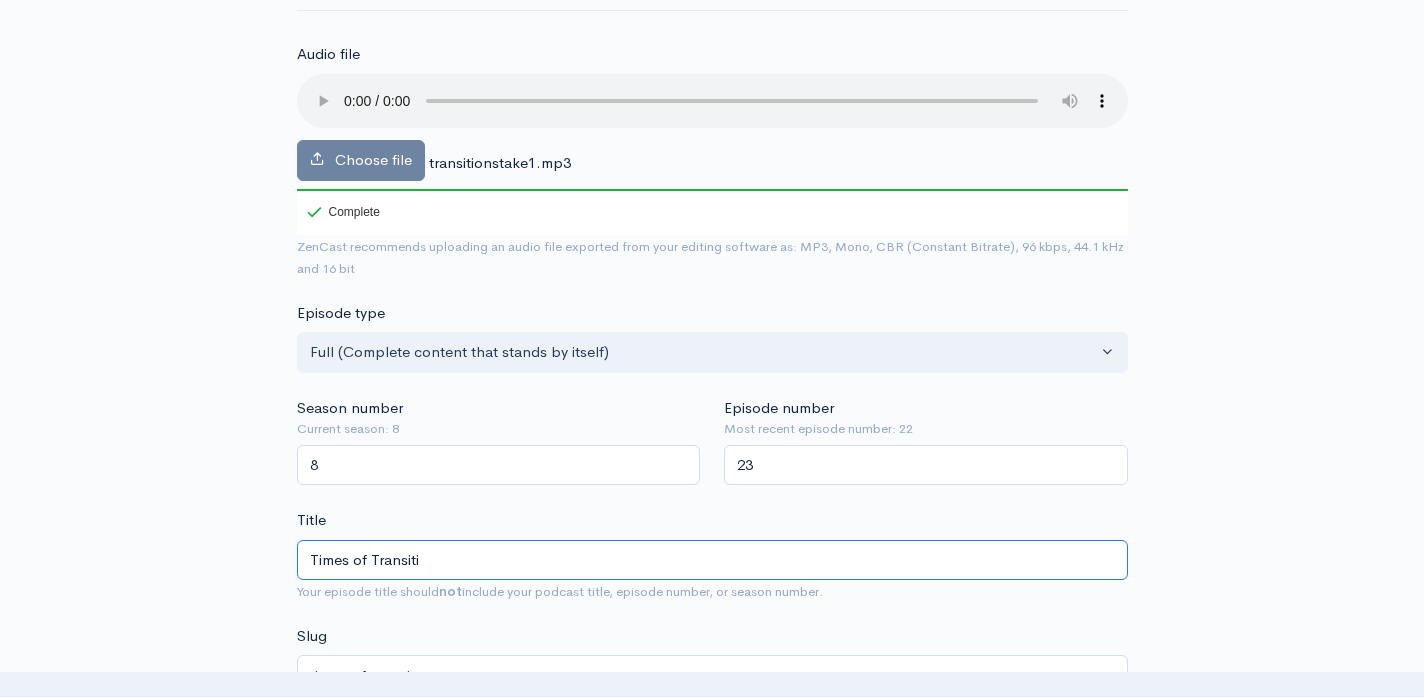 type on "Times of Transitio" 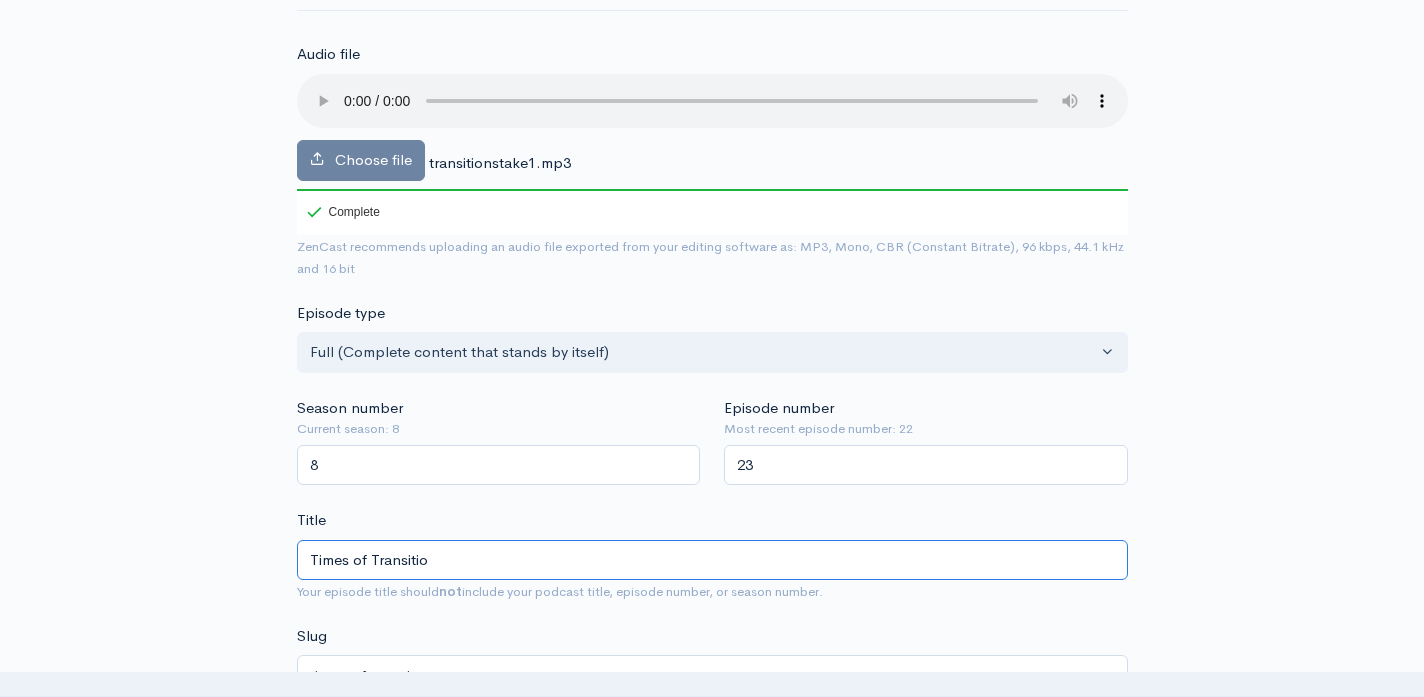 type on "times-of-transitio" 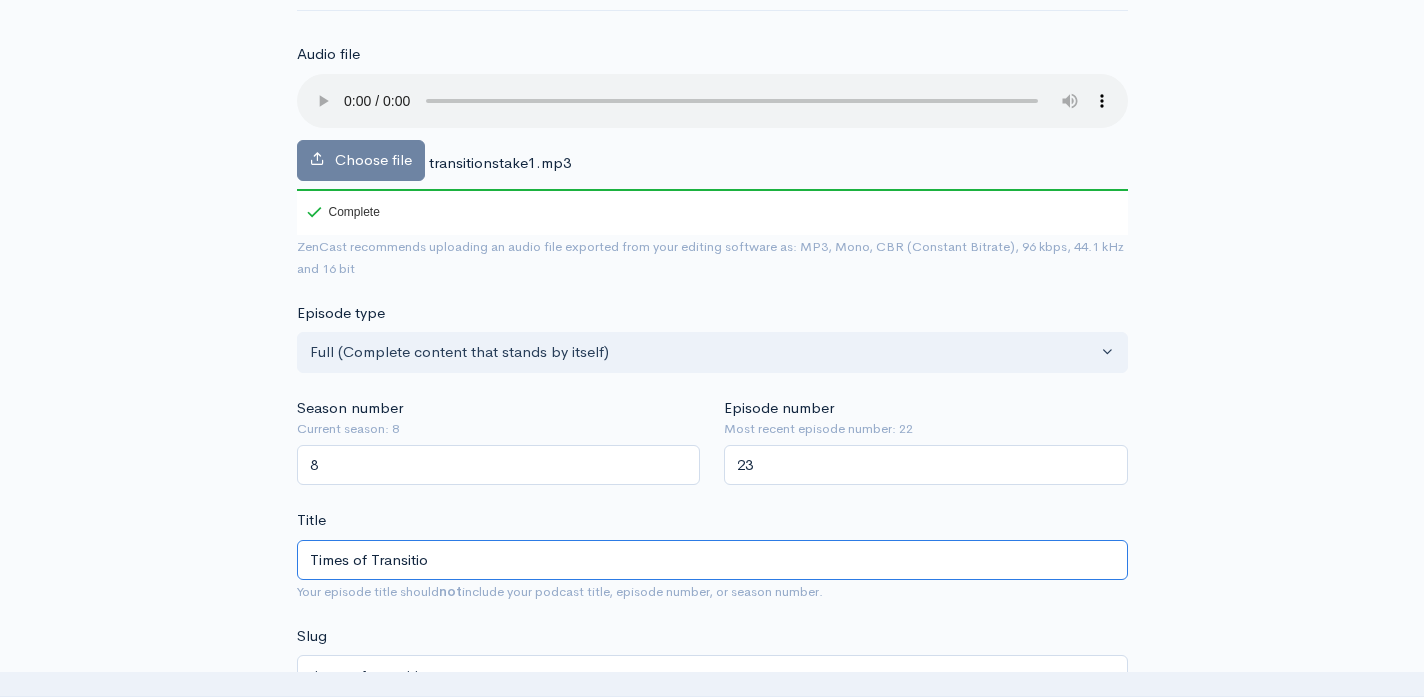 type on "Times of Transition" 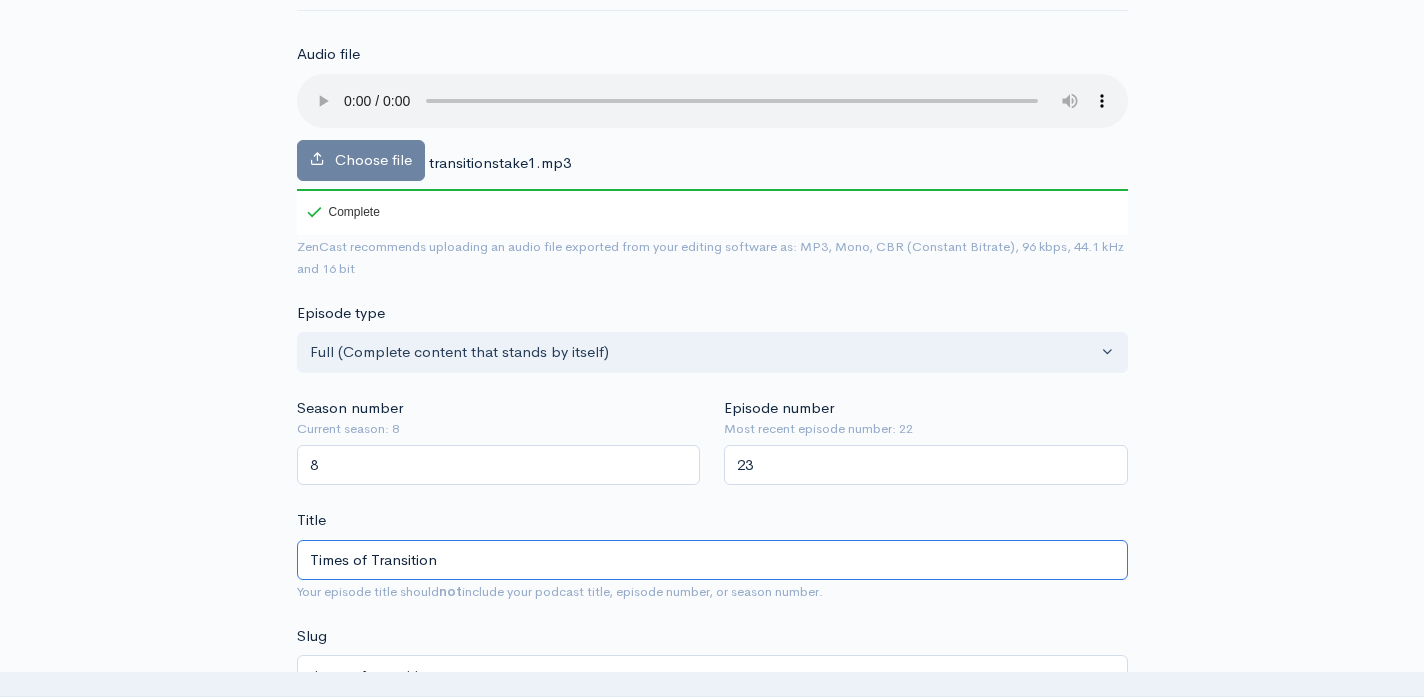 type on "times-of-transition" 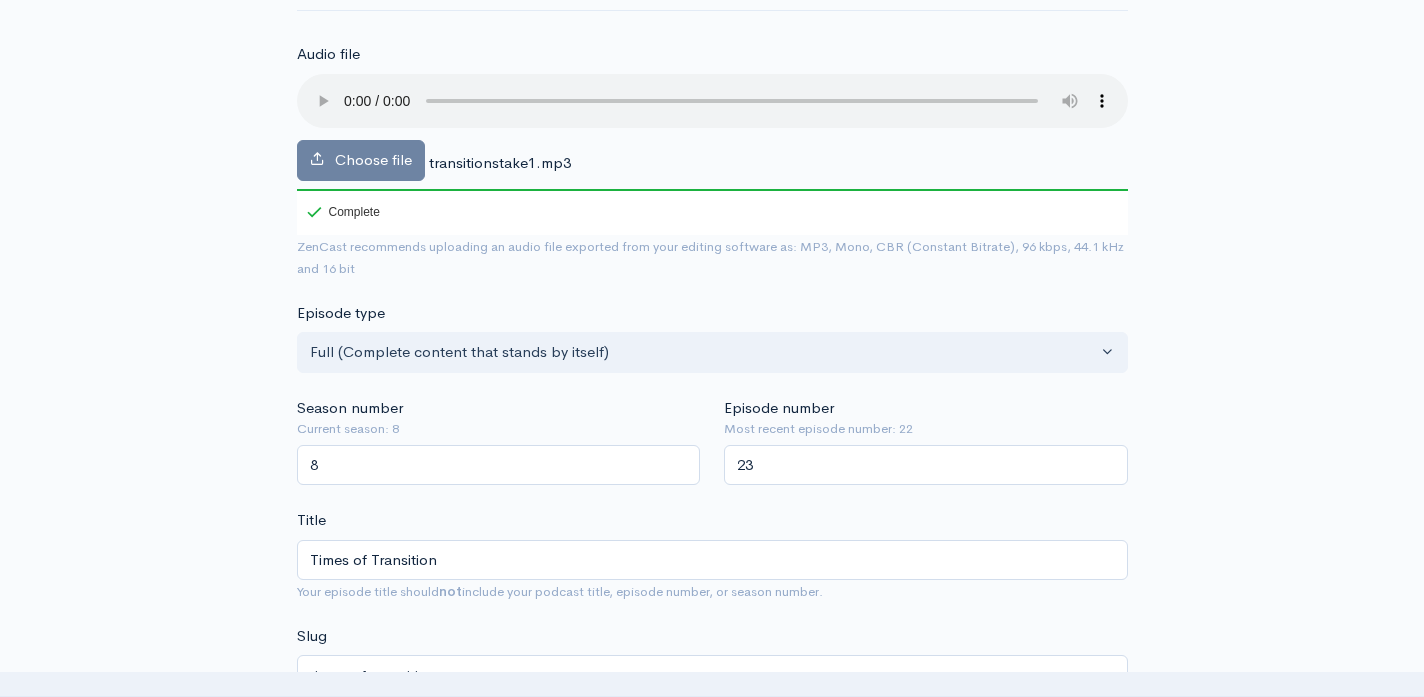 click on "New episode
Create a new episode
Back to episodes
Audio file       Choose file     transitionstake1.mp3                 100   Complete   ZenCast recommends uploading an audio file exported from your editing
software as: MP3, Mono, CBR (Constant Bitrate), 96 kbps, 44.1 kHz and 16 bit   Episode type   Full (Complete content that stands by itself) Trailer (a short, promotional piece of content that represents a preview for a show) Bonus (extra content for a show (for example, behind the scenes information or interviews with the cast) Full (Complete content that stands by itself)     Season number   Current season: 8   8   Episode number   Most recent episode number: 22   23   Title   Times of Transition   Your episode title should  not  include your podcast
title, episode number, or season number.   Slug   times-of-transition   The slug will be used in the URL for the episode.     Subtitle" at bounding box center (712, 1080) 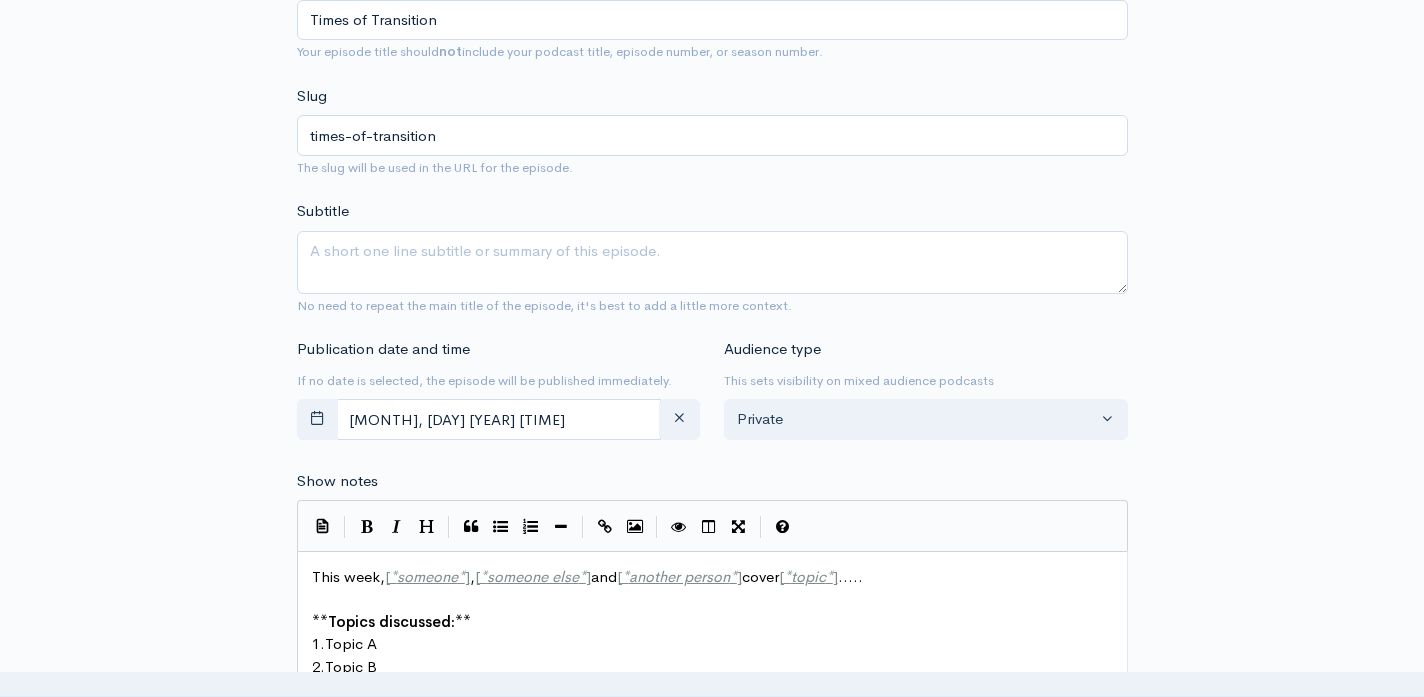 scroll, scrollTop: 748, scrollLeft: 0, axis: vertical 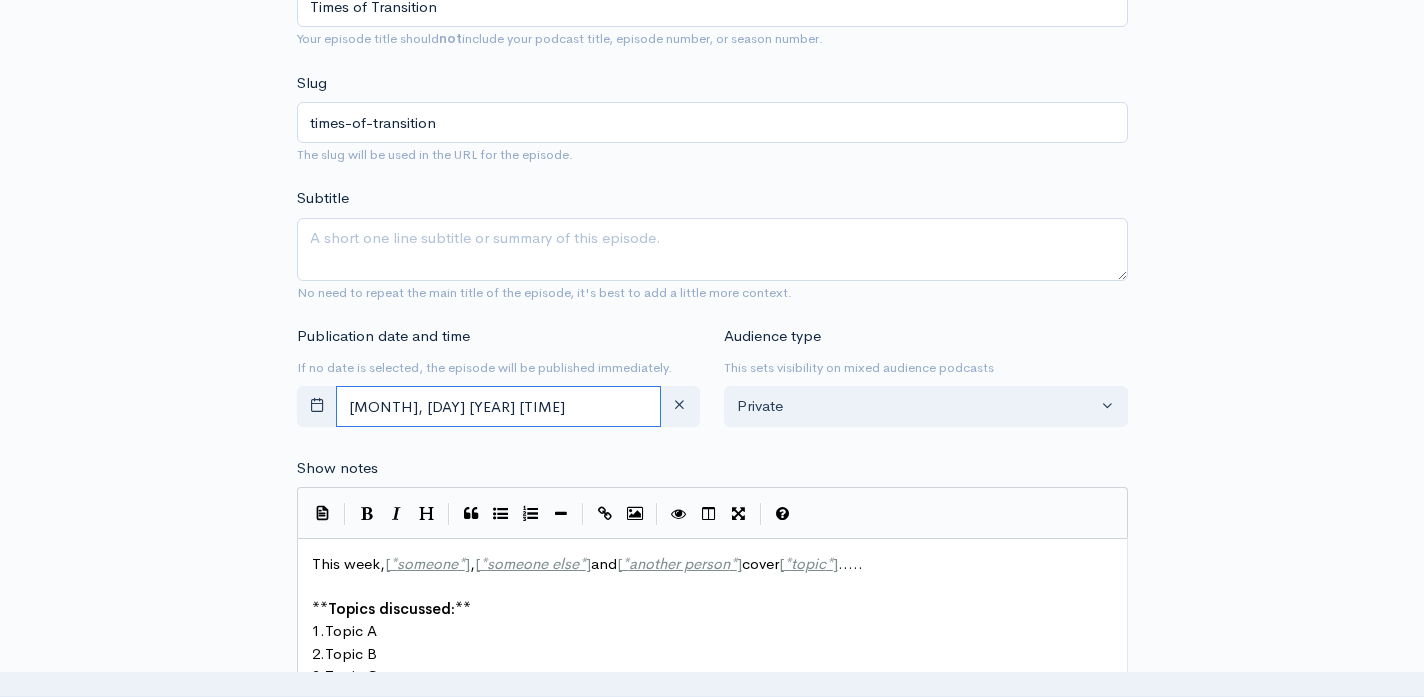 click on "August, 04 2025 15:42" at bounding box center [499, 406] 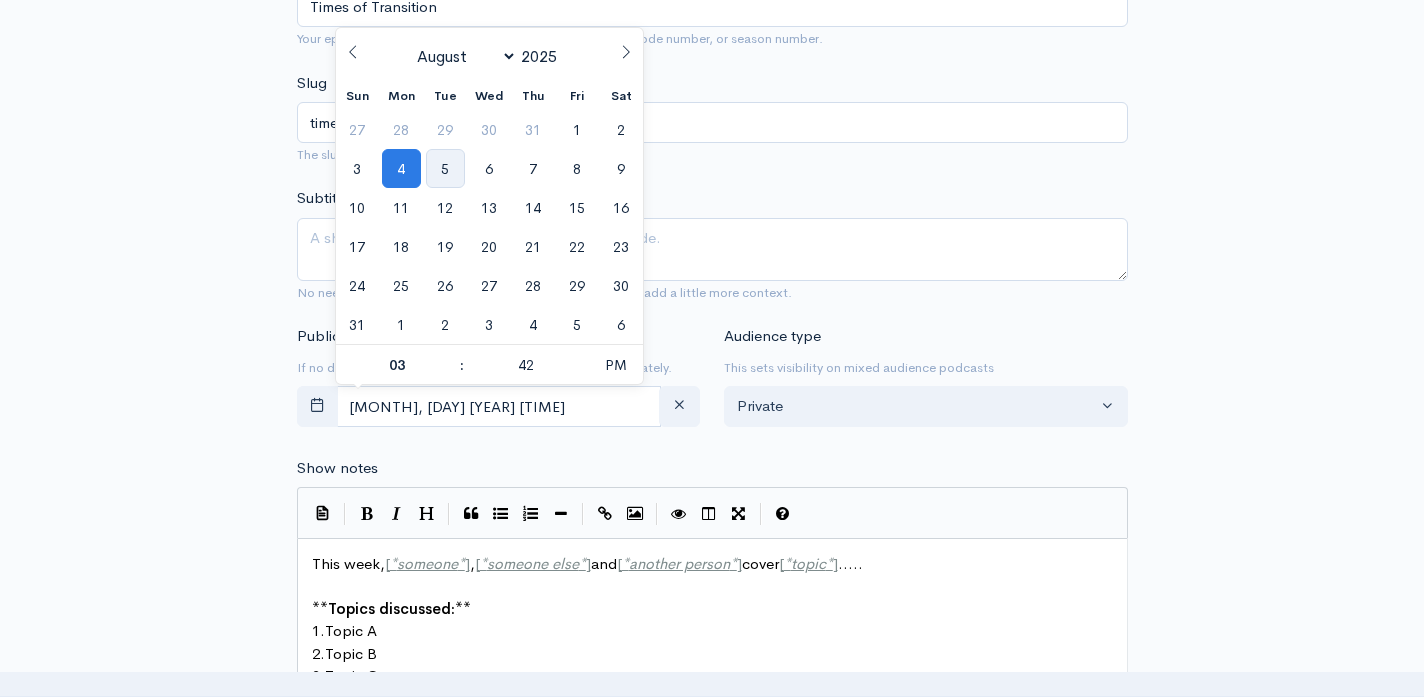 click on "5" at bounding box center [445, 168] 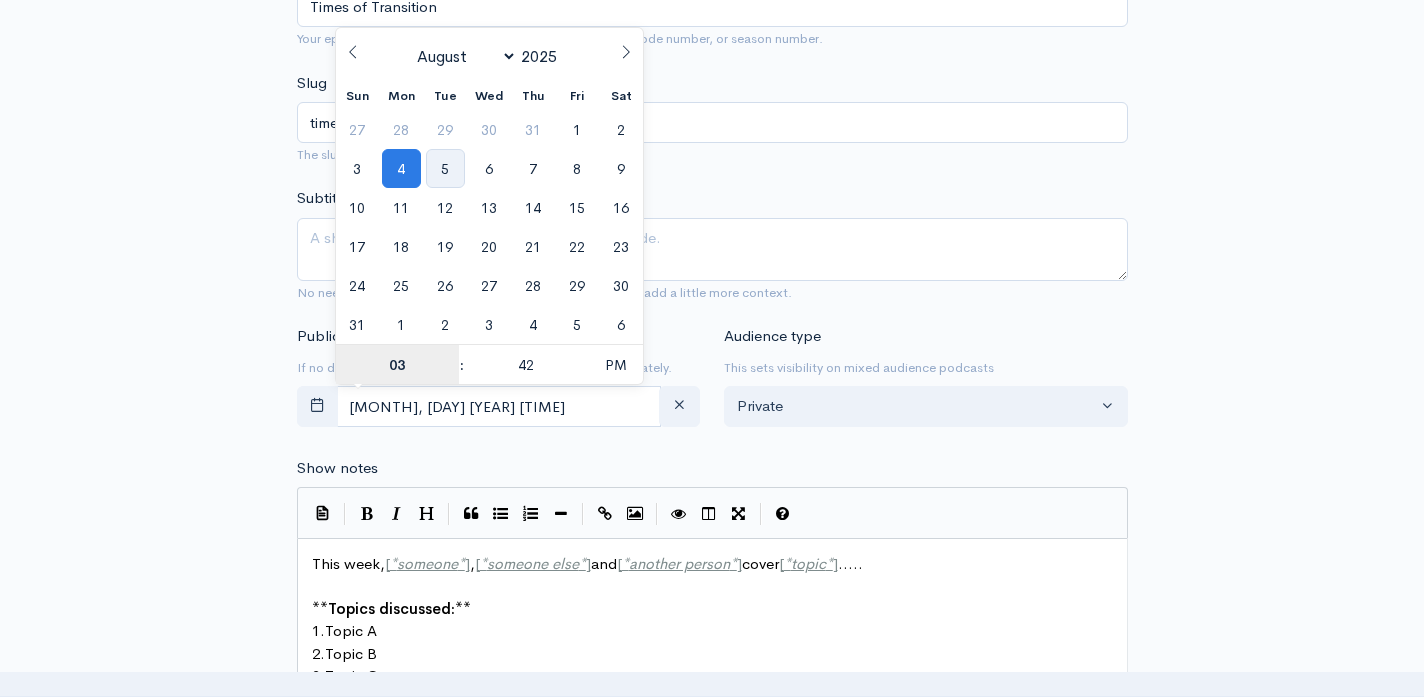 type on "August, 05 2025 15:42" 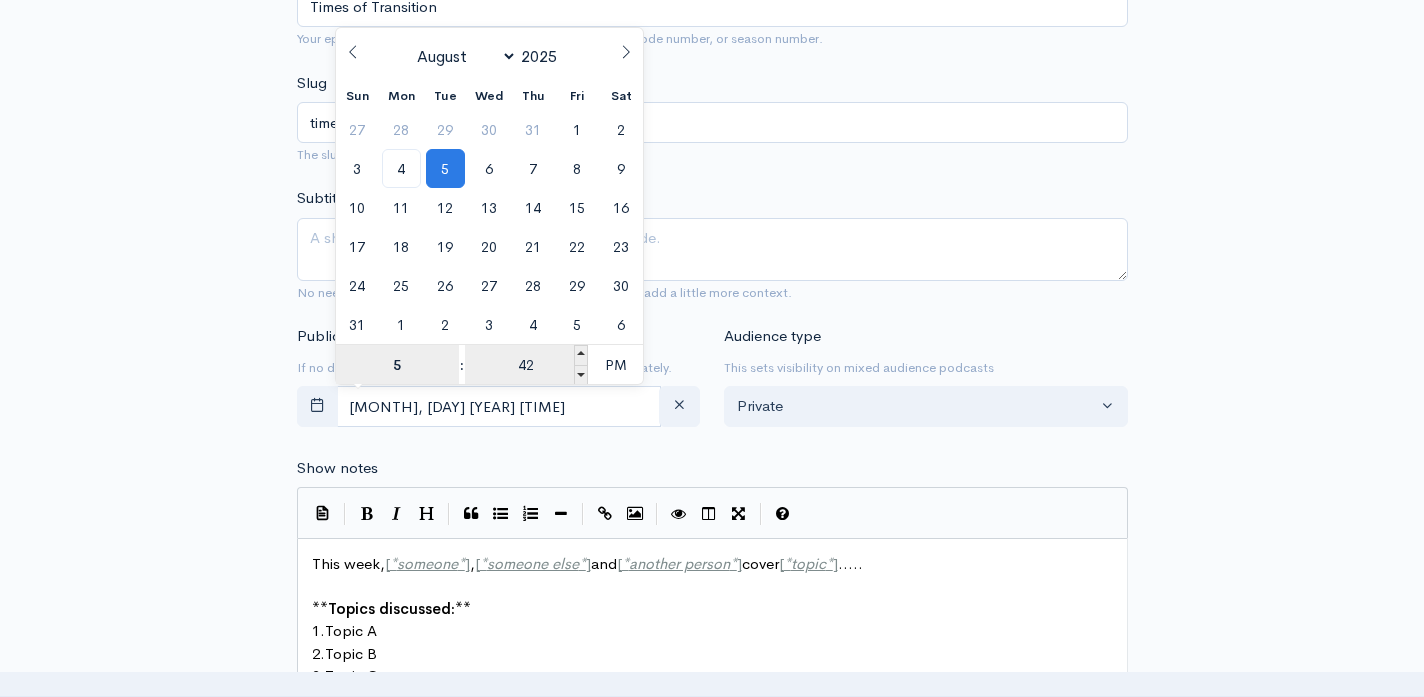 type on "5" 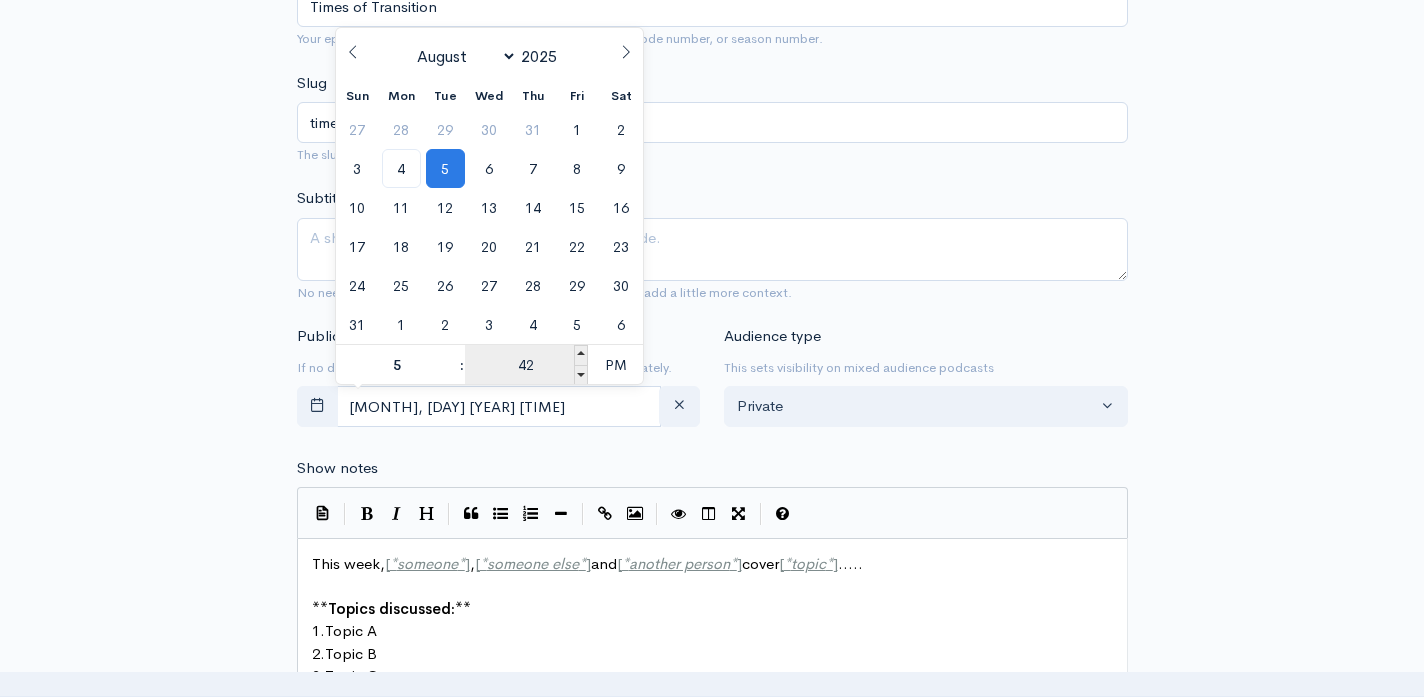 type on "August, 05 2025 17:42" 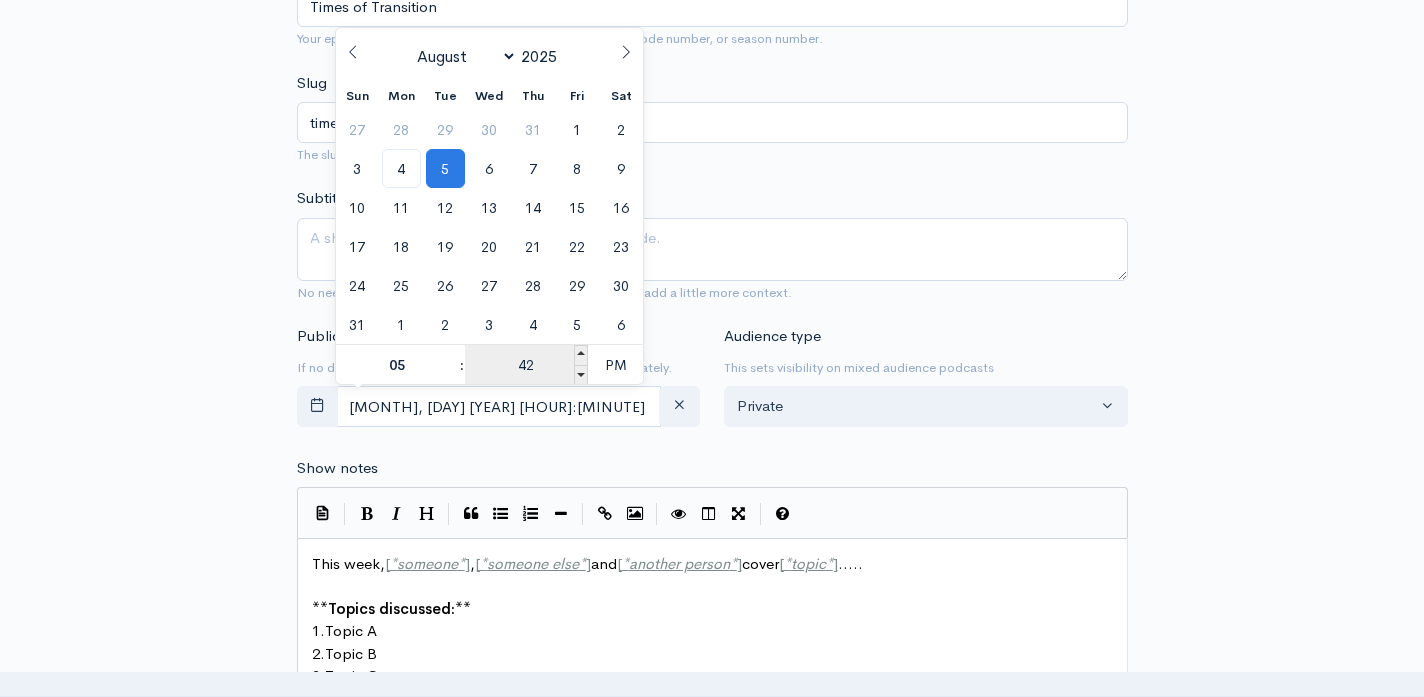 click on "42" at bounding box center (526, 365) 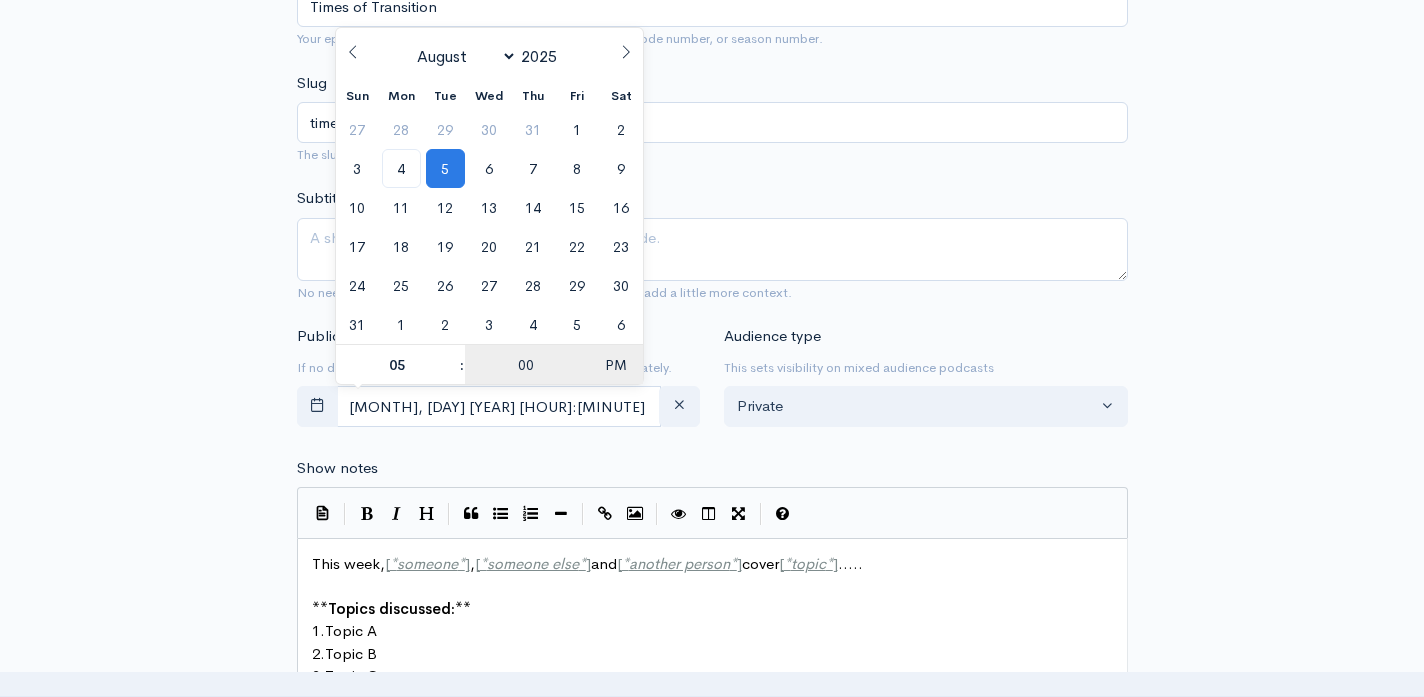 type on "00" 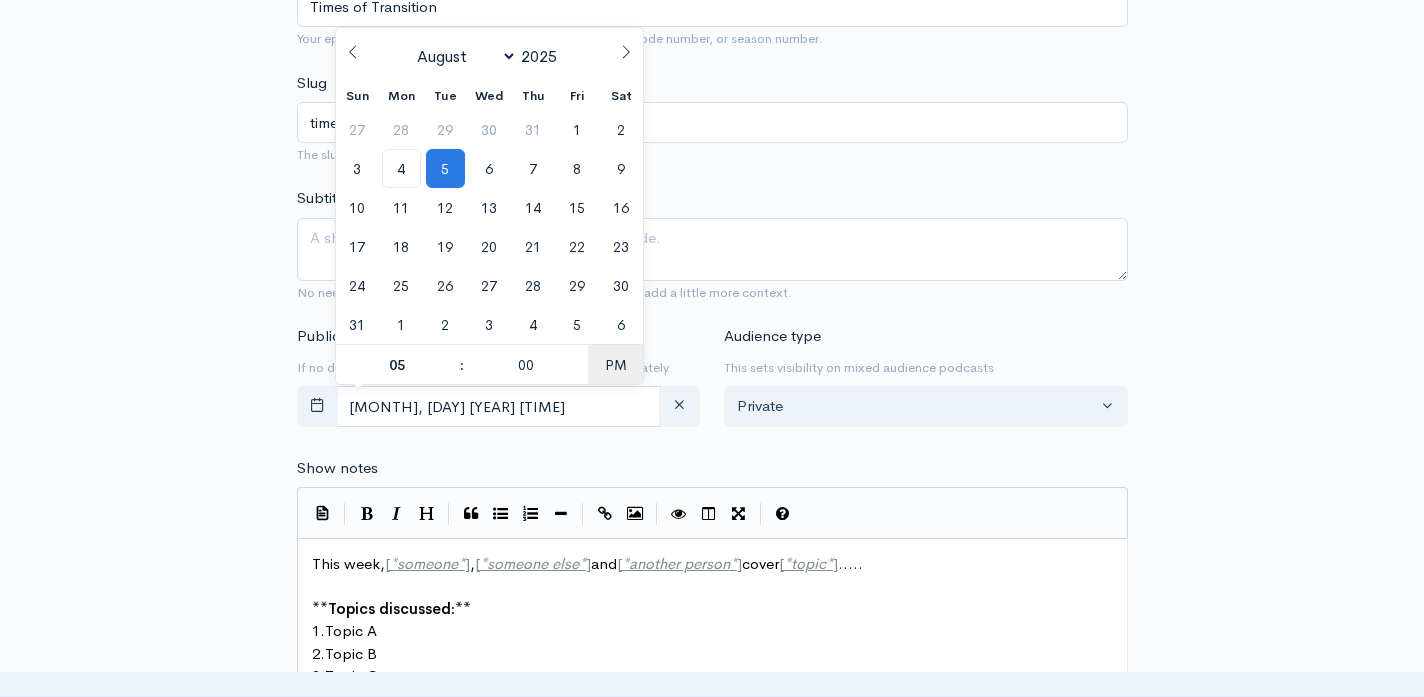click on "PM" at bounding box center [615, 365] 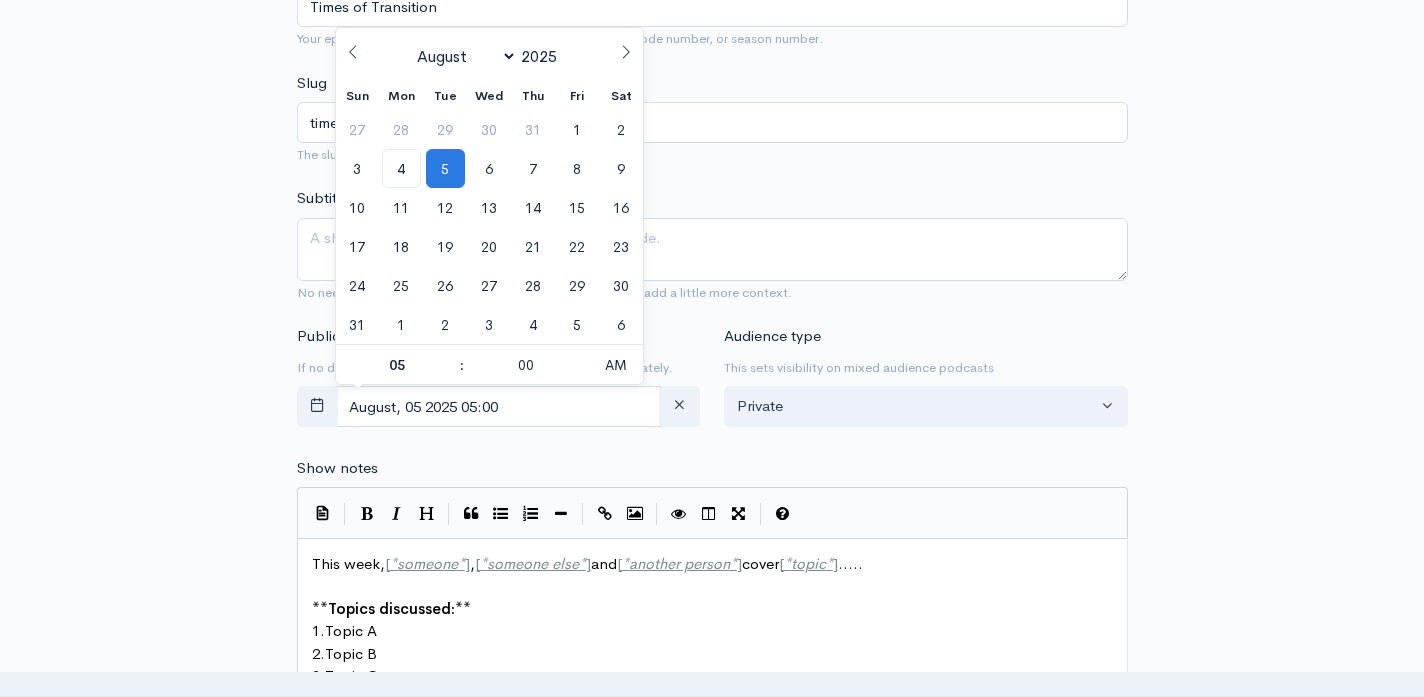click on "Show notes   This week, [*someone*], [*someone else*] and [*another person*] cover [*topic*].....
**Topics discussed:**
1. Topic A
2. Topic B
3. Topic C
**Links mentioned in this episode:**
* Get our free ebook "28 Days of Focused Living" here: https://www.benandtravis.com
* https://www.facebook.com/groups/benandtravis
* Reframing Hope Book: https://www.benandtravis.com/books
* For extra content and material you can use for your family or ministry go to https://www.patreon.com/benandtravis
* Represent the show: https://www.benandtravis.com/store
* The Friday ReFresh: https://podcasts.apple.com/us/podcast/the-friday-refresh/id1611969995
* Good Old Fashioned Dislike Podcast: https://podcasts.apple.com/us/podcast/good-old-fashioned-dislike/id1643163790
Co-Producers: Justin B., Doris C., Rhonda F., Scott K., Mary H.
-----
This podcast is hosted by [ZenCast.fm](https://wwww.zencast.fm) | | | | | xxxxxxxxxx   This week,  [ * someone * ] ,  [ * someone else * ]  and  [ * another person * ]  cover  [ * topic *" at bounding box center [712, 777] 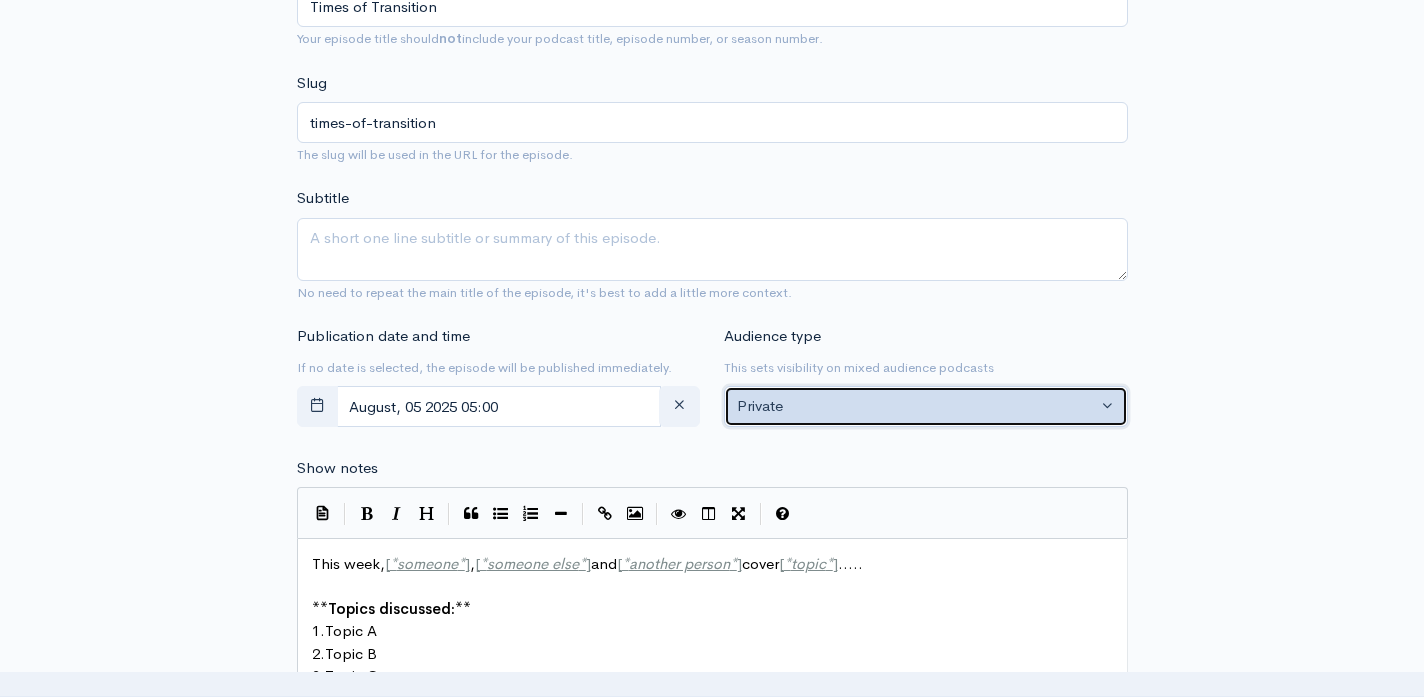 click on "Private" at bounding box center (916, 406) 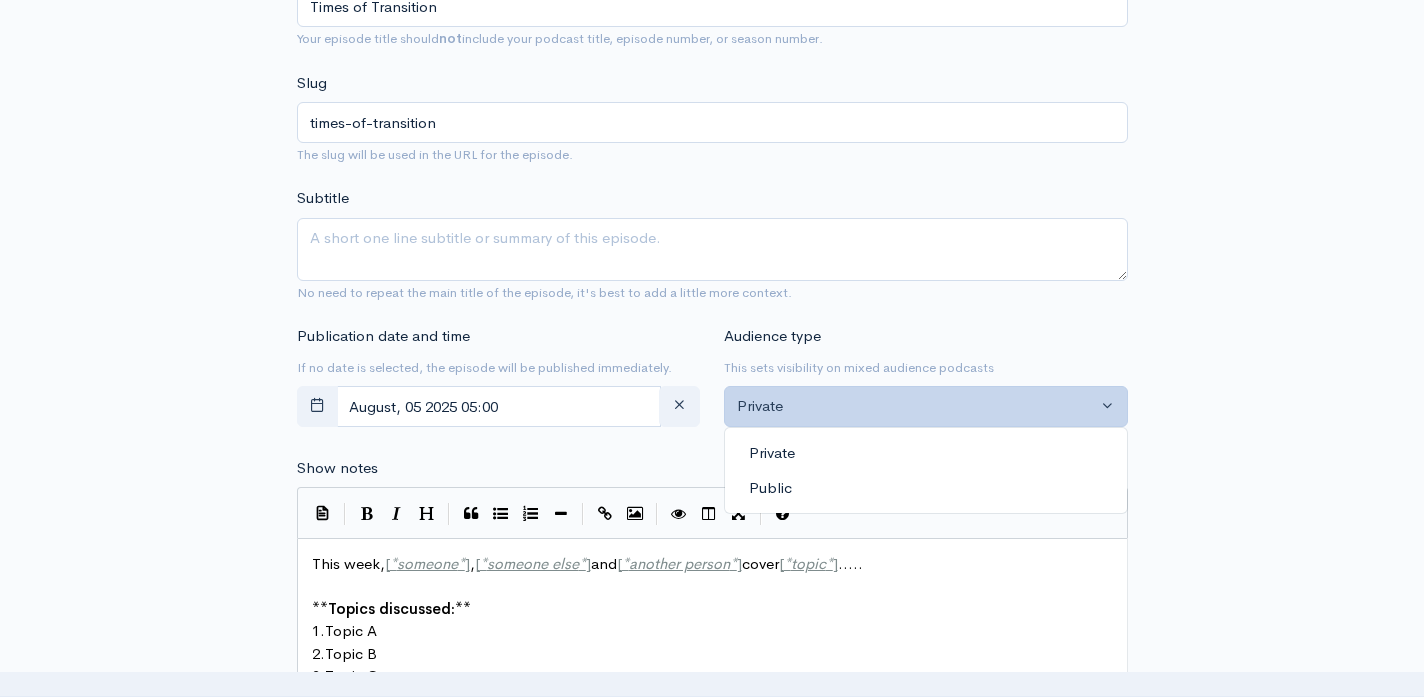 click on "Public" at bounding box center [770, 488] 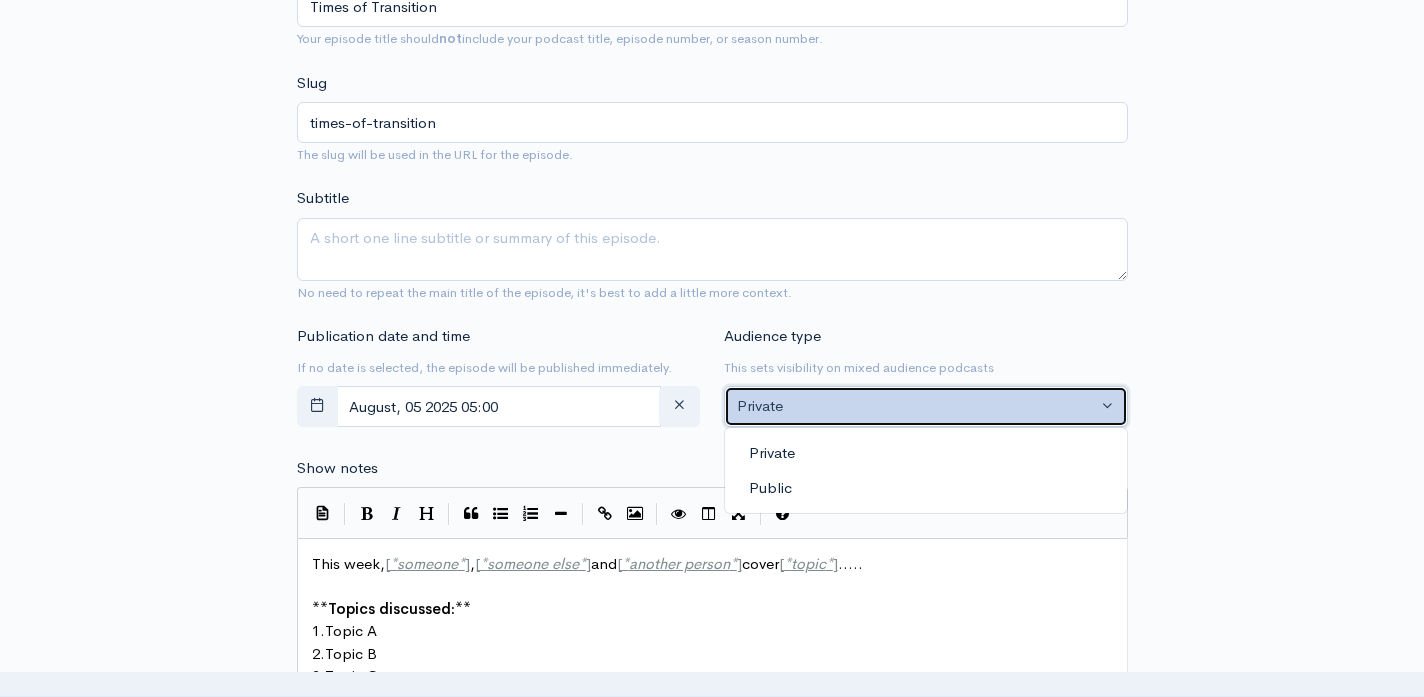select on "0" 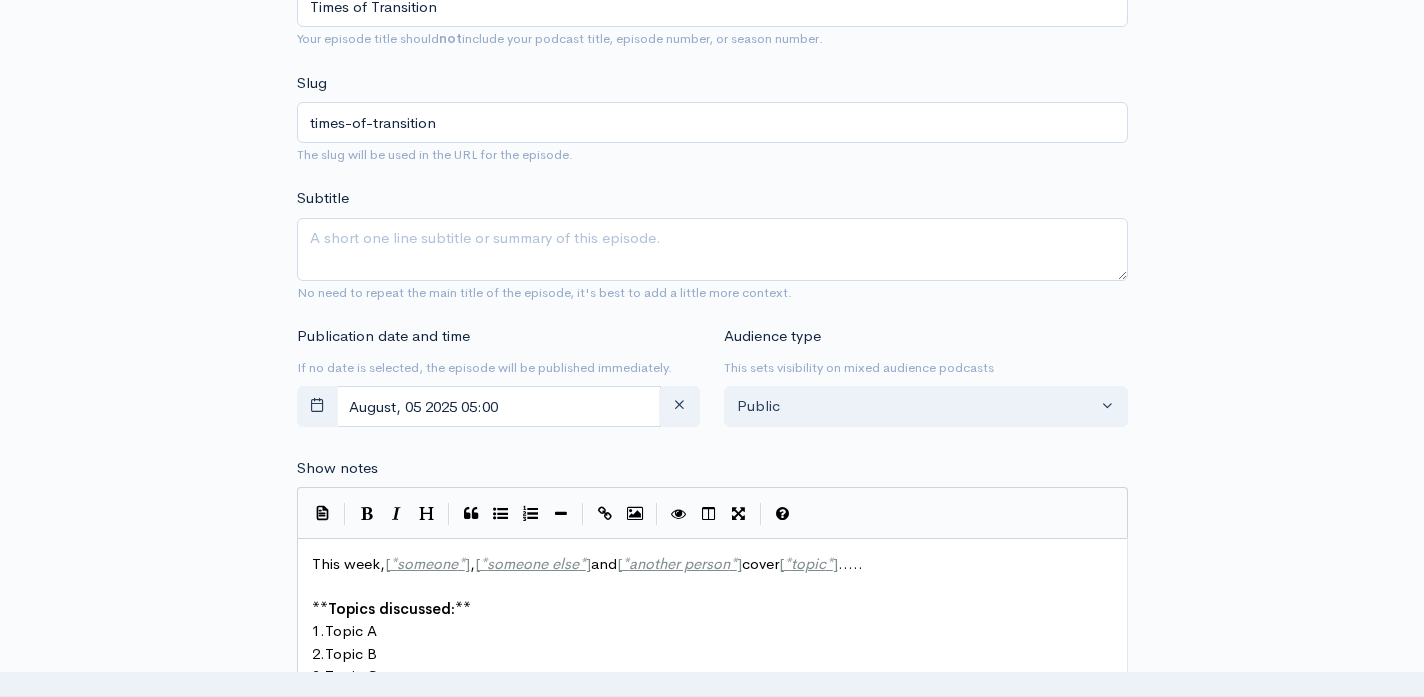 click on "Show notes   This week, [*someone*], [*someone else*] and [*another person*] cover [*topic*].....
**Topics discussed:**
1. Topic A
2. Topic B
3. Topic C
**Links mentioned in this episode:**
* Get our free ebook "28 Days of Focused Living" here: https://www.benandtravis.com
* https://www.facebook.com/groups/benandtravis
* Reframing Hope Book: https://www.benandtravis.com/books
* For extra content and material you can use for your family or ministry go to https://www.patreon.com/benandtravis
* Represent the show: https://www.benandtravis.com/store
* The Friday ReFresh: https://podcasts.apple.com/us/podcast/the-friday-refresh/id1611969995
* Good Old Fashioned Dislike Podcast: https://podcasts.apple.com/us/podcast/good-old-fashioned-dislike/id1643163790
Co-Producers: Justin B., Doris C., Rhonda F., Scott K., Mary H.
-----
This podcast is hosted by [ZenCast.fm](https://wwww.zencast.fm) | | | | | xxxxxxxxxx   This week,  [ * someone * ] ,  [ * someone else * ]  and  [ * another person * ]  cover  [ * topic *" at bounding box center [712, 777] 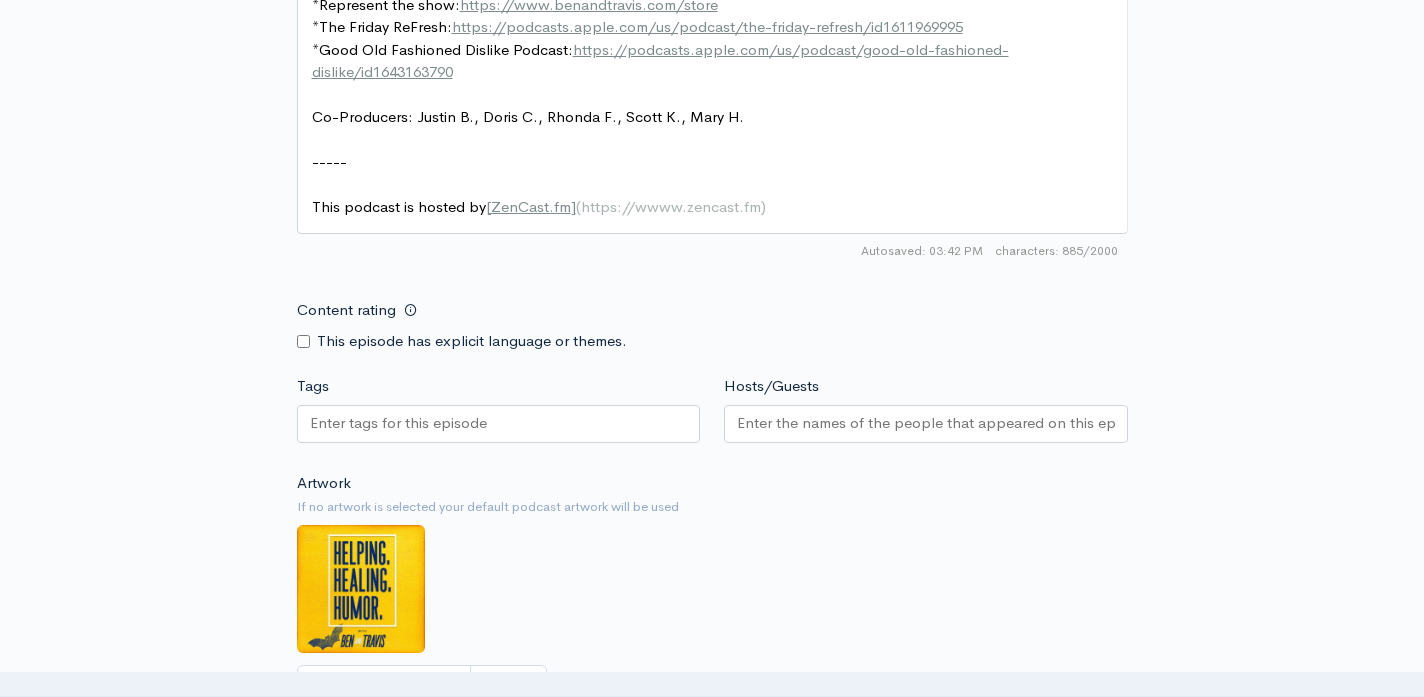 scroll, scrollTop: 1643, scrollLeft: 0, axis: vertical 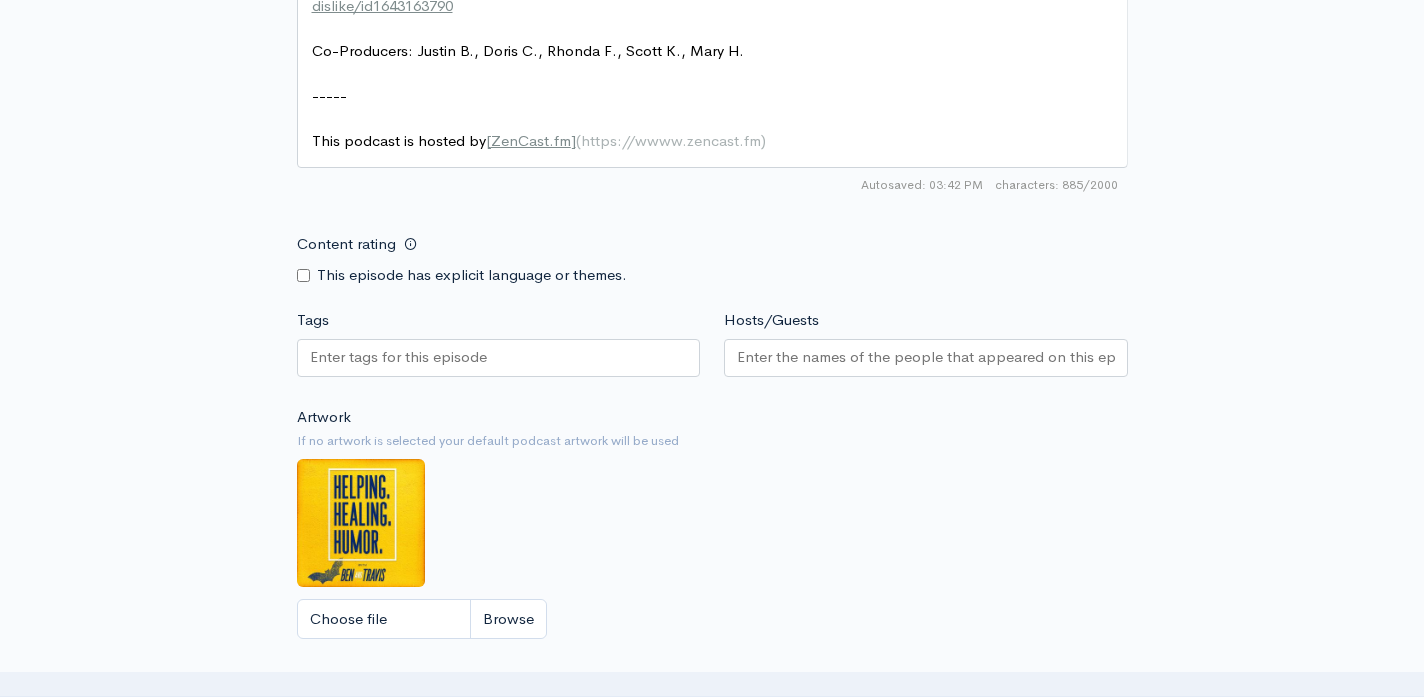 click on "Hosts/Guests" at bounding box center (926, 357) 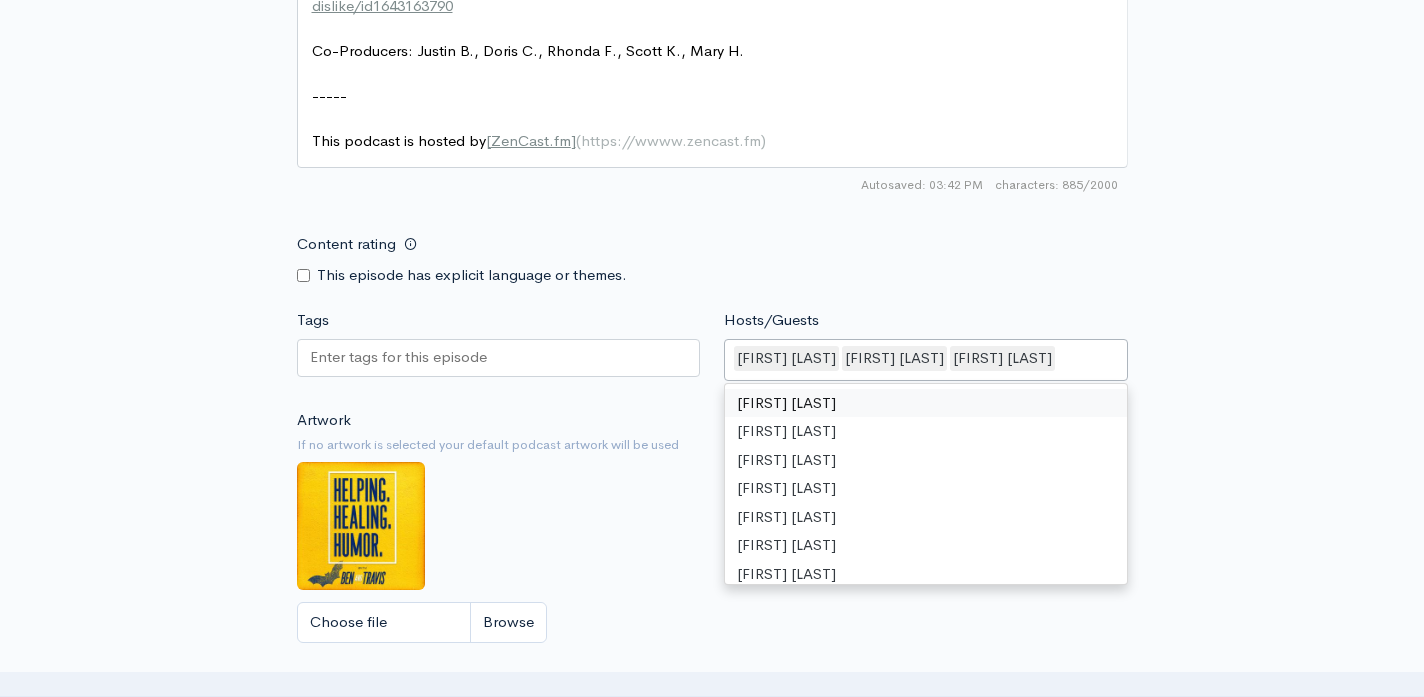 click on "Audio file       Choose file     transitionstake1.mp3                 100   Complete   ZenCast recommends uploading an audio file exported from your editing
software as: MP3, Mono, CBR (Constant Bitrate), 96 kbps, 44.1 kHz and 16 bit   Episode type   Full (Complete content that stands by itself) Trailer (a short, promotional piece of content that represents a preview for a show) Bonus (extra content for a show (for example, behind the scenes information or interviews with the cast) Full (Complete content that stands by itself)     Season number   Current season: 8   8   Episode number   Most recent episode number: 22   23   Title   Times of Transition   Your episode title should  not  include your podcast
title, episode number, or season number.   Slug   times-of-transition   The slug will be used in the URL for the episode.     Subtitle     No need to repeat the main title of the episode, it's best to add a little more context.   Publication date and time       August, 05 2025 05:00" at bounding box center [712, -294] 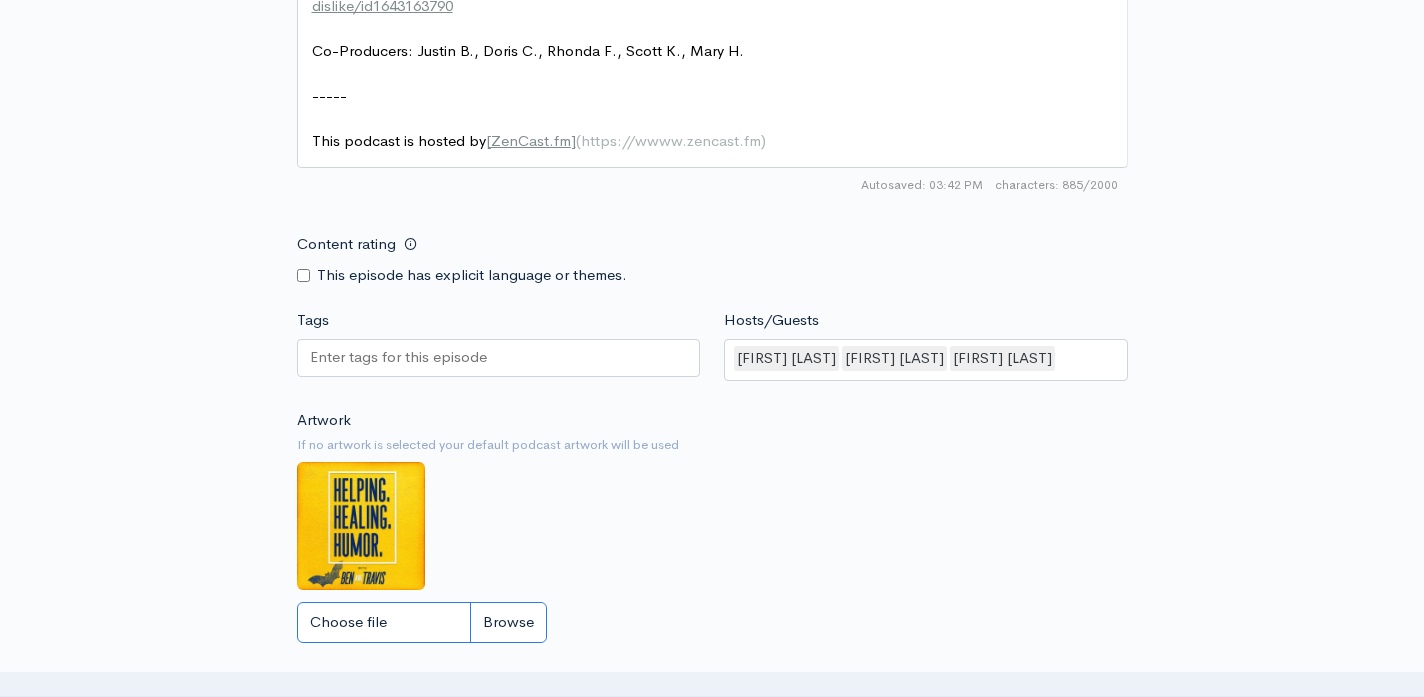 click on "Choose file" at bounding box center (422, 622) 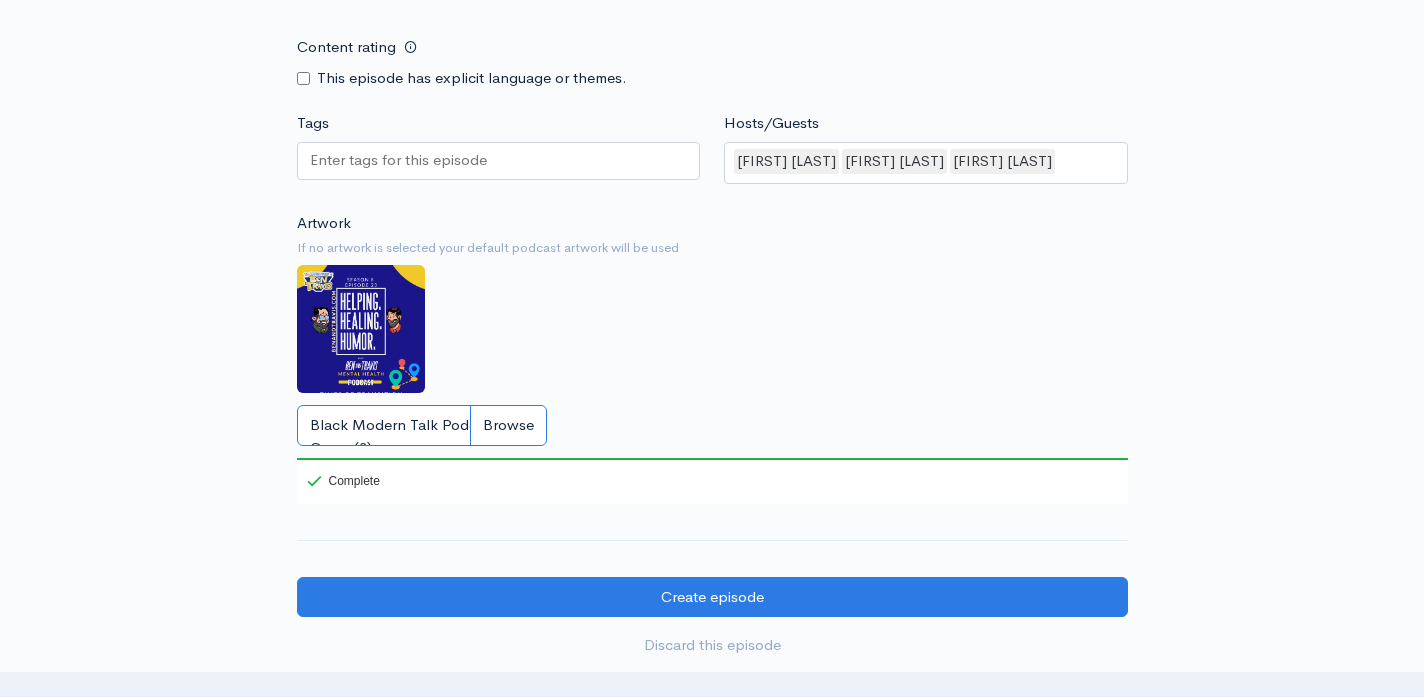 scroll, scrollTop: 1824, scrollLeft: 0, axis: vertical 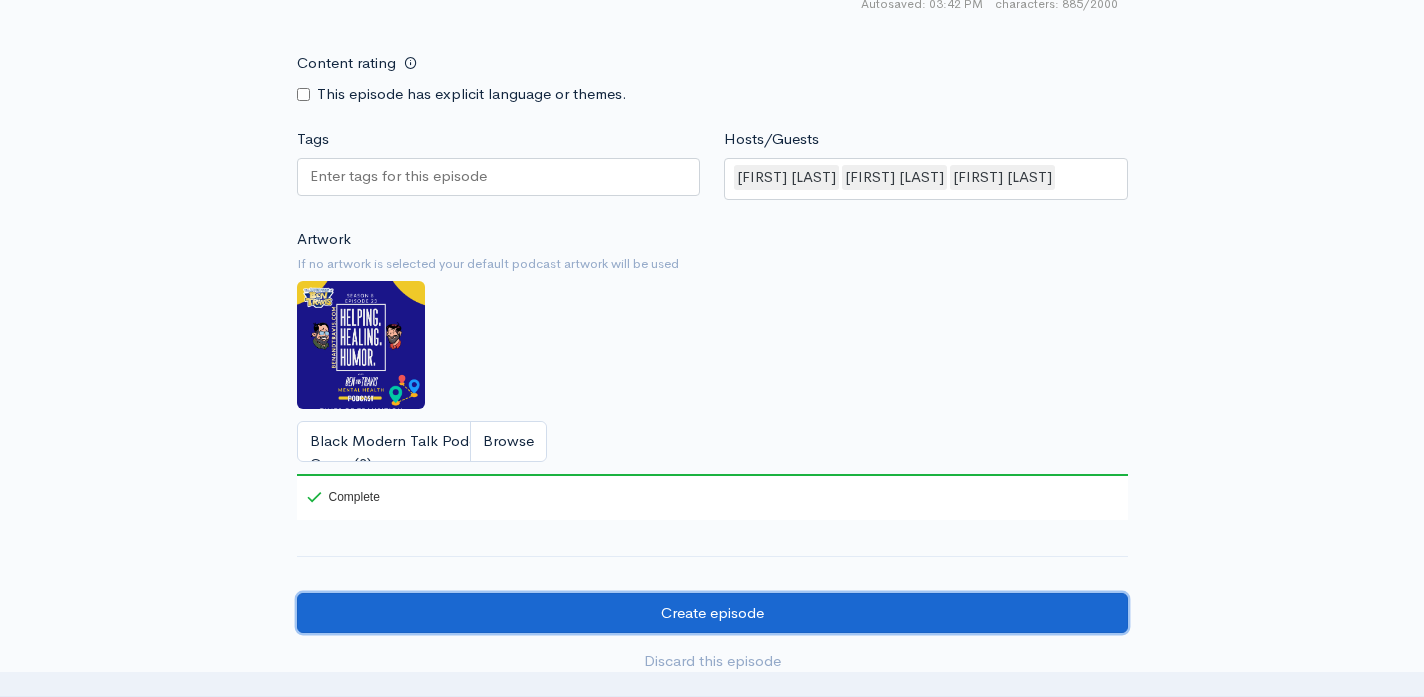 click on "Create episode" at bounding box center (712, 613) 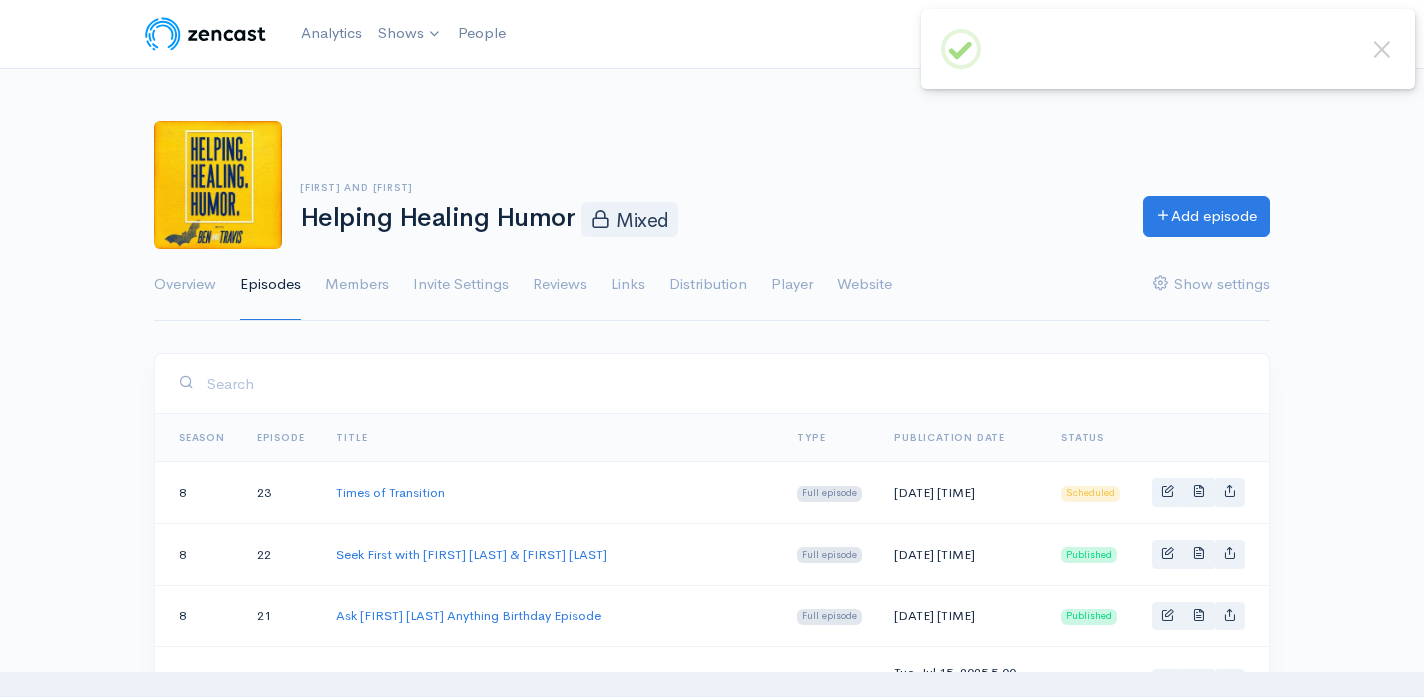 scroll, scrollTop: 0, scrollLeft: 0, axis: both 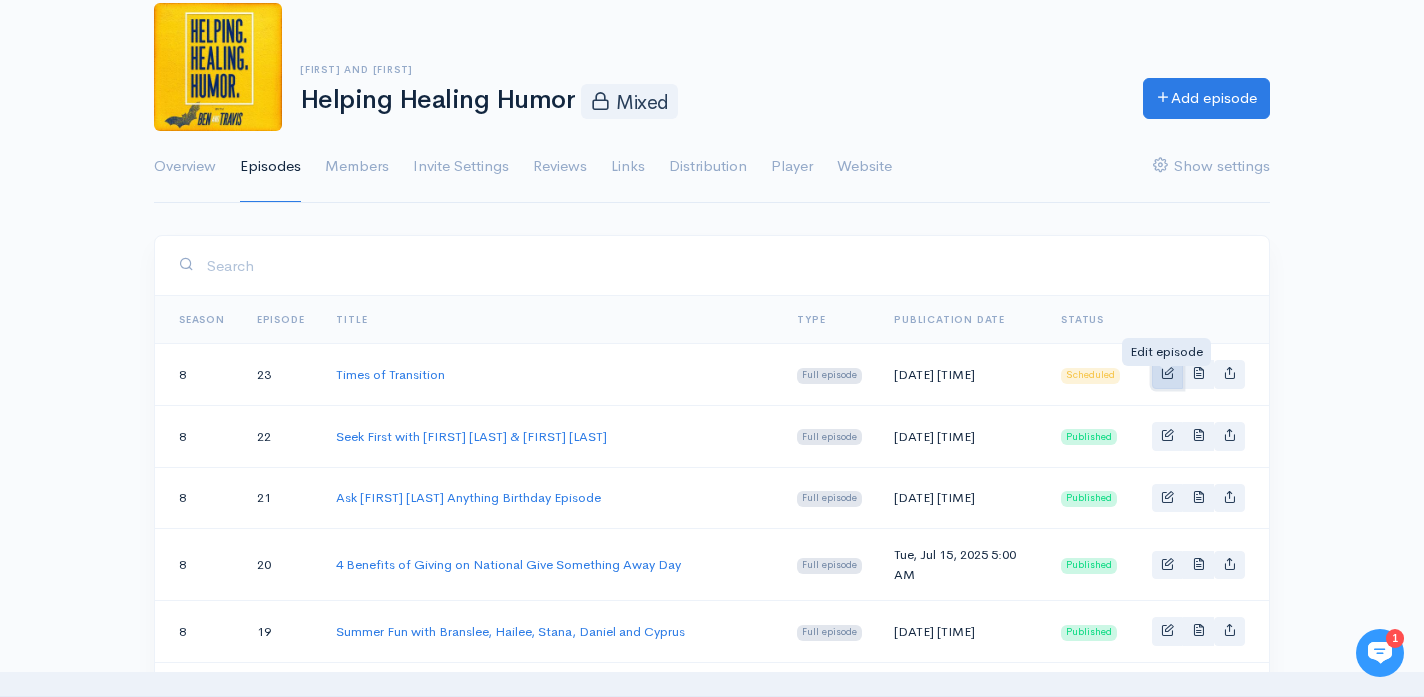 click at bounding box center (1167, 372) 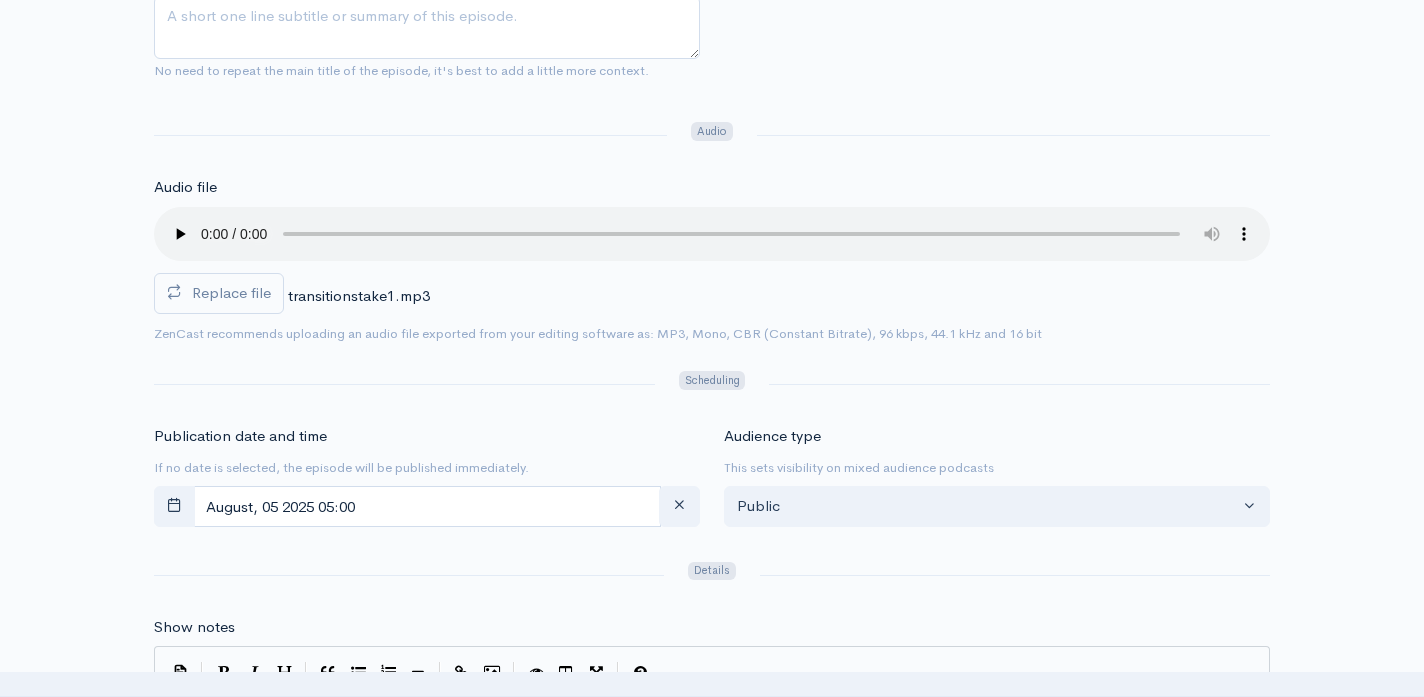 scroll, scrollTop: 0, scrollLeft: 0, axis: both 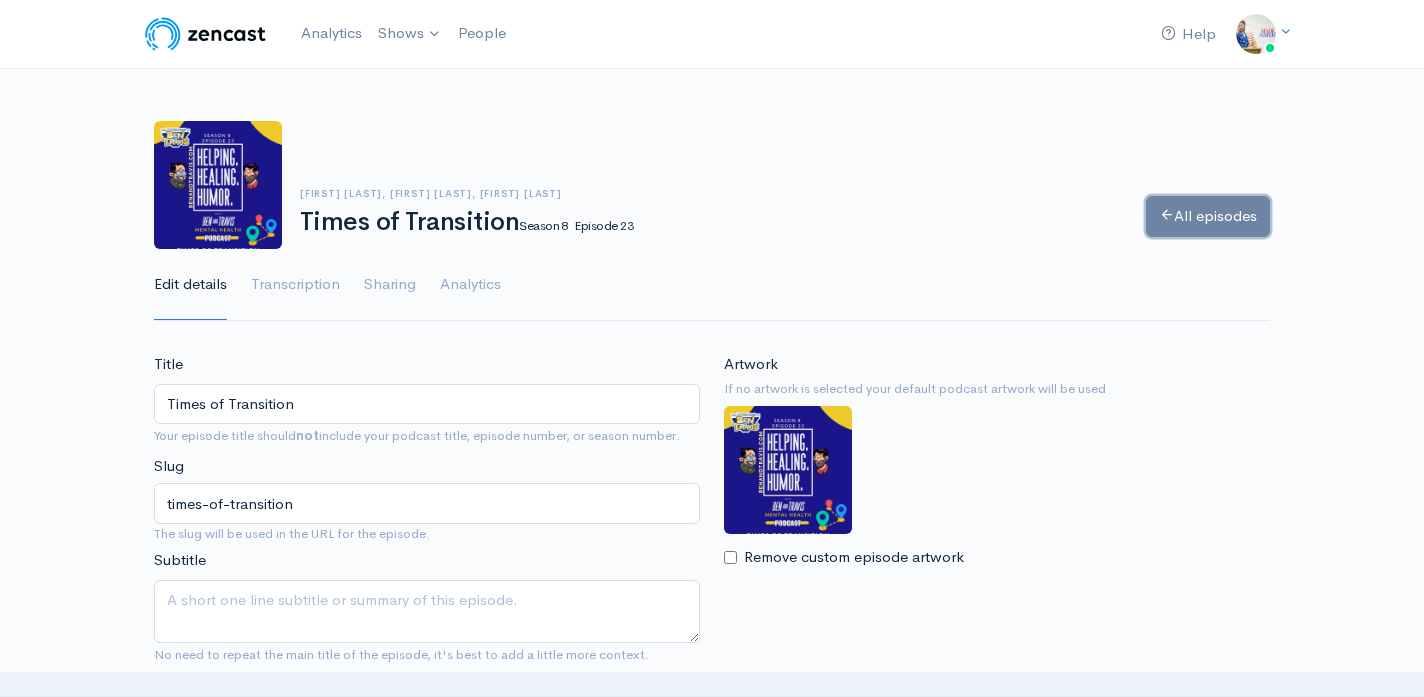 click on "All episodes" at bounding box center (1208, 216) 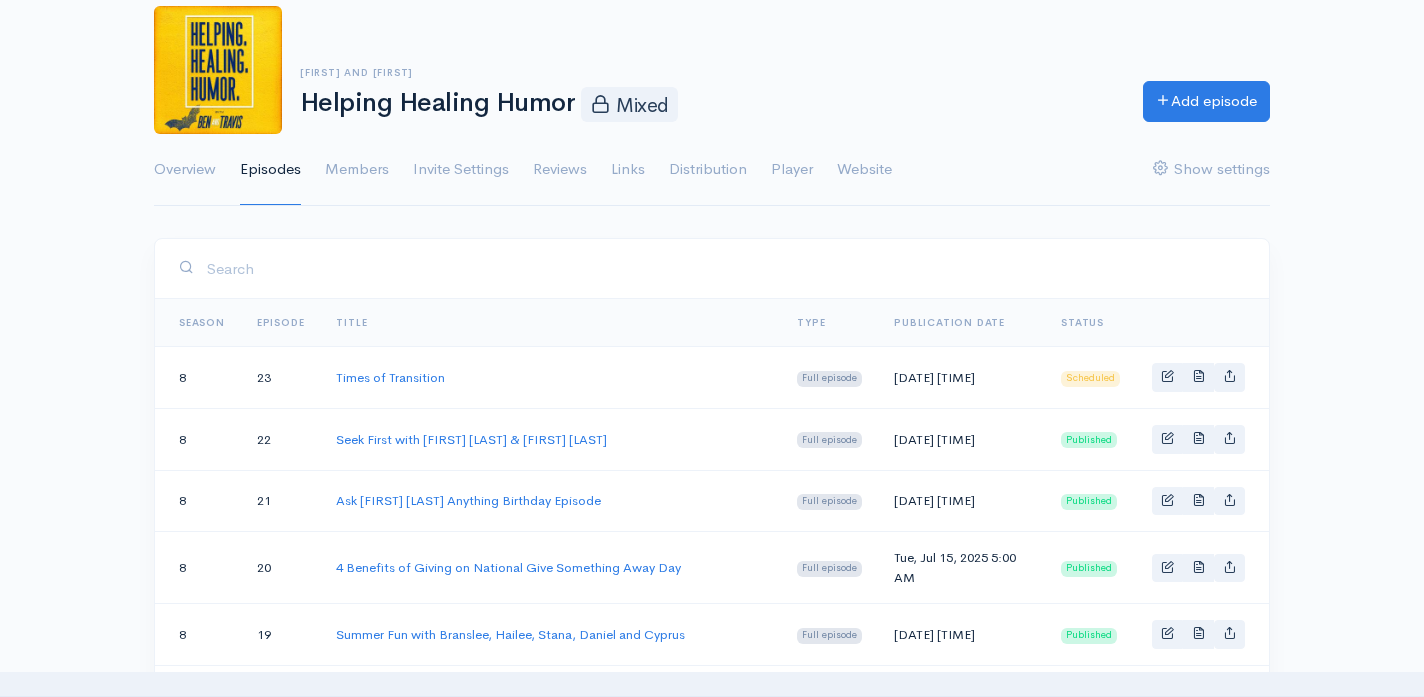scroll, scrollTop: 120, scrollLeft: 0, axis: vertical 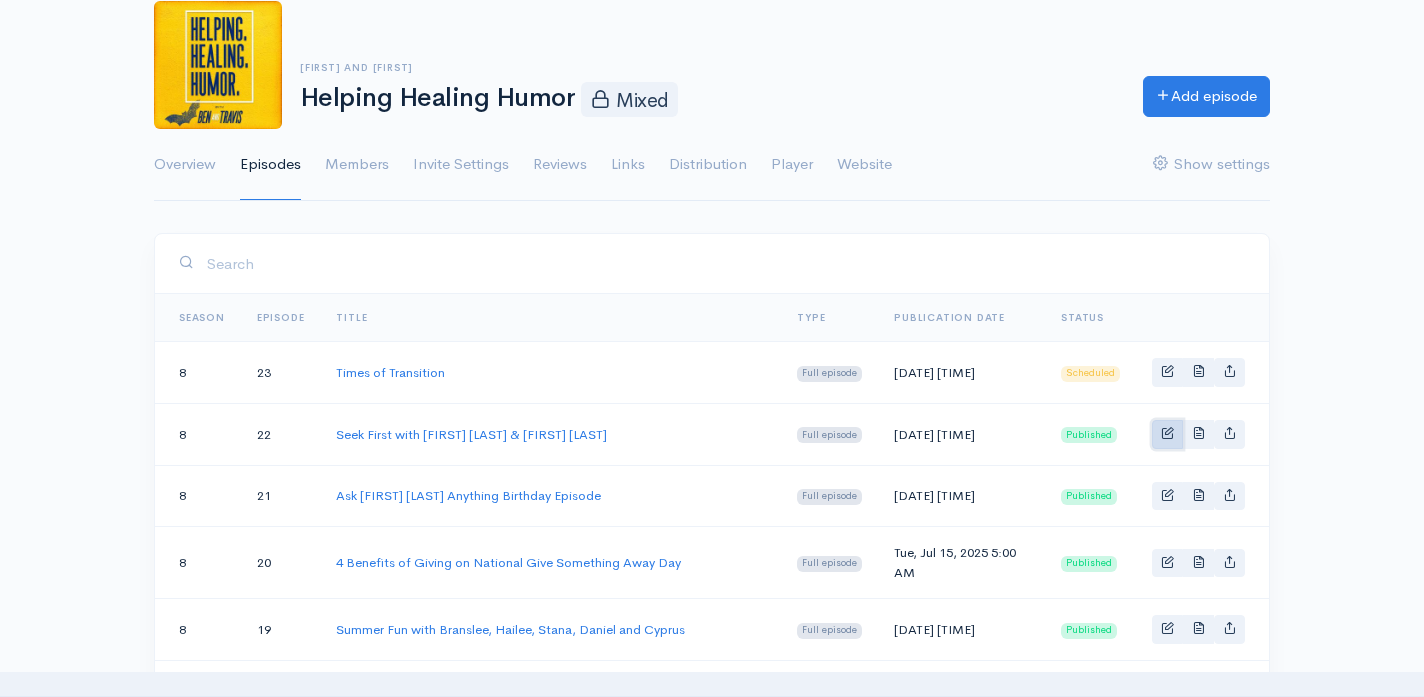 click at bounding box center [1167, 434] 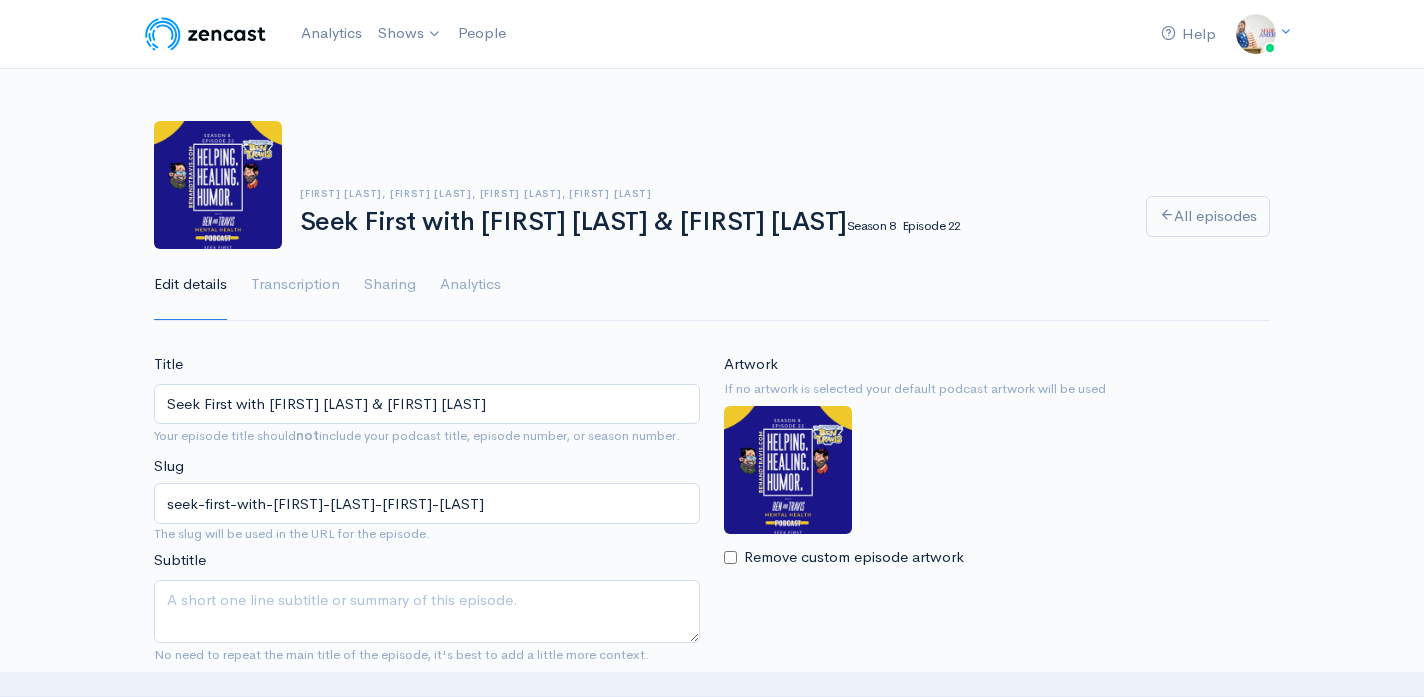 scroll, scrollTop: 0, scrollLeft: 0, axis: both 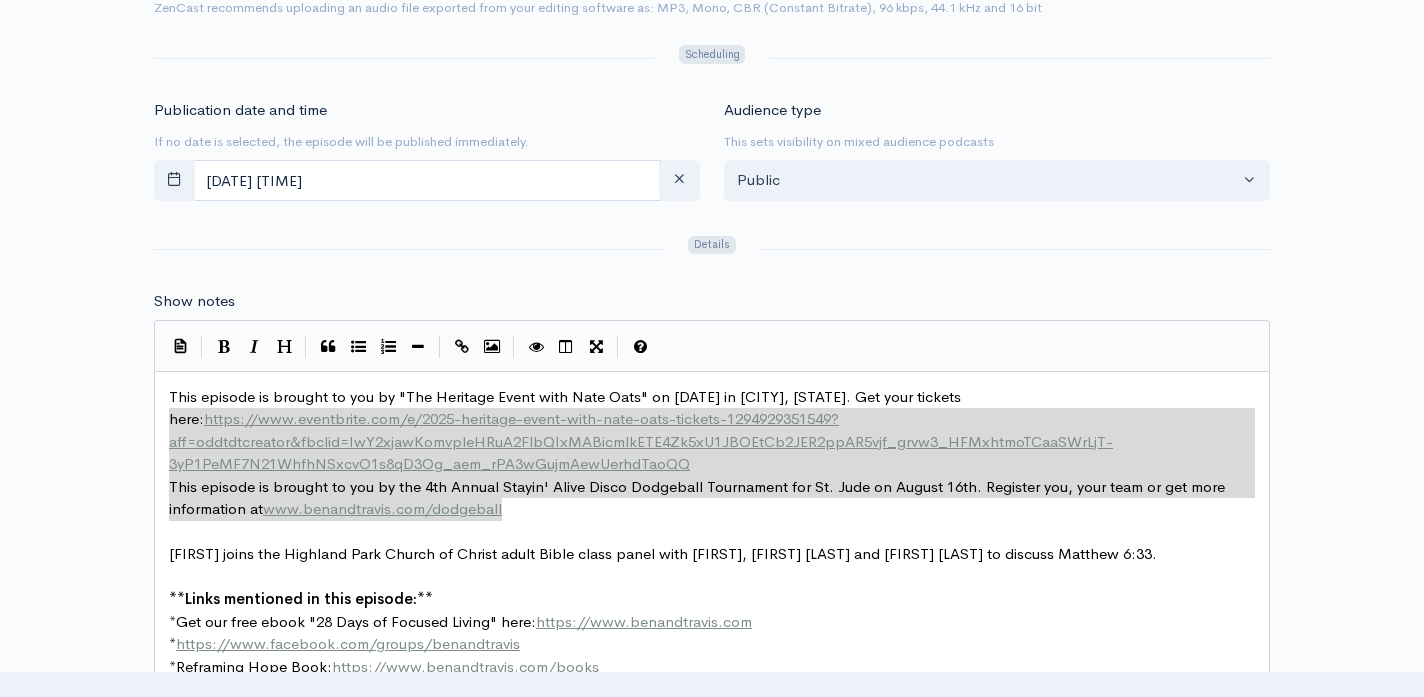 type on "This episode is brought to you by "The Heritage Event with Nate Oats" on August 23rd in Florence, Alabama. Get your tickets here: https://www.eventbrite.com/e/2025-heritage-event-with-nate-oats-tickets-1294929351549?aff=oddtdtcreator&fbclid=IwY2xjawKomvpleHRuA2FlbQIxMABicmlkETE4Zk5xU1JBOEtCb2JER2ppAR5vjf_grvw3_HFMxhtmoTCaaSWrLjT-3yP1PeMF7N21WhfhNSxcvO1s8qD3Og_aem_rPA3wGujmAewUerhdTaoQQ
This episode is brought to you by the 4th Annual Stayin' Alive Disco Dodgeball Tournament for St. Jude on August 16th. Register you, your team or get more information at www.benandtravis.com/dodgeball" 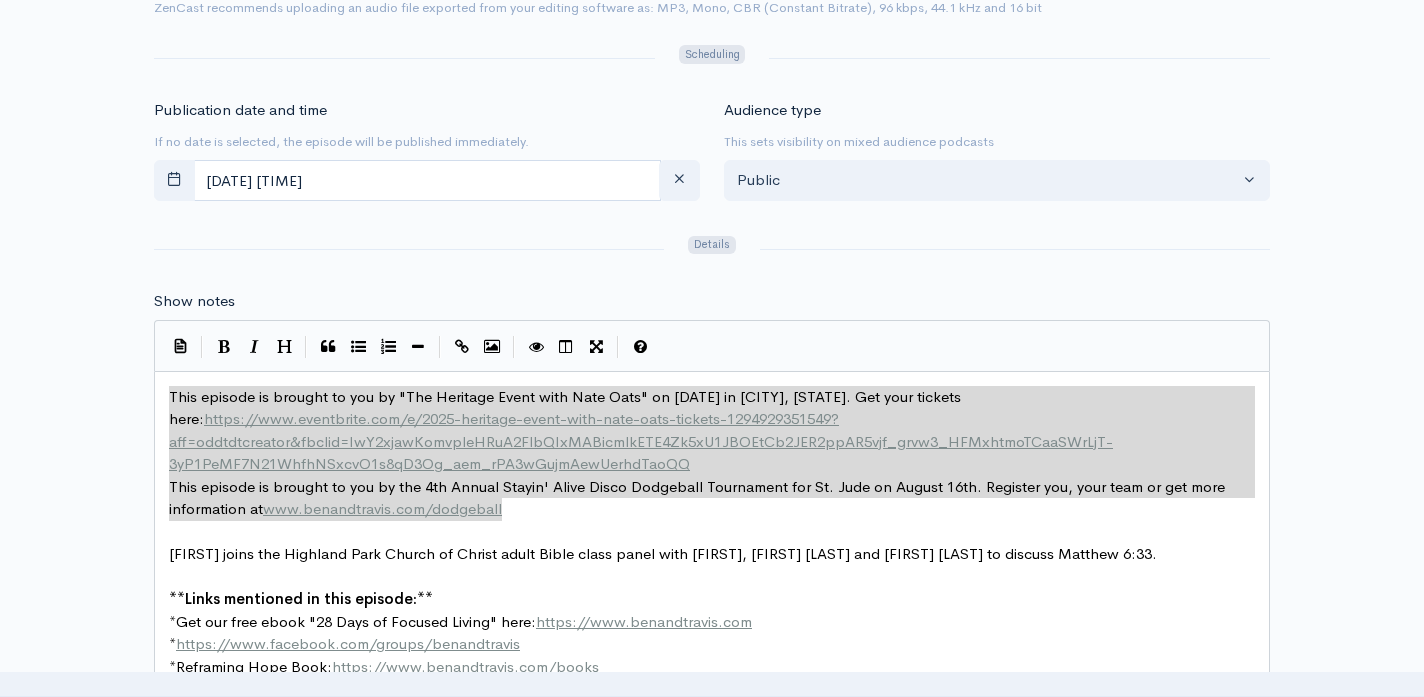 drag, startPoint x: 516, startPoint y: 507, endPoint x: 155, endPoint y: 398, distance: 377.0968 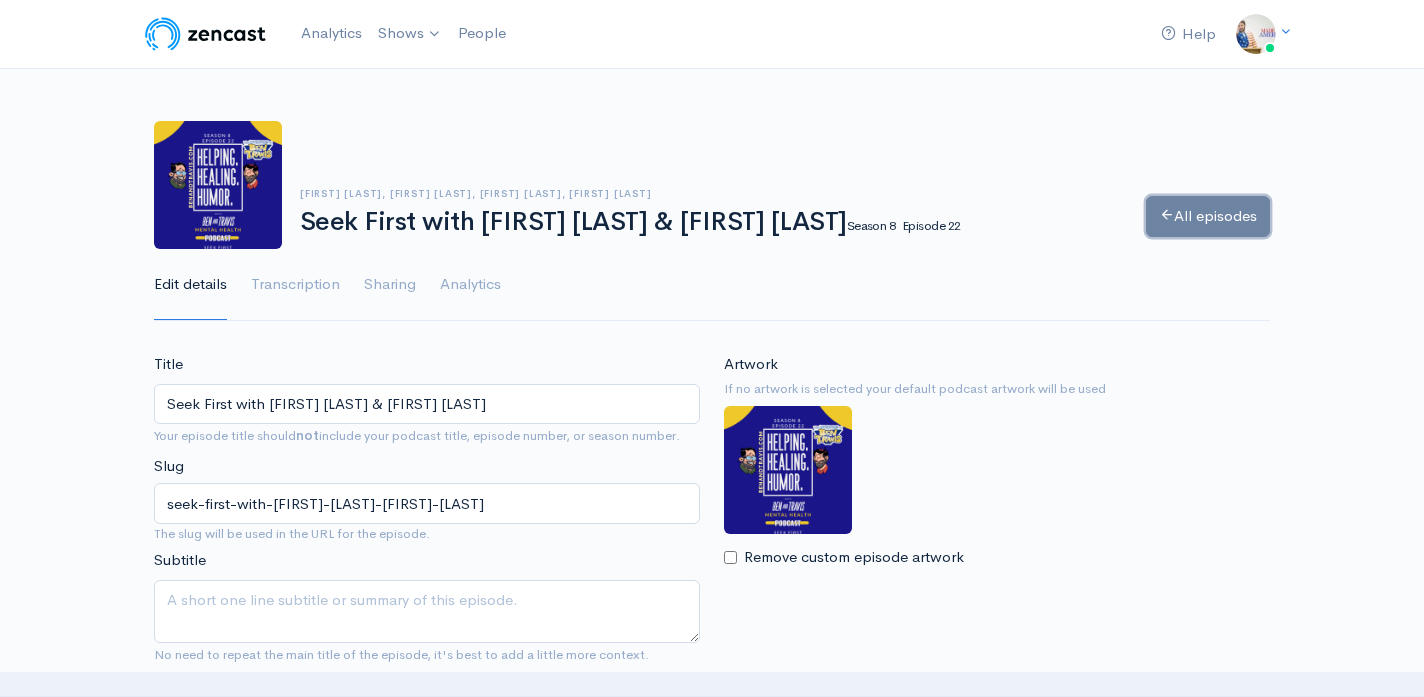 click on "All episodes" at bounding box center (1208, 216) 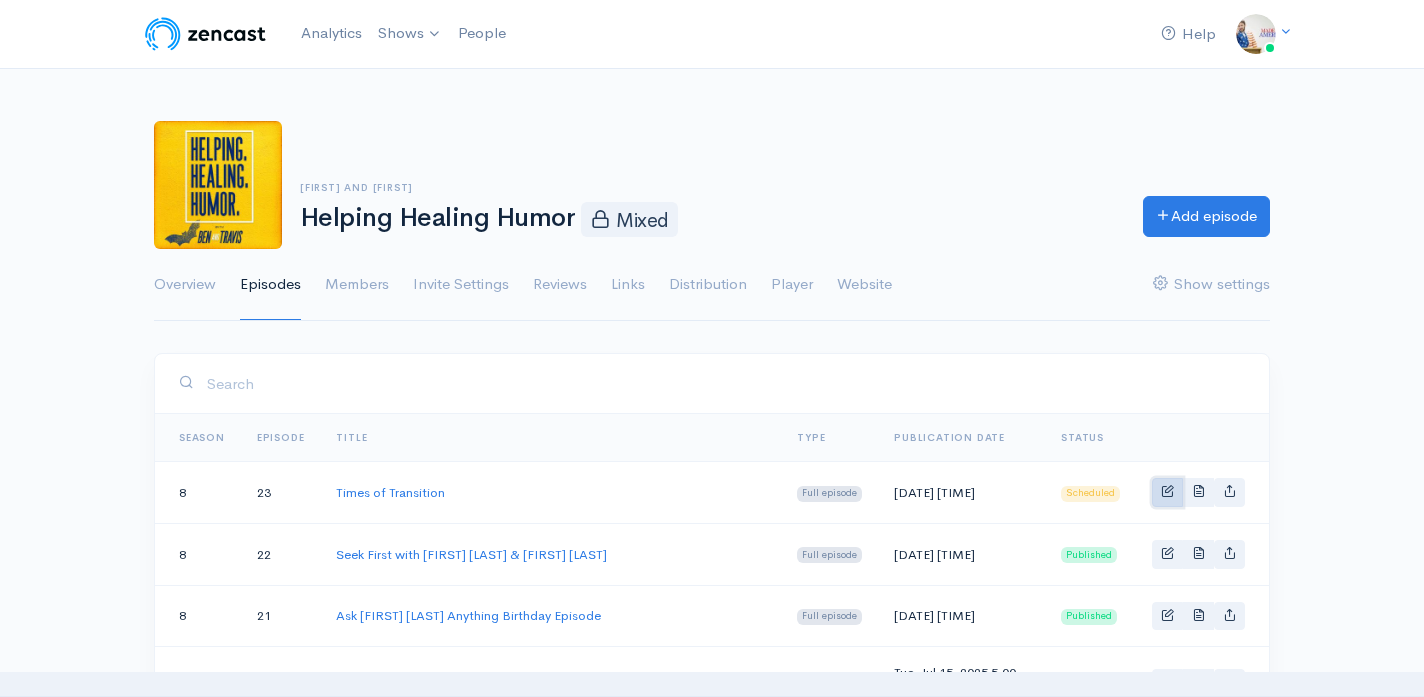 click at bounding box center (1167, 492) 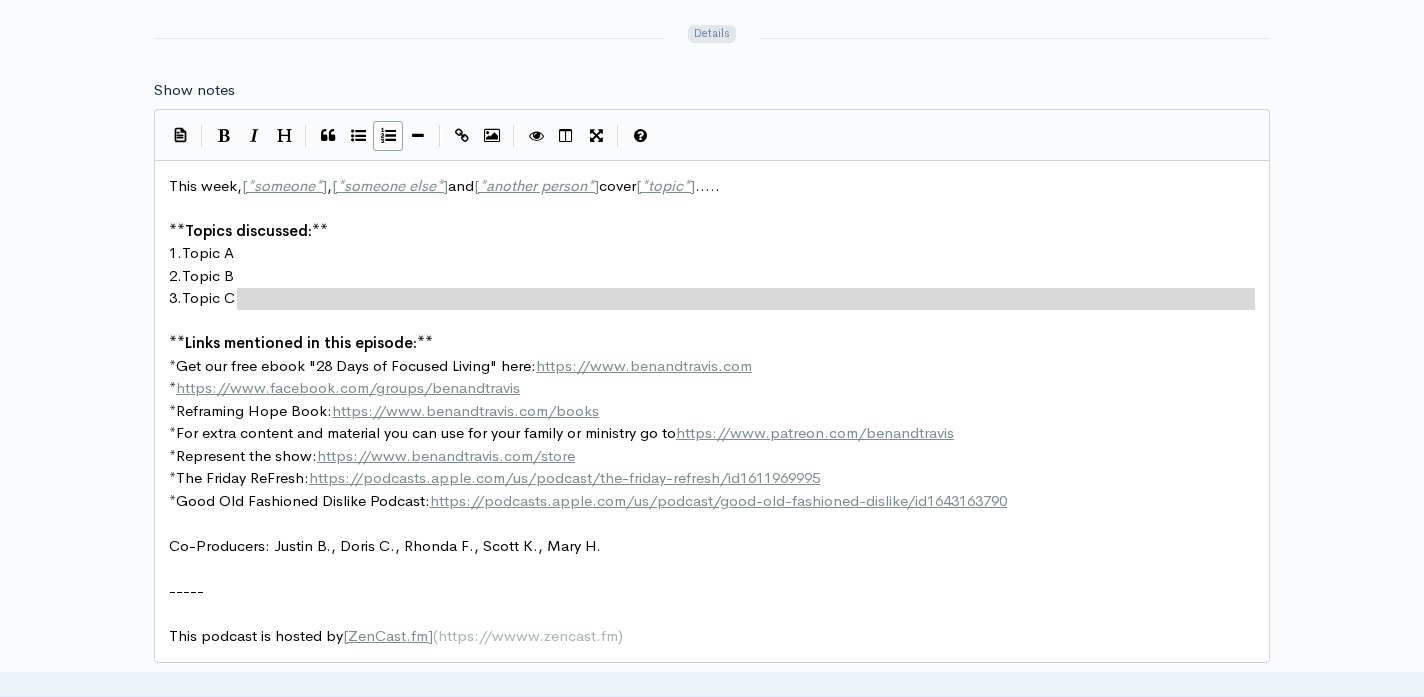 type on "This week, [*someone*], [*someone else*] and [*another person*] cover [*topic*].....
**Topics discussed:**
1. Topic A
2. Topic B
3. Topic C" 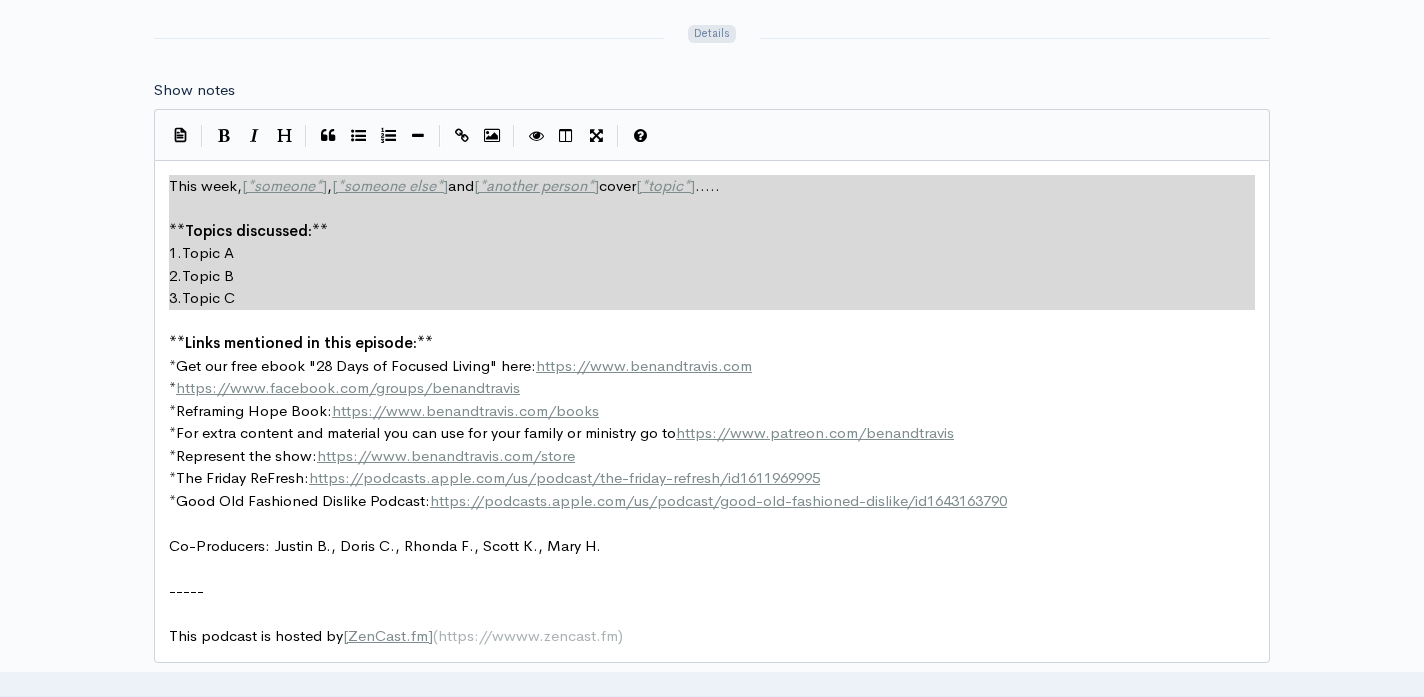 drag, startPoint x: 261, startPoint y: 309, endPoint x: 136, endPoint y: 119, distance: 227.4313 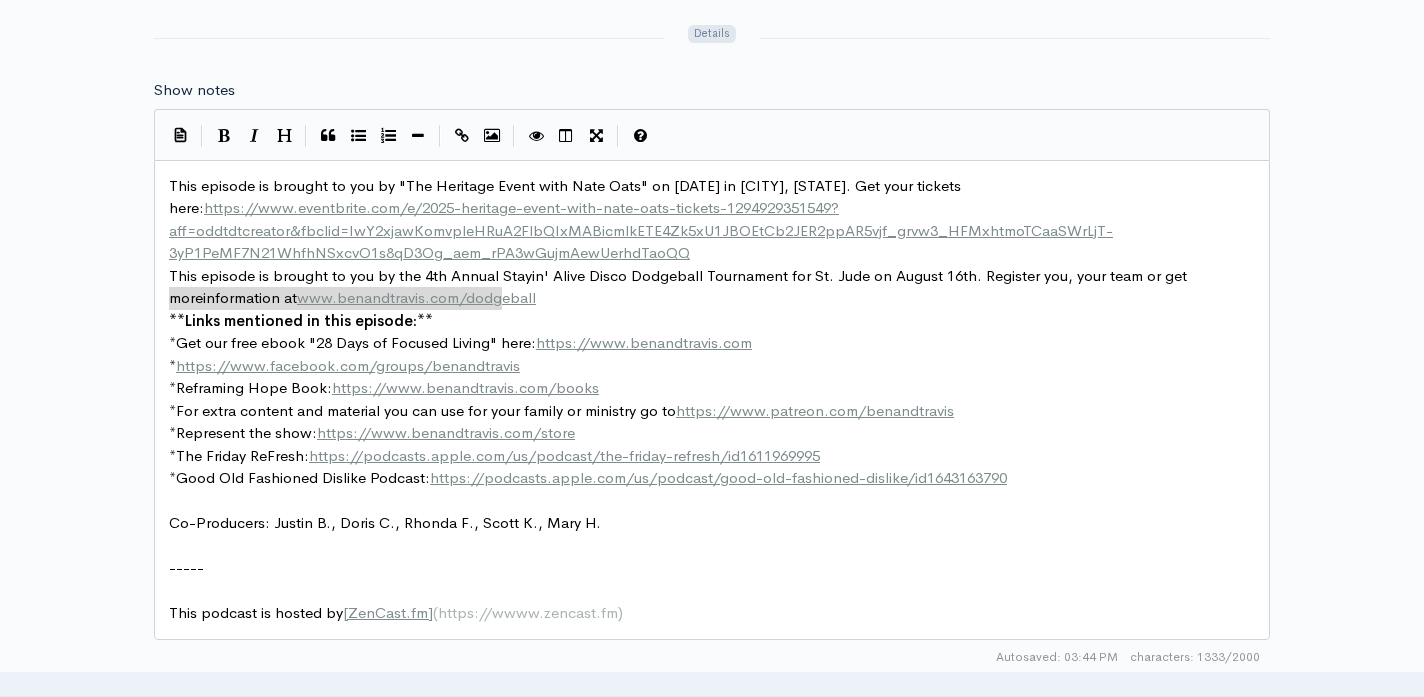 type on "This episode is brought to you by the 4th Annual Stayin' Alive Disco Dodgeball Tournament for St. Jude on August 16th. Register you, your team or get more information at www.benandtravis.com/dodgeball" 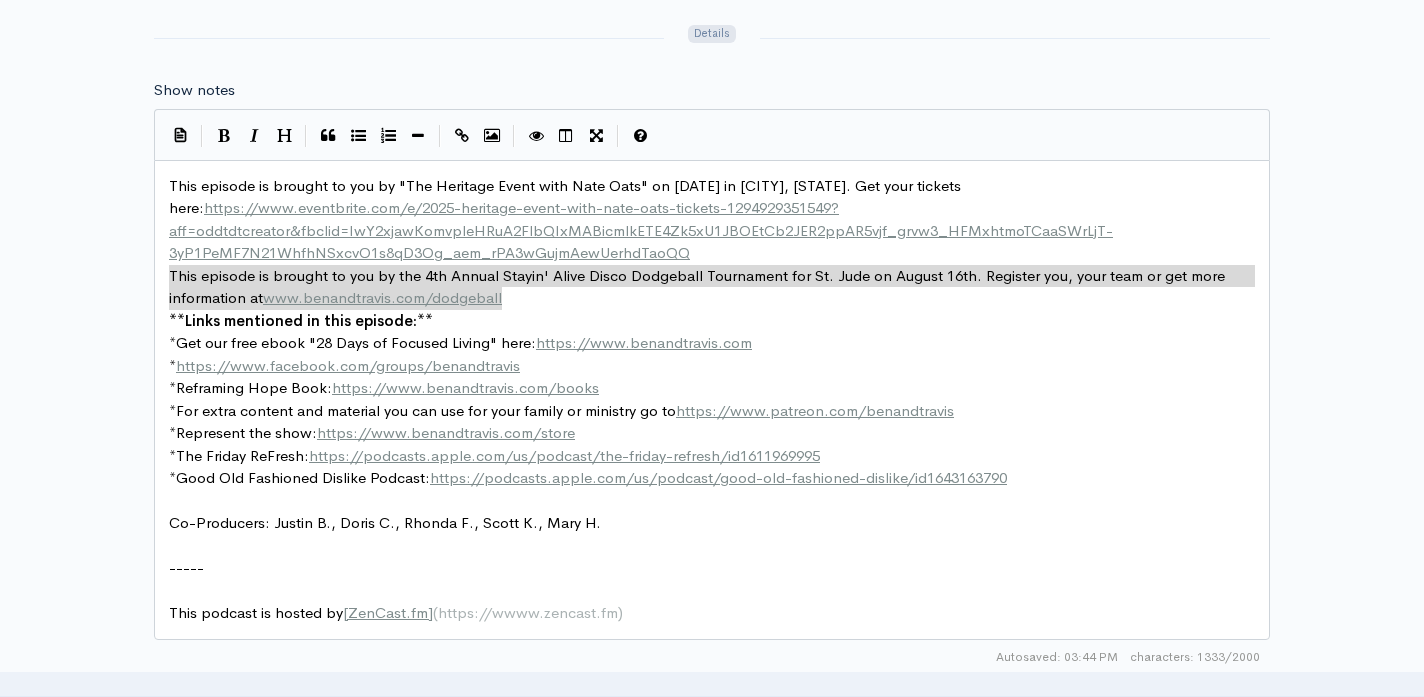 drag, startPoint x: 513, startPoint y: 307, endPoint x: 164, endPoint y: 276, distance: 350.37408 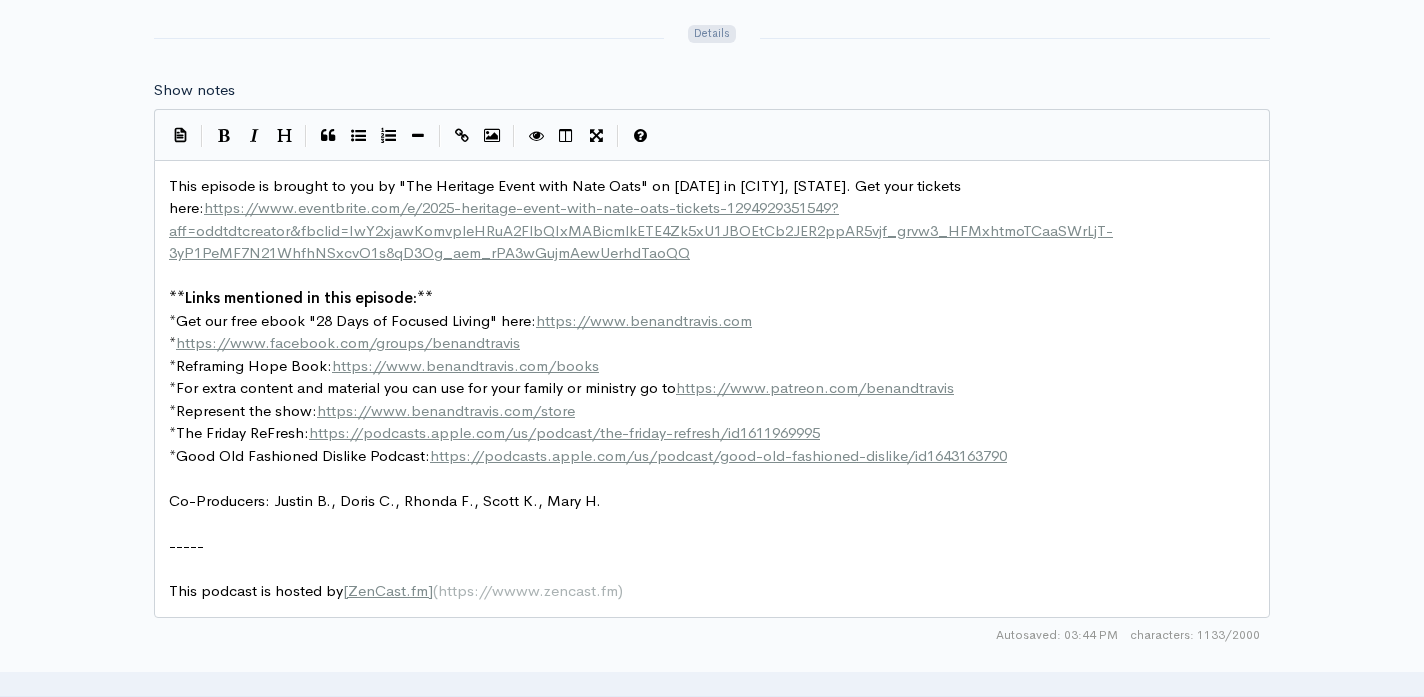 click on "This episode is brought to you by "The Heritage Event with Nate Oats" on August 23rd in Florence, Alabama. Get your tickets here:  https://www.eventbrite.com/e/2025-heritage-event-with-nate-oats-tickets-1294929351549?aff=oddtdtcreator&fbclid=IwY2xjawKomvpleHRuA2FlbQIxMABicmlkETE4Zk5xU1JBOEtCb2JER2ppAR5vjf_grvw3_HFMxhtmoTCaaSWrLjT-3yP1PeMF7N21WhfhNSxcvO1s8qD3Og_aem_rPA3wGujmAewUerhdTaoQQ" at bounding box center [641, 219] 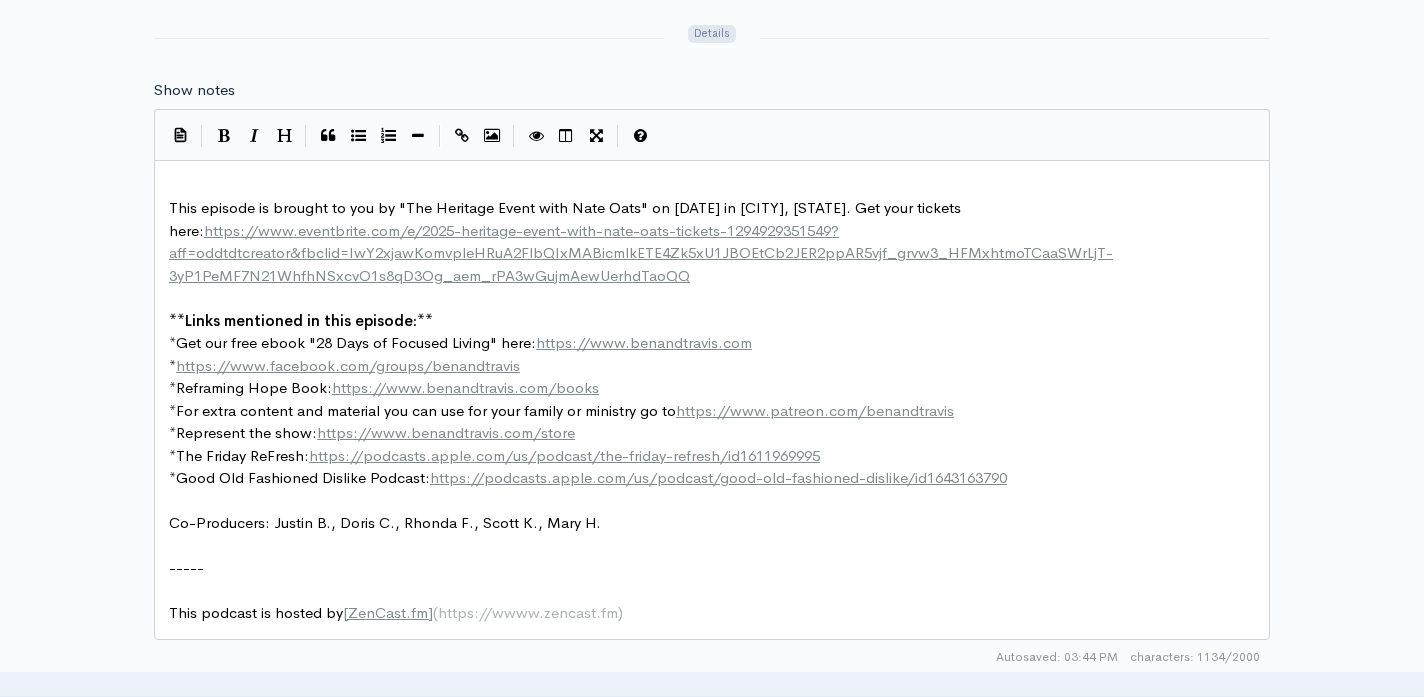 click on "​" at bounding box center (712, 186) 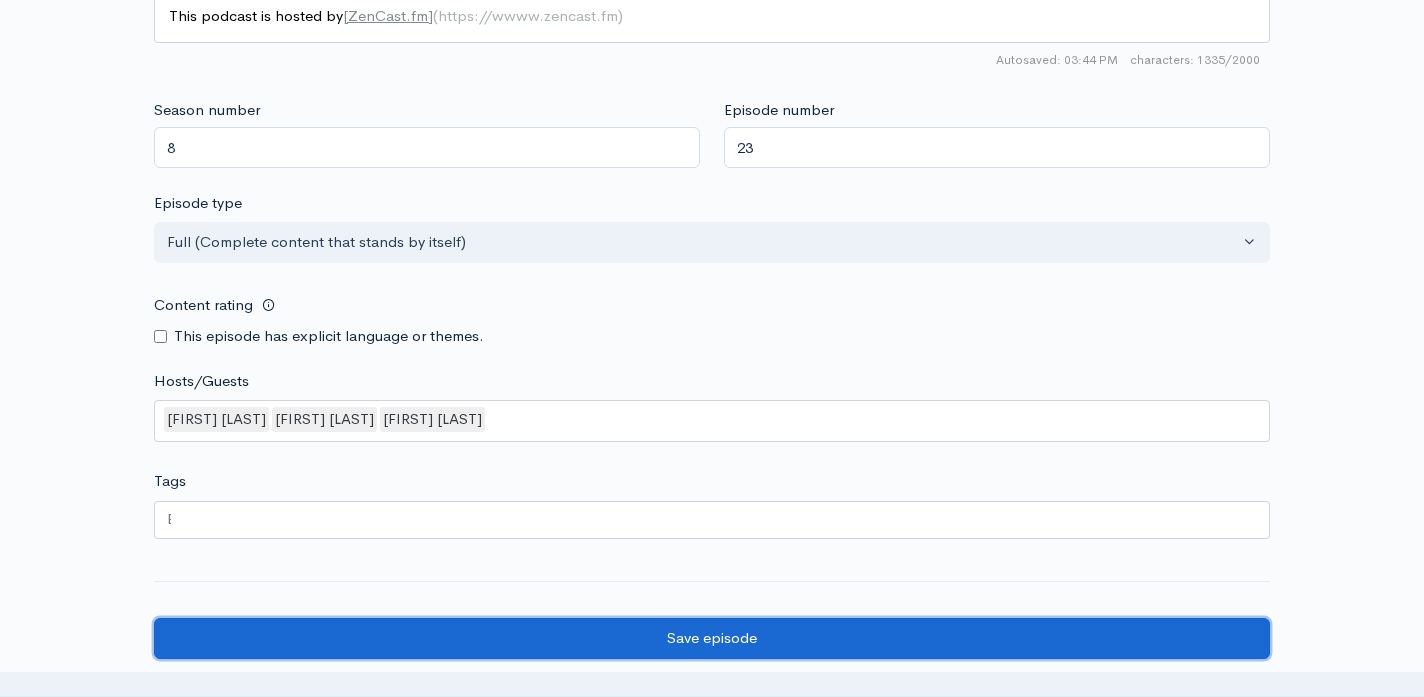 click on "Save episode" at bounding box center [712, 638] 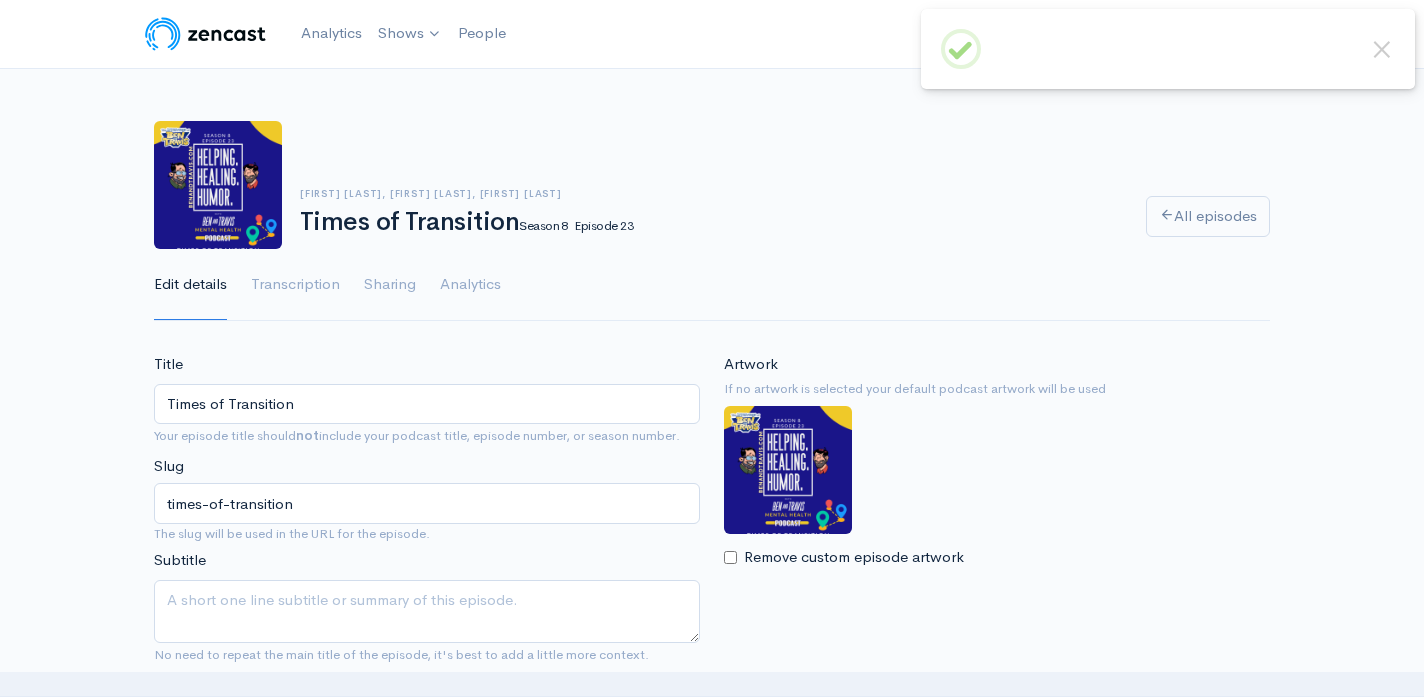scroll, scrollTop: 363, scrollLeft: 0, axis: vertical 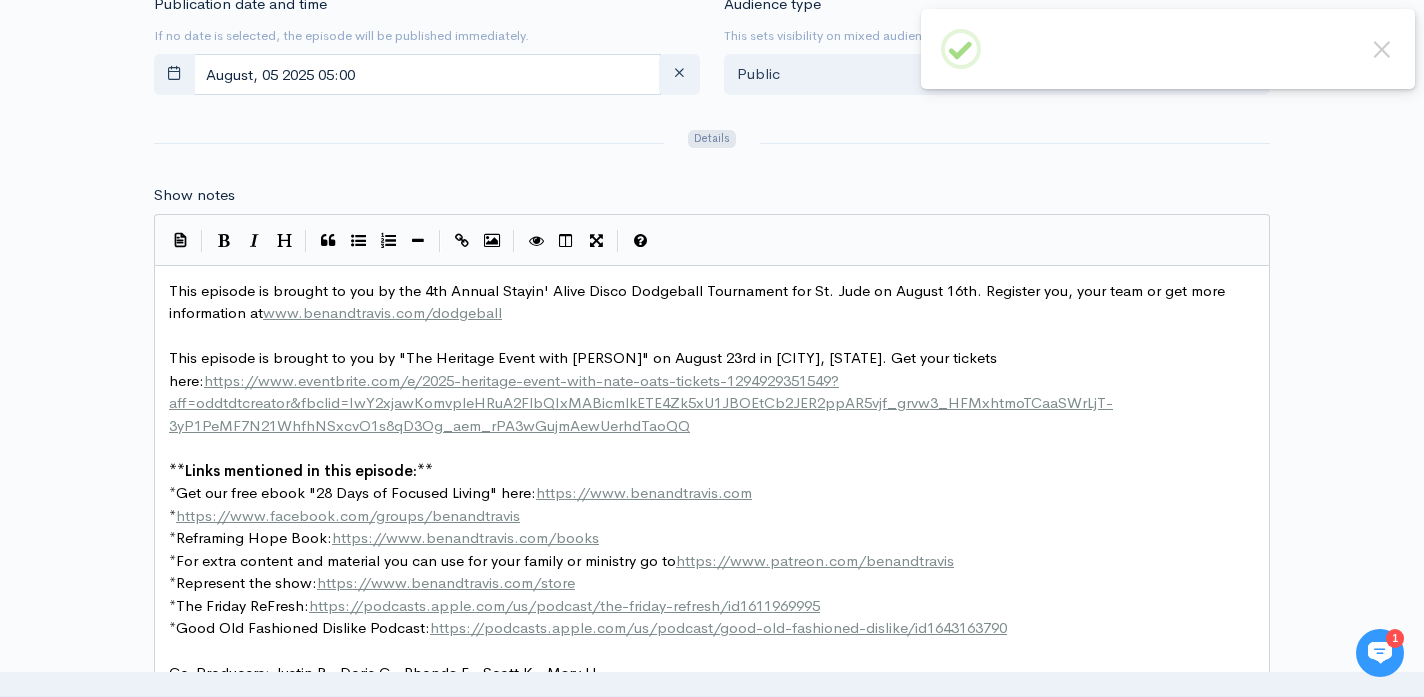 click on "This episode is brought to you by "The Heritage Event with Nate Oats" on August 23rd in Florence, Alabama. Get your tickets here:  https://www.eventbrite.com/e/2025-heritage-event-with-nate-oats-tickets-1294929351549?aff=oddtdtcreator&fbclid=IwY2xjawKomvpleHRuA2FlbQIxMABicmlkETE4Zk5xU1JBOEtCb2JER2ppAR5vjf_grvw3_HFMxhtmoTCaaSWrLjT-3yP1PeMF7N21WhfhNSxcvO1s8qD3Og_aem_rPA3wGujmAewUerhdTaoQQ" at bounding box center [712, 392] 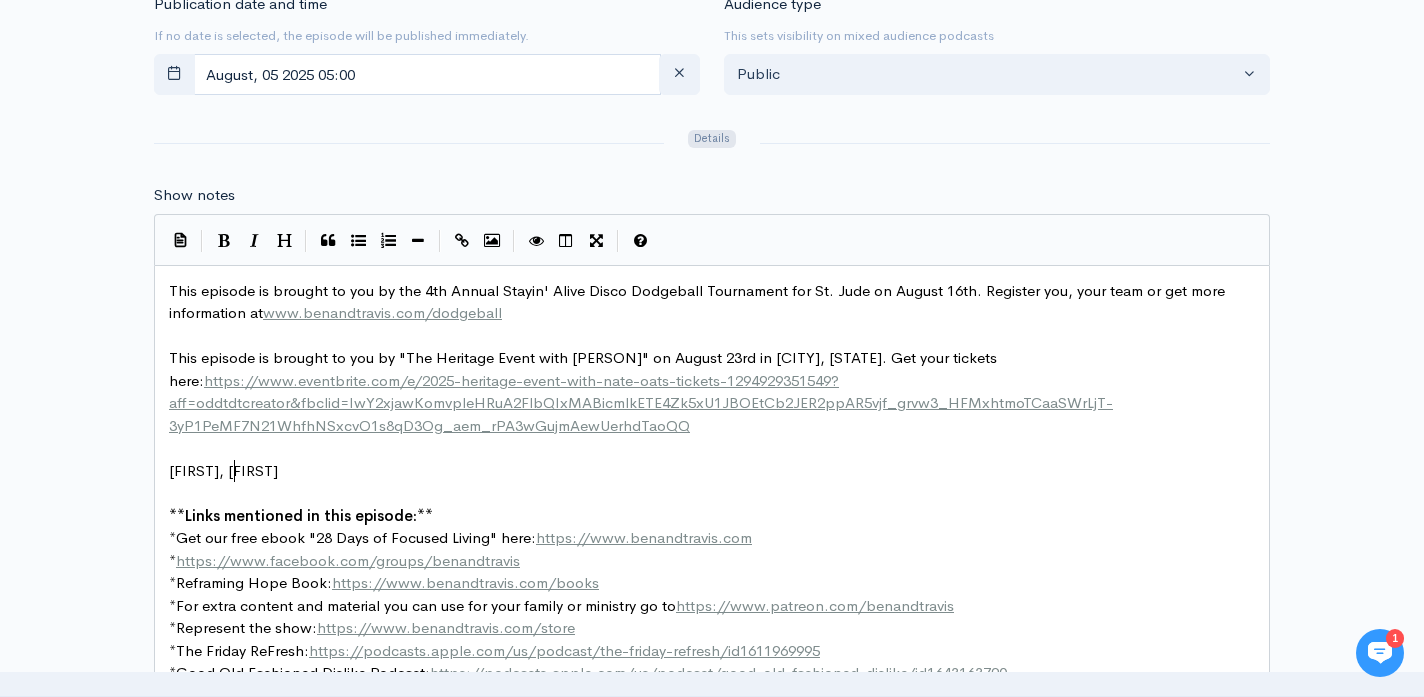 type on "Ben, Travi a" 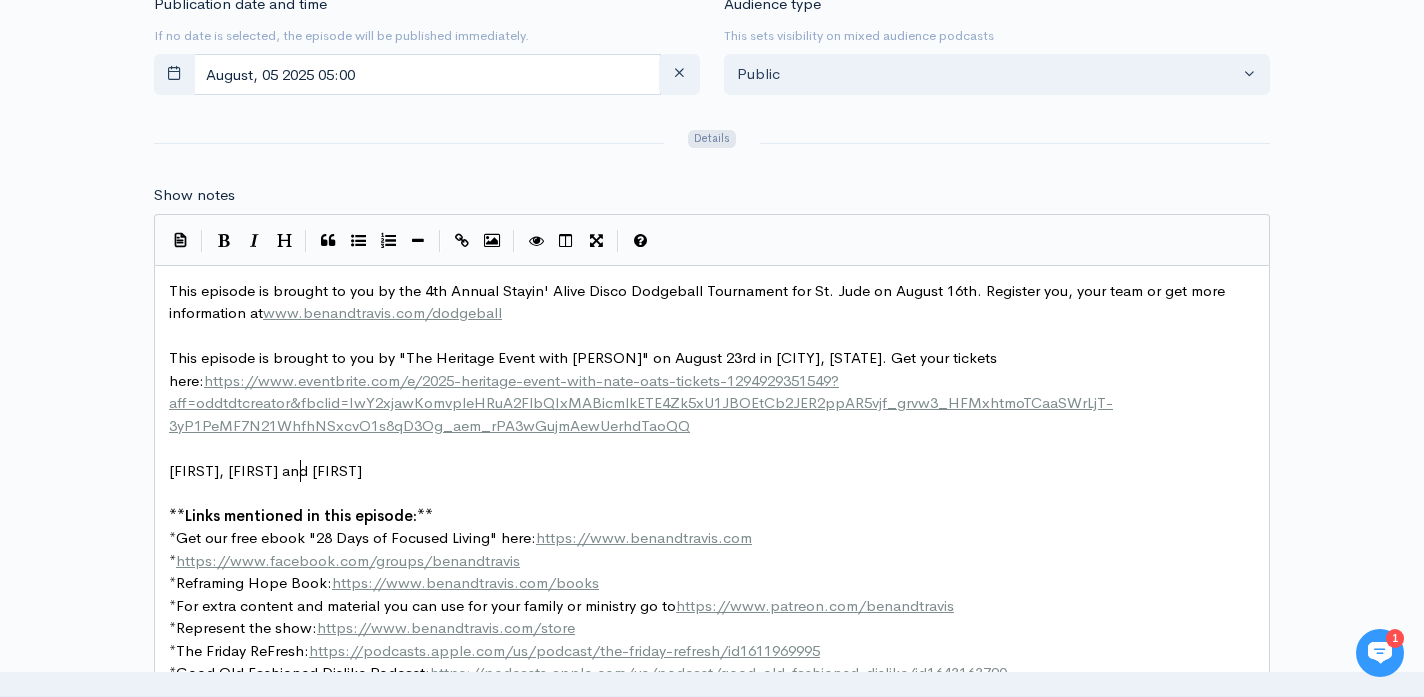 scroll, scrollTop: 7, scrollLeft: 69, axis: both 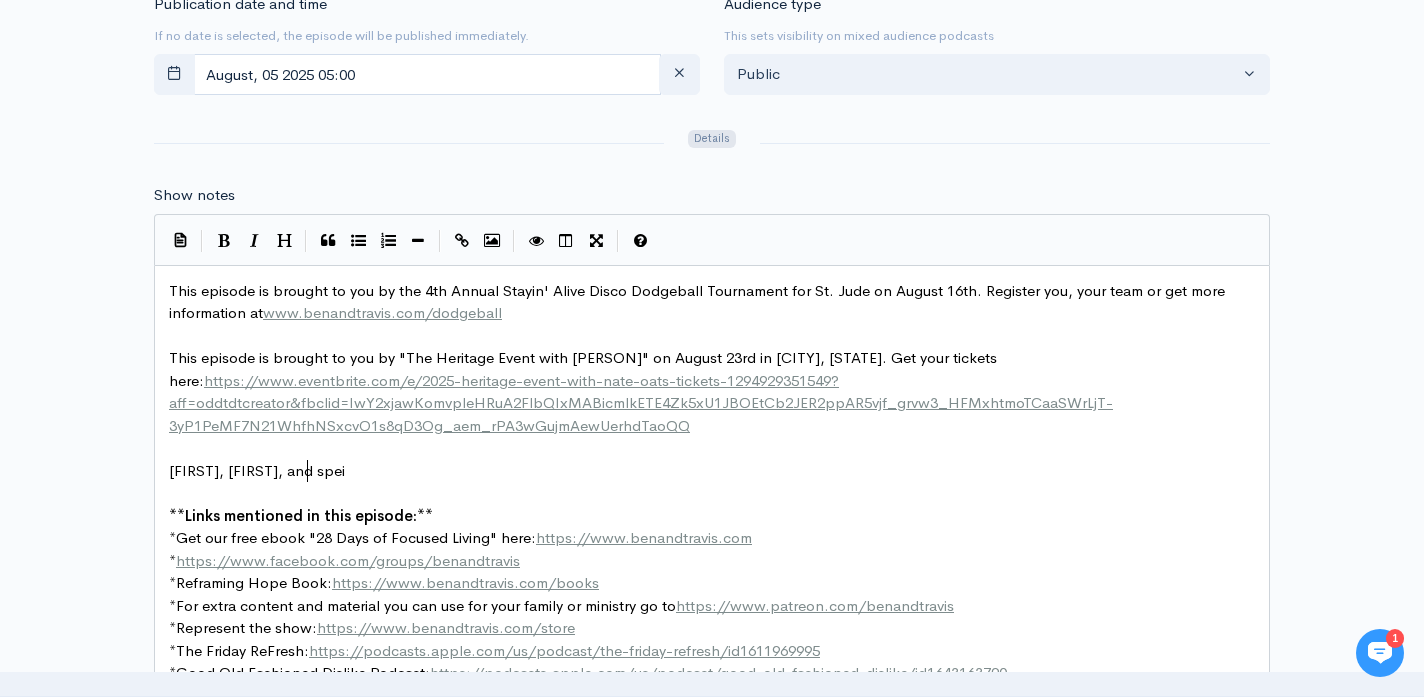 type on ", and speica" 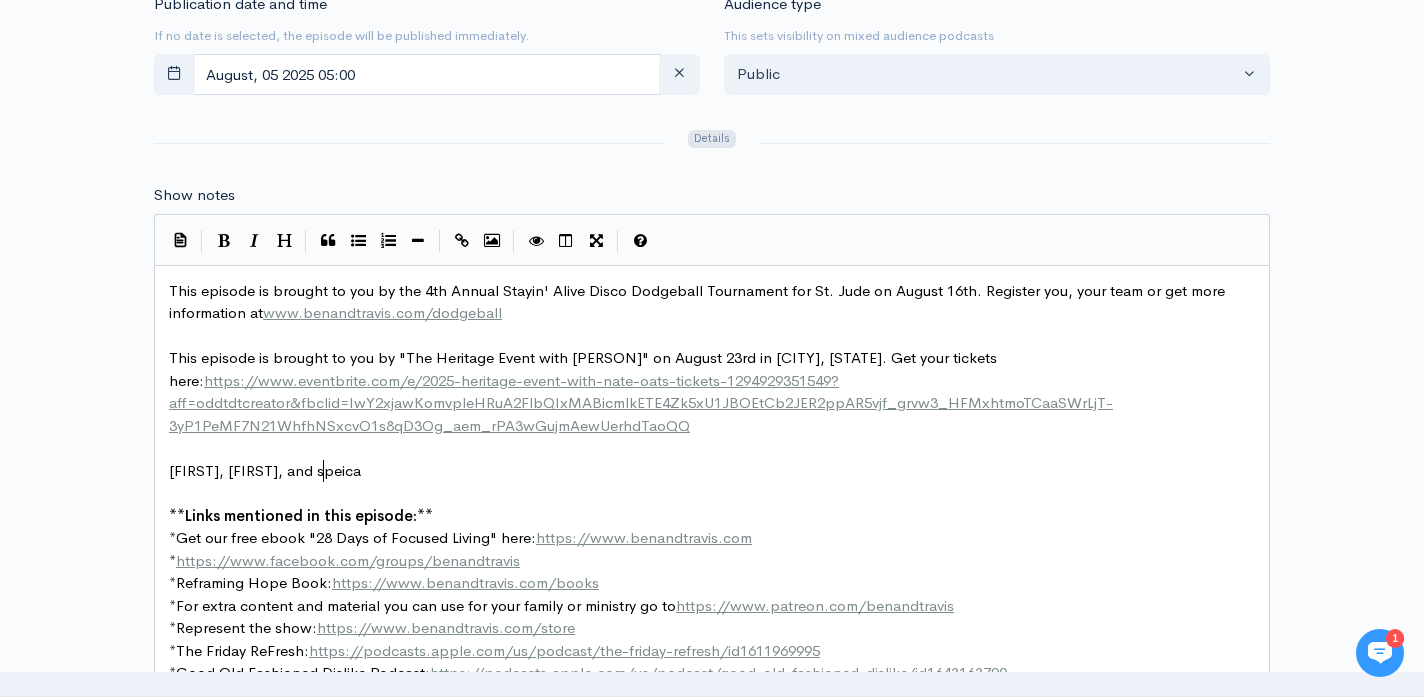 scroll, scrollTop: 7, scrollLeft: 81, axis: both 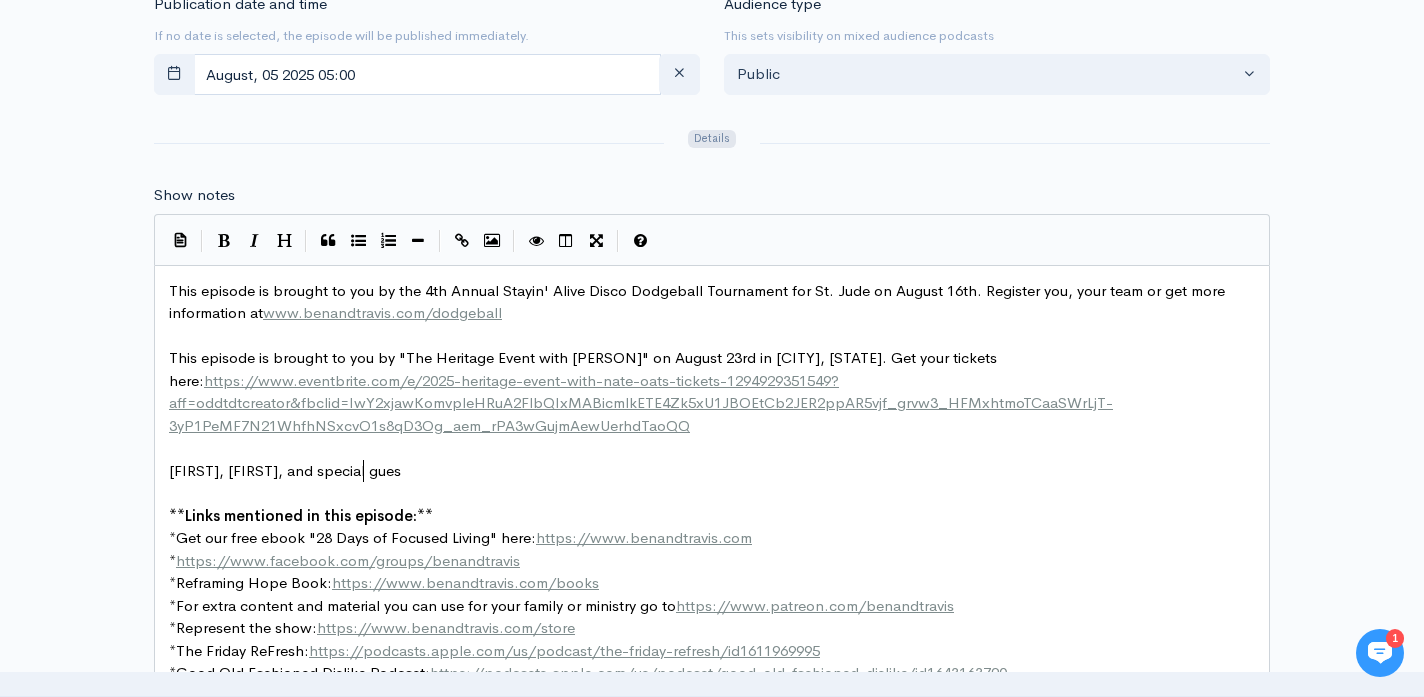 type on "ecial guest" 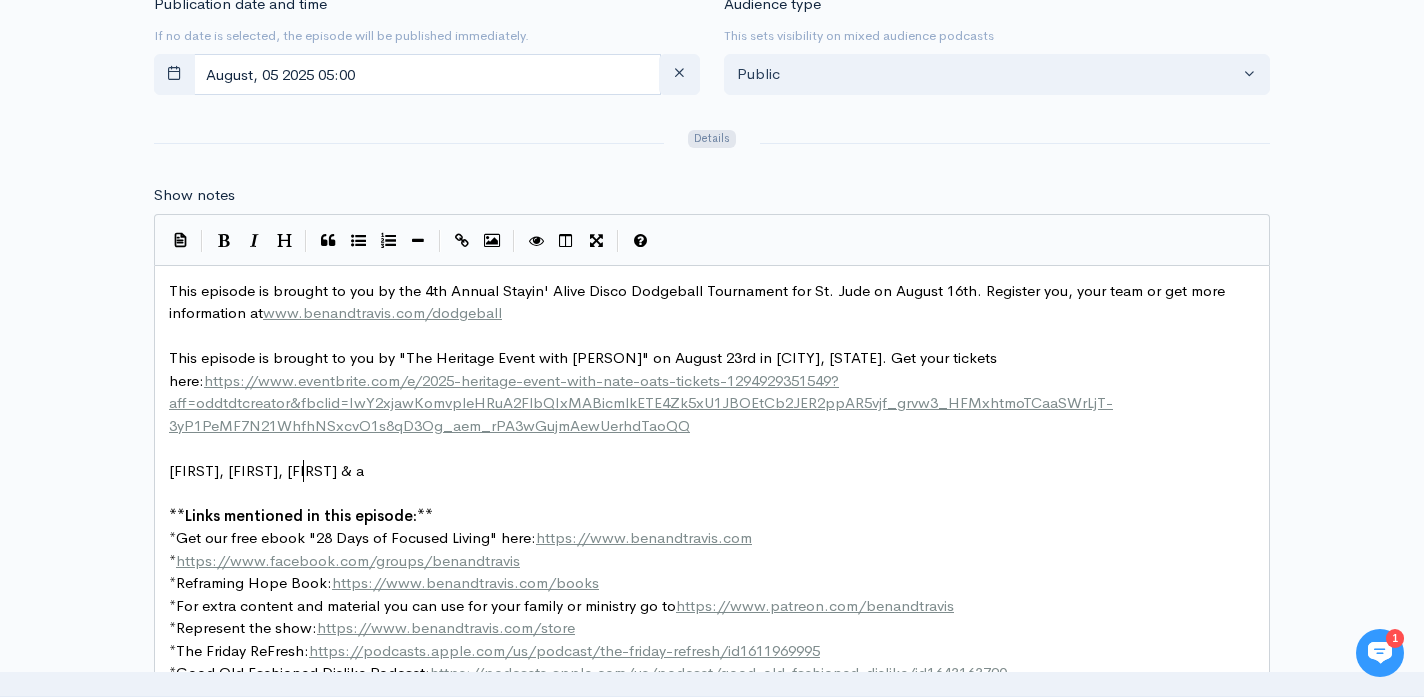 type on "Will & aa" 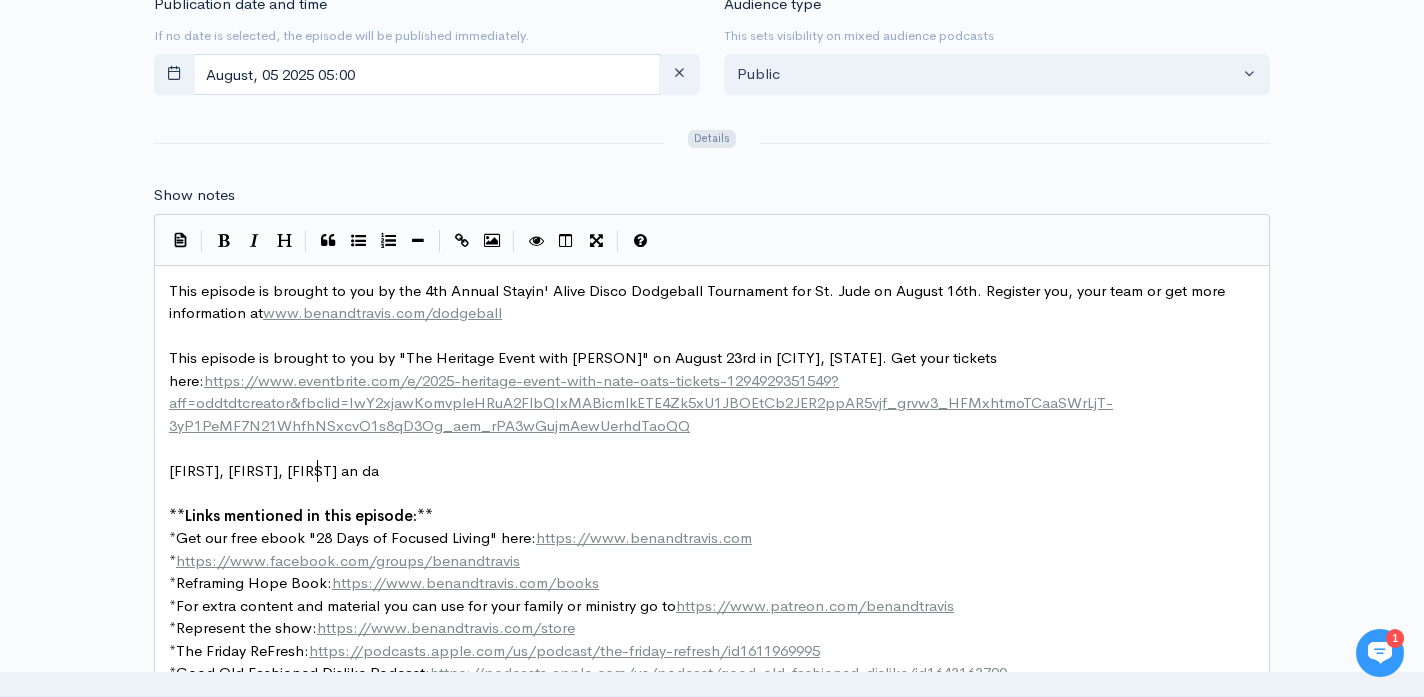 type on "an da" 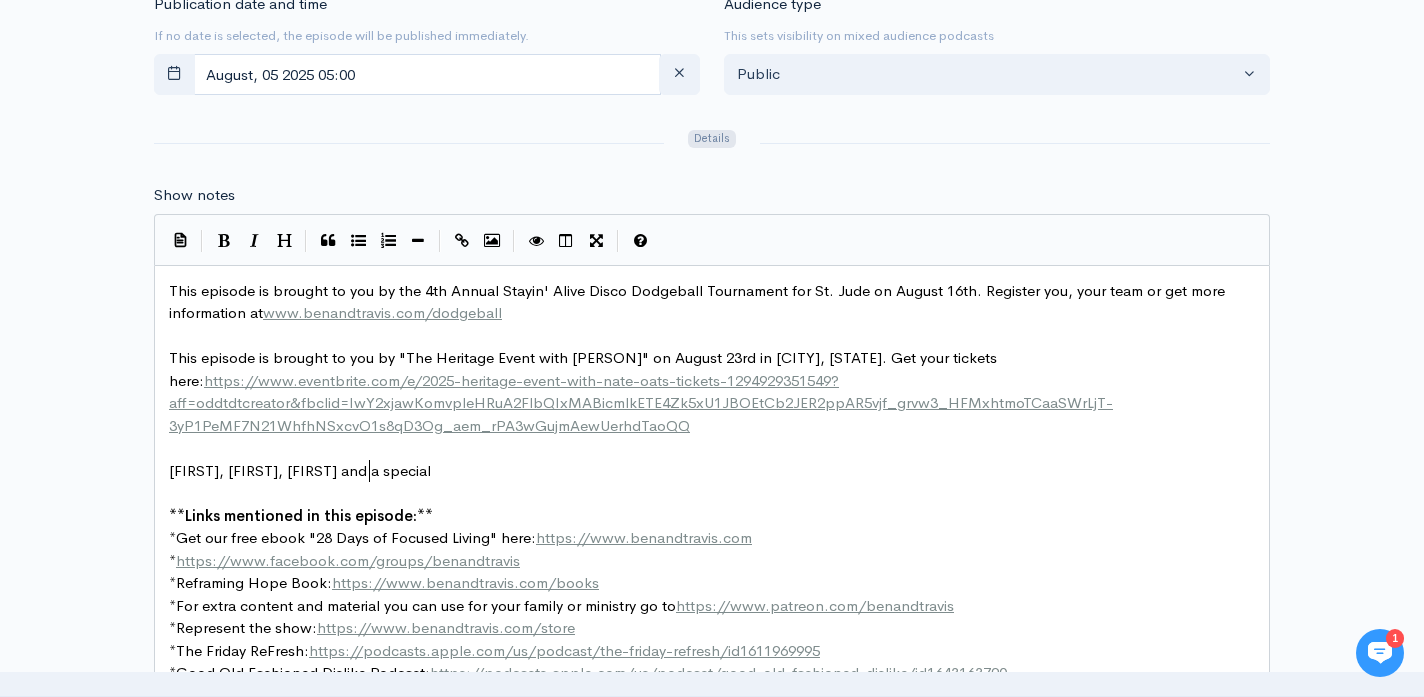 scroll, scrollTop: 7, scrollLeft: 76, axis: both 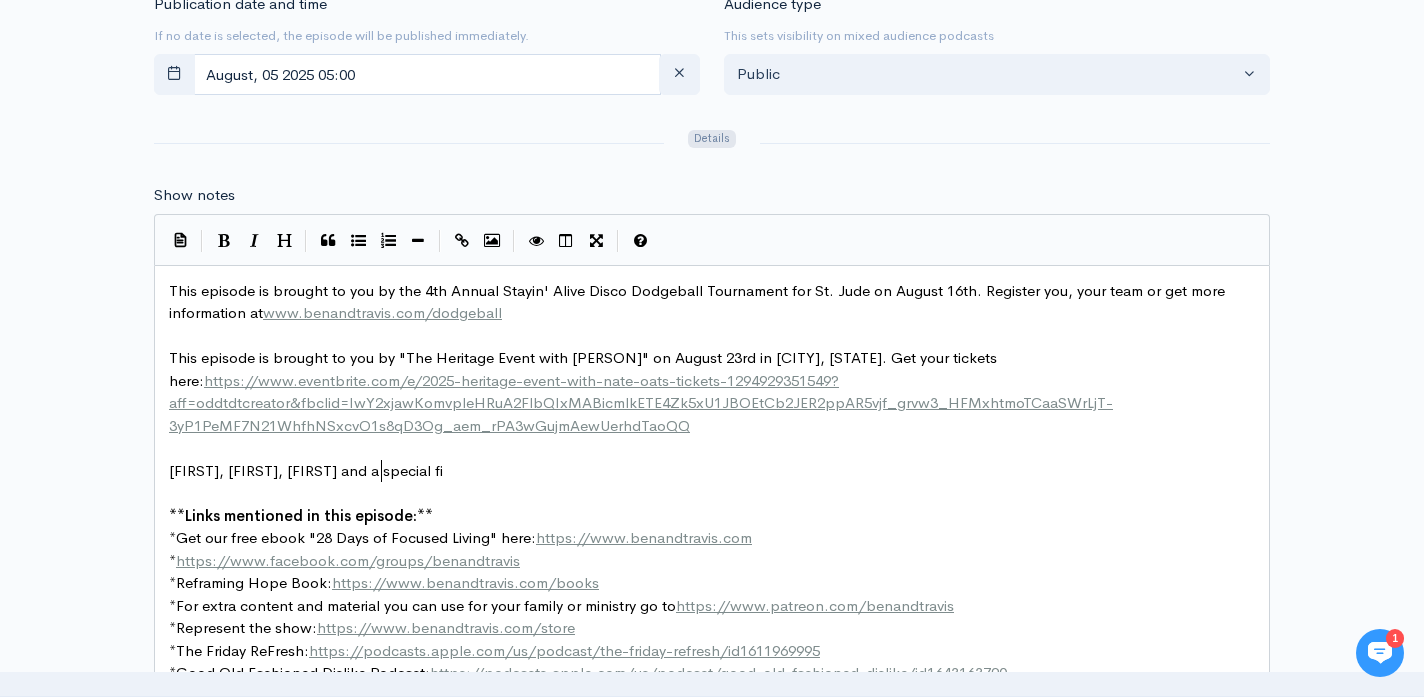 type on "d a special fit" 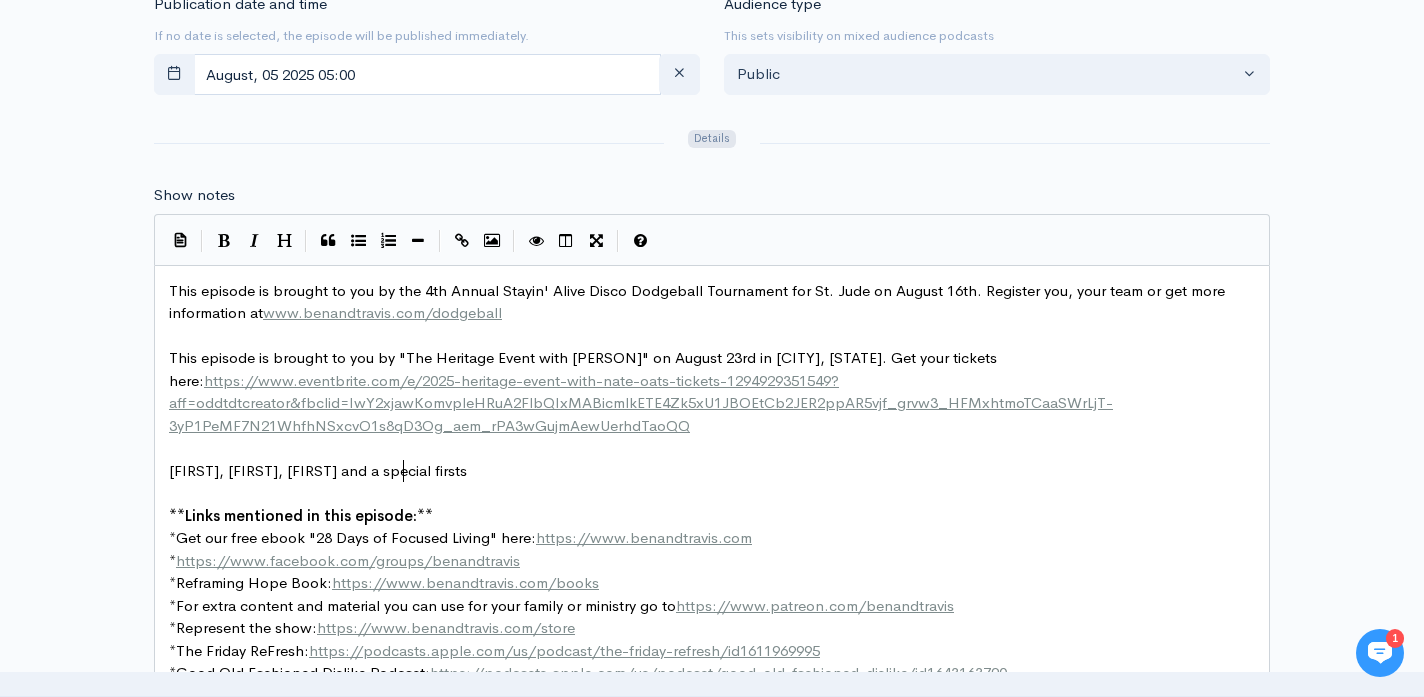 type on "rts t" 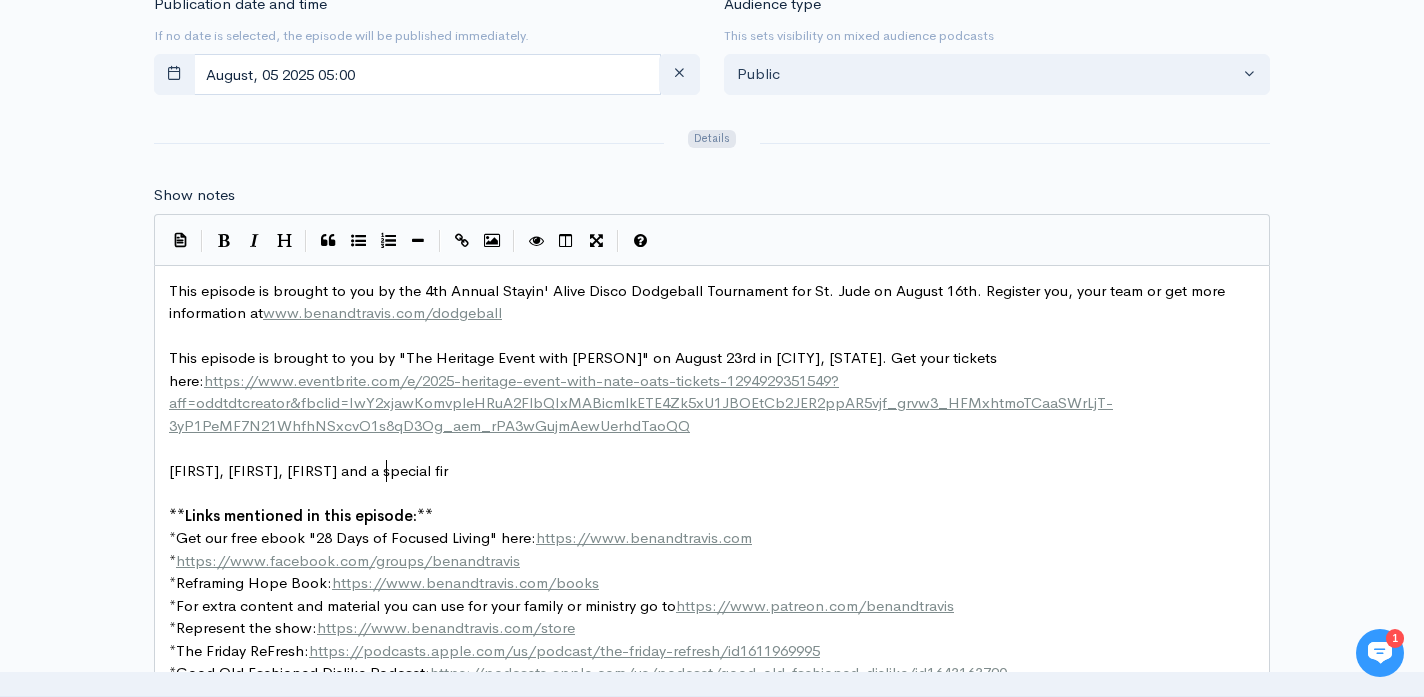 type on "wt" 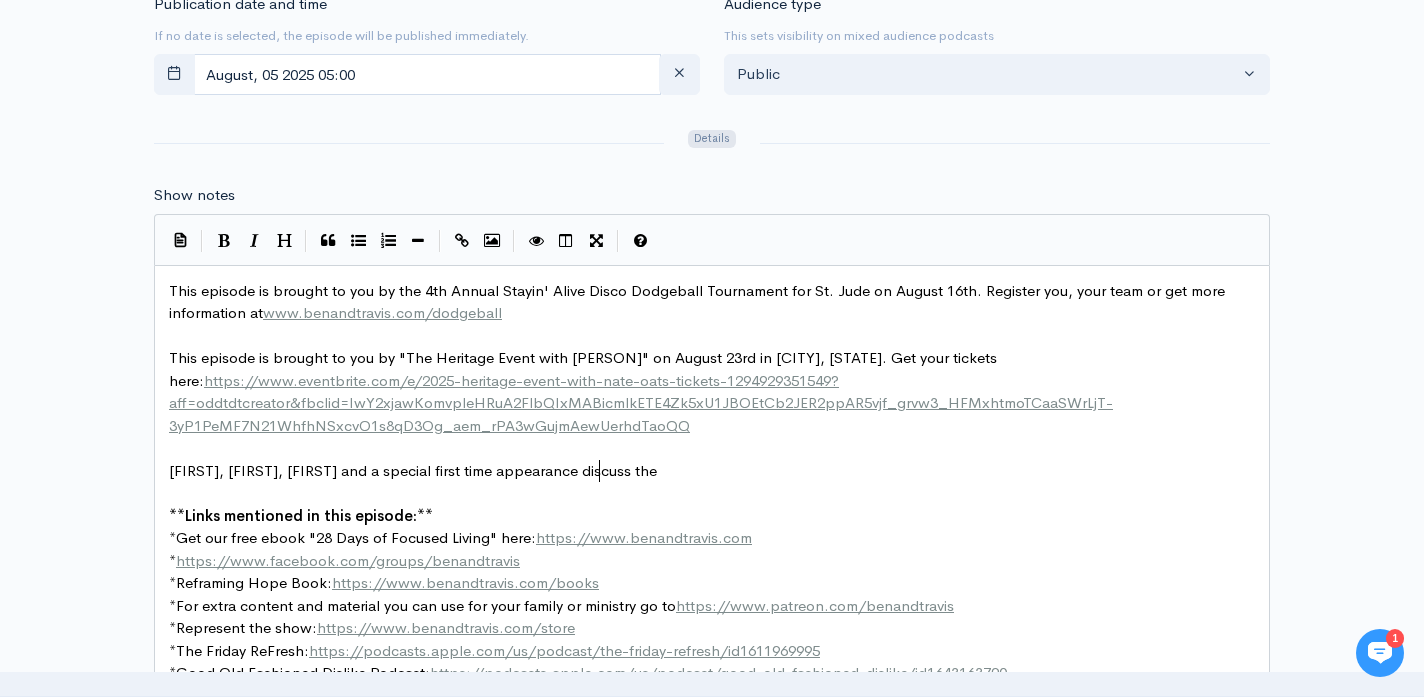 scroll, scrollTop: 7, scrollLeft: 212, axis: both 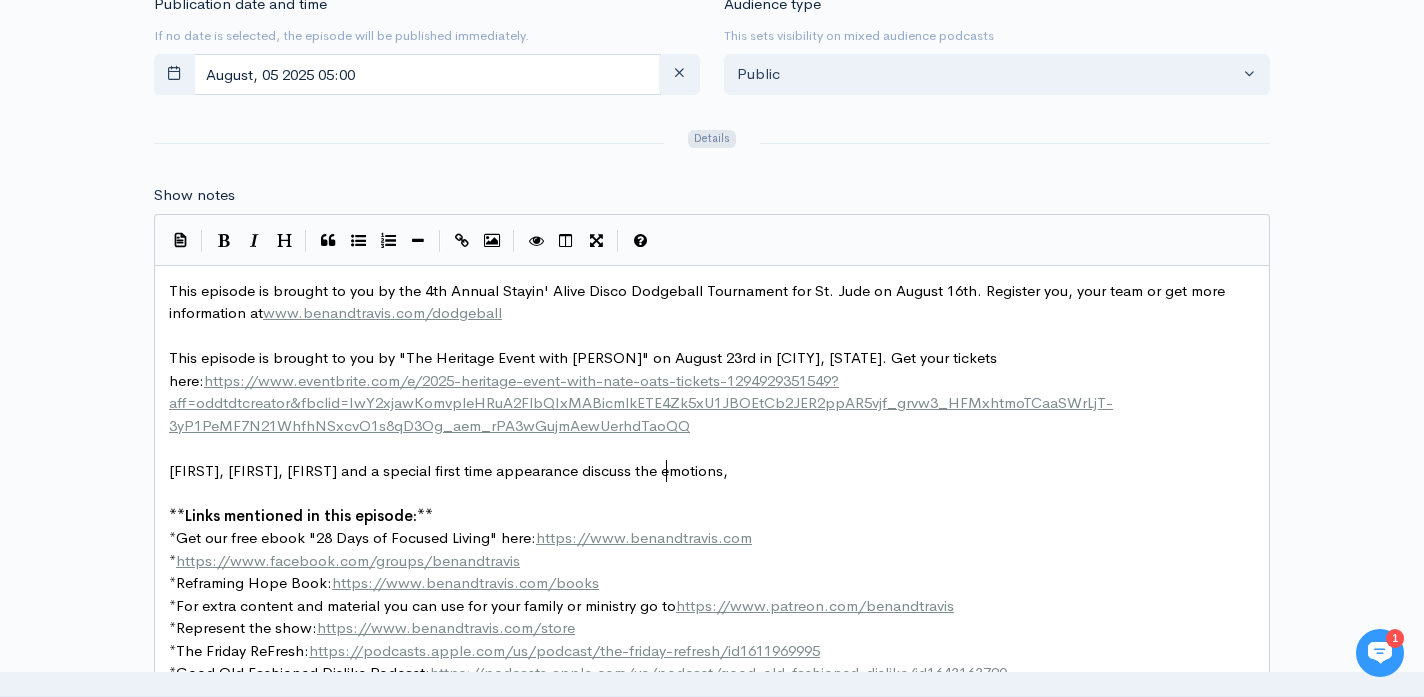 type on "st time appearance discuss the emotions," 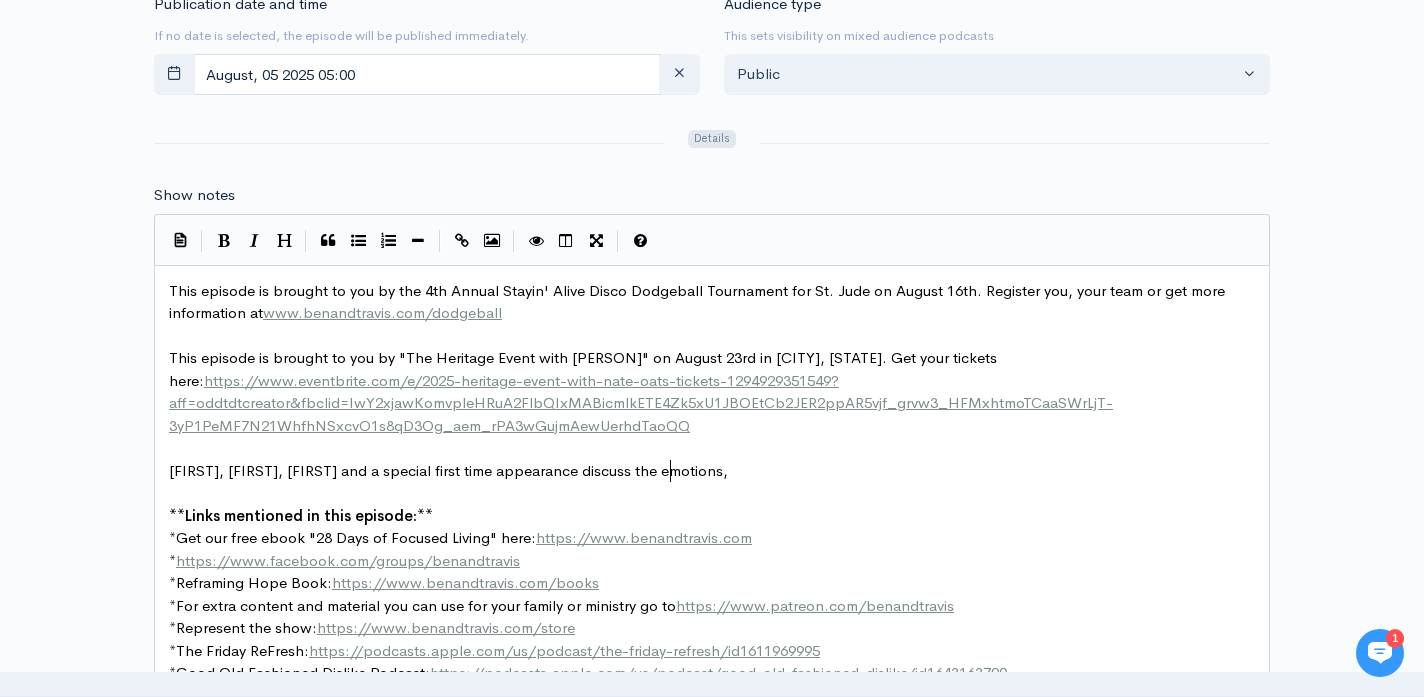scroll, scrollTop: 7, scrollLeft: 282, axis: both 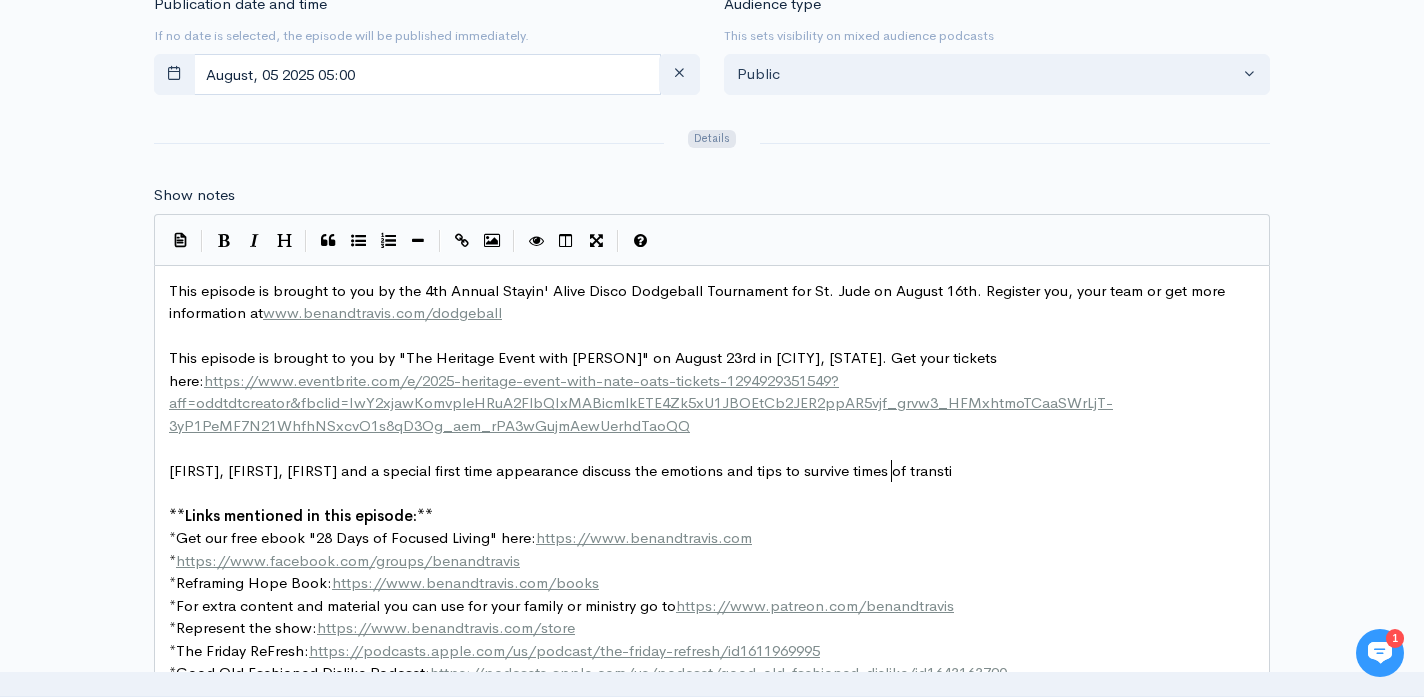 type on "and tips to survive times of transtio" 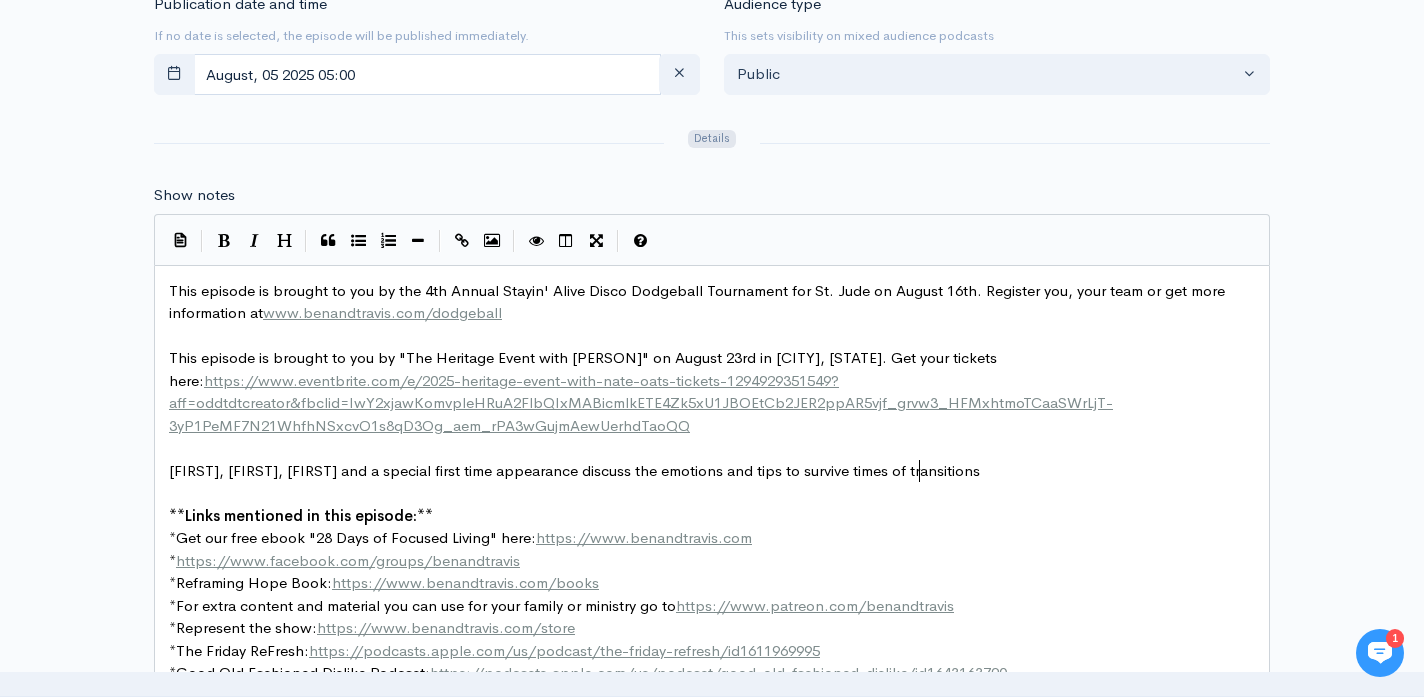 type on "itions." 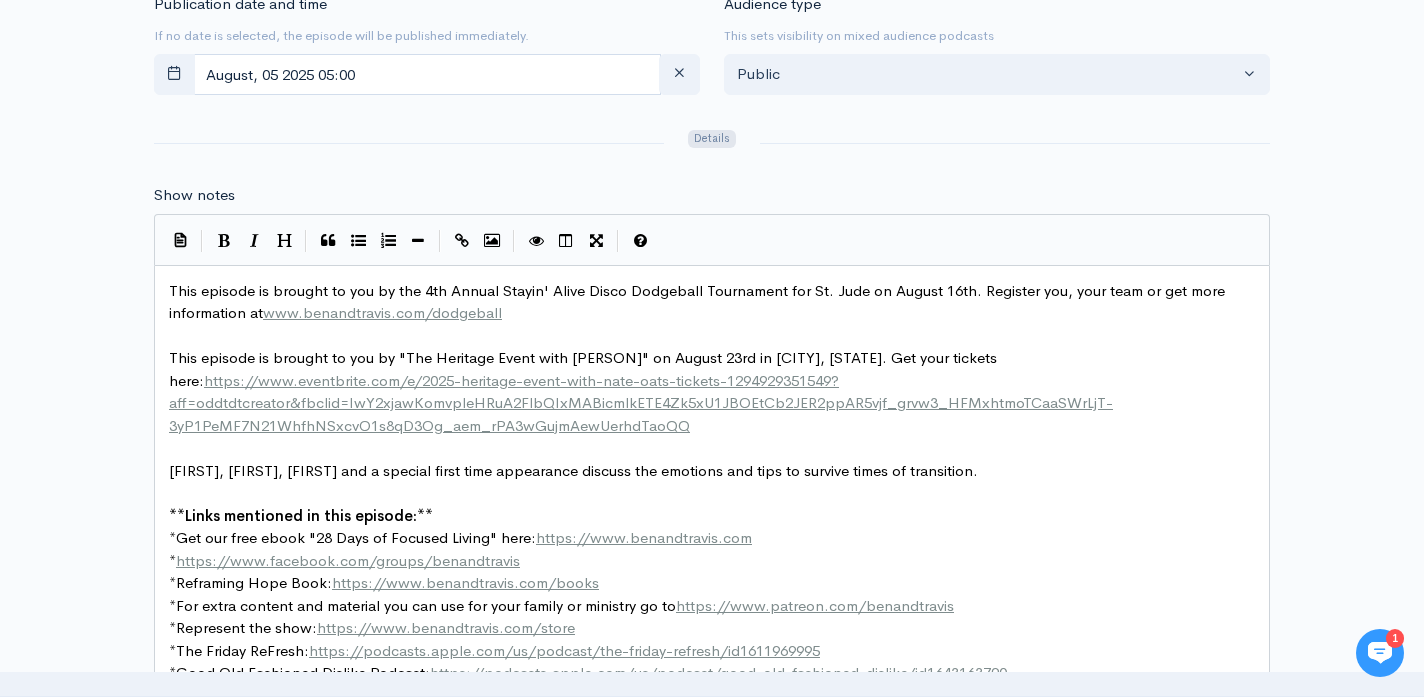 type on ".!" 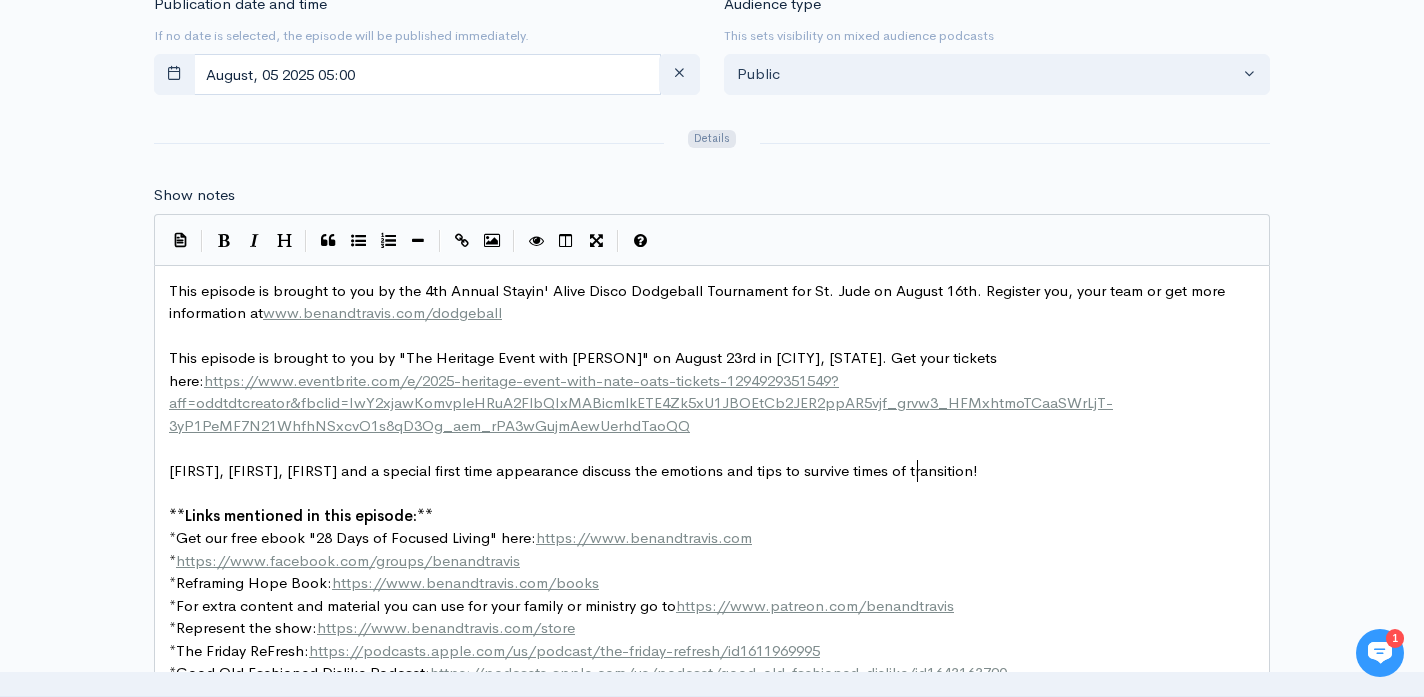 scroll, scrollTop: 7, scrollLeft: 5, axis: both 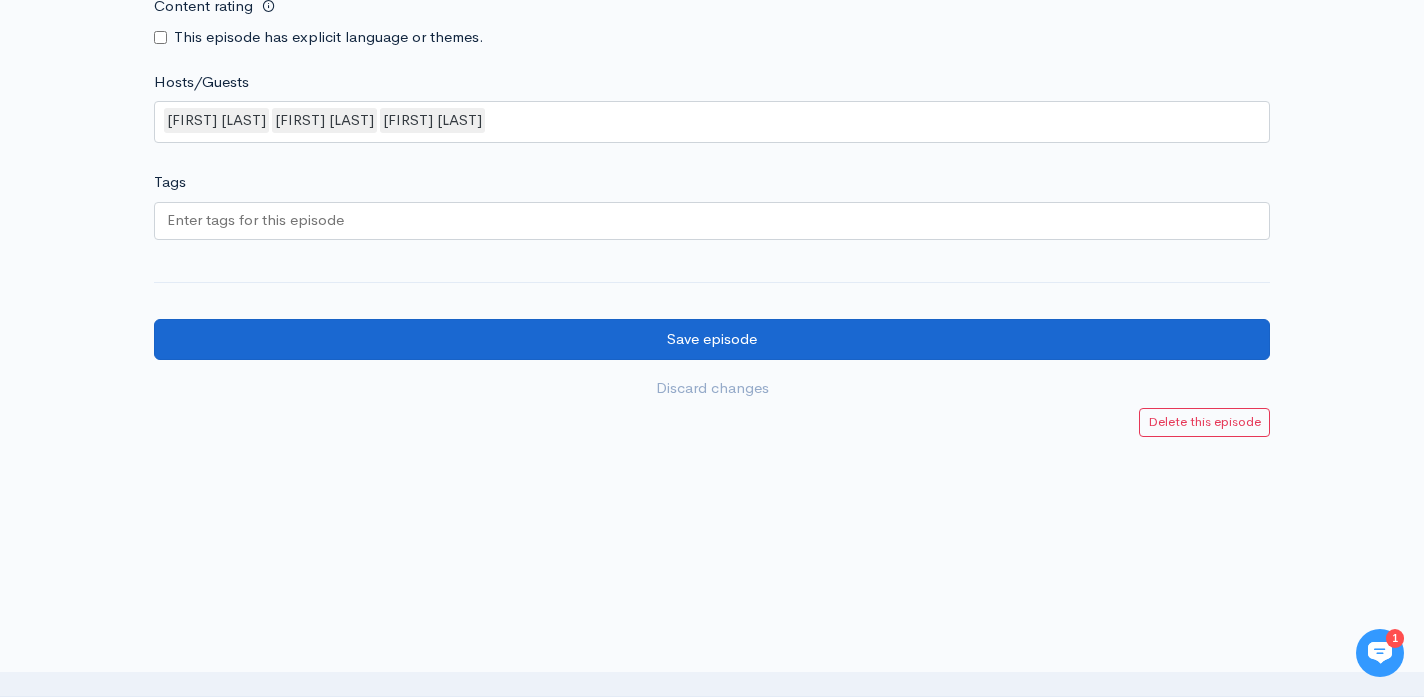 type on "!" 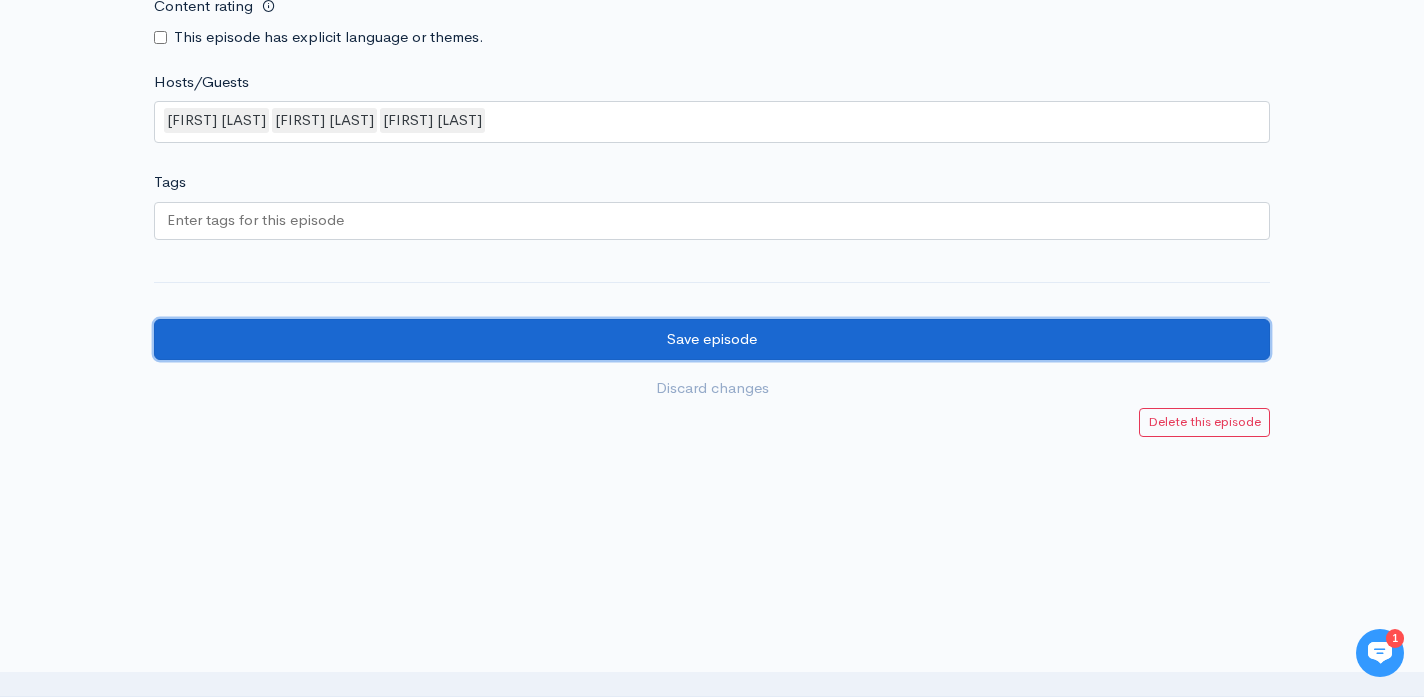 click on "Save episode" at bounding box center [712, 339] 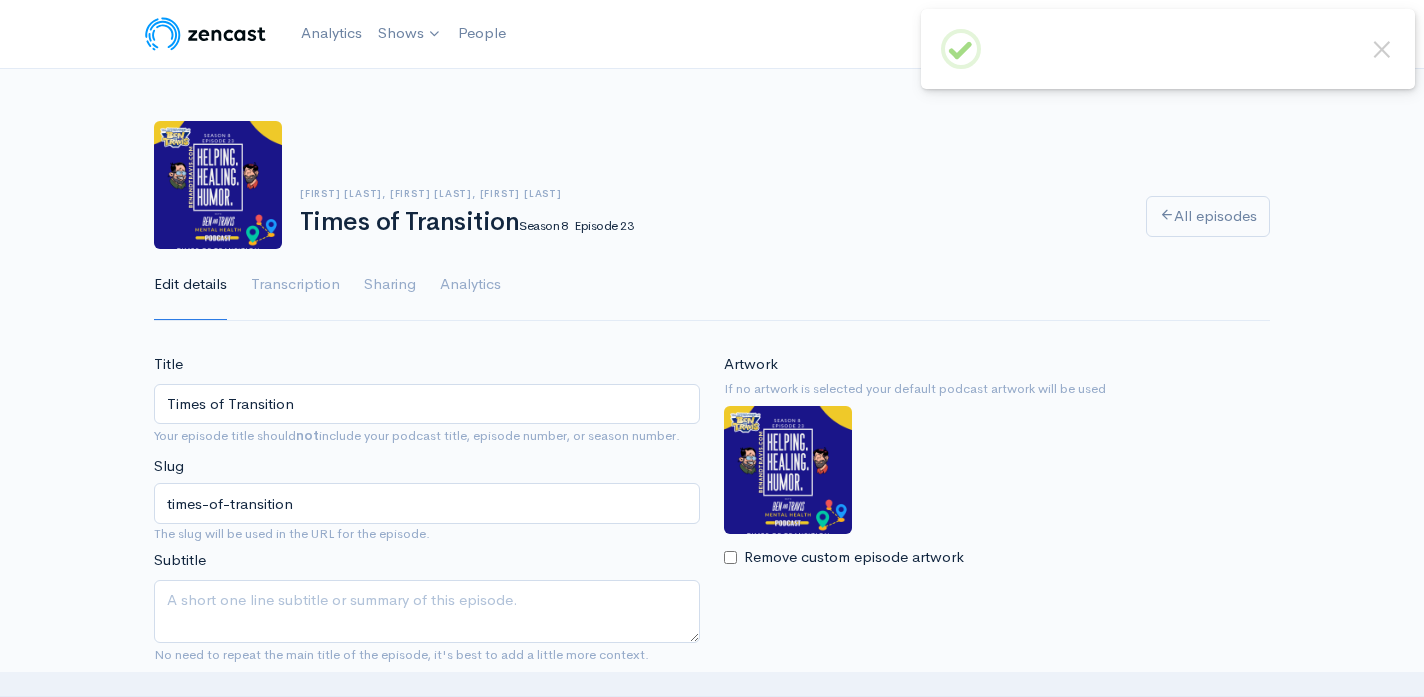 scroll, scrollTop: 0, scrollLeft: 0, axis: both 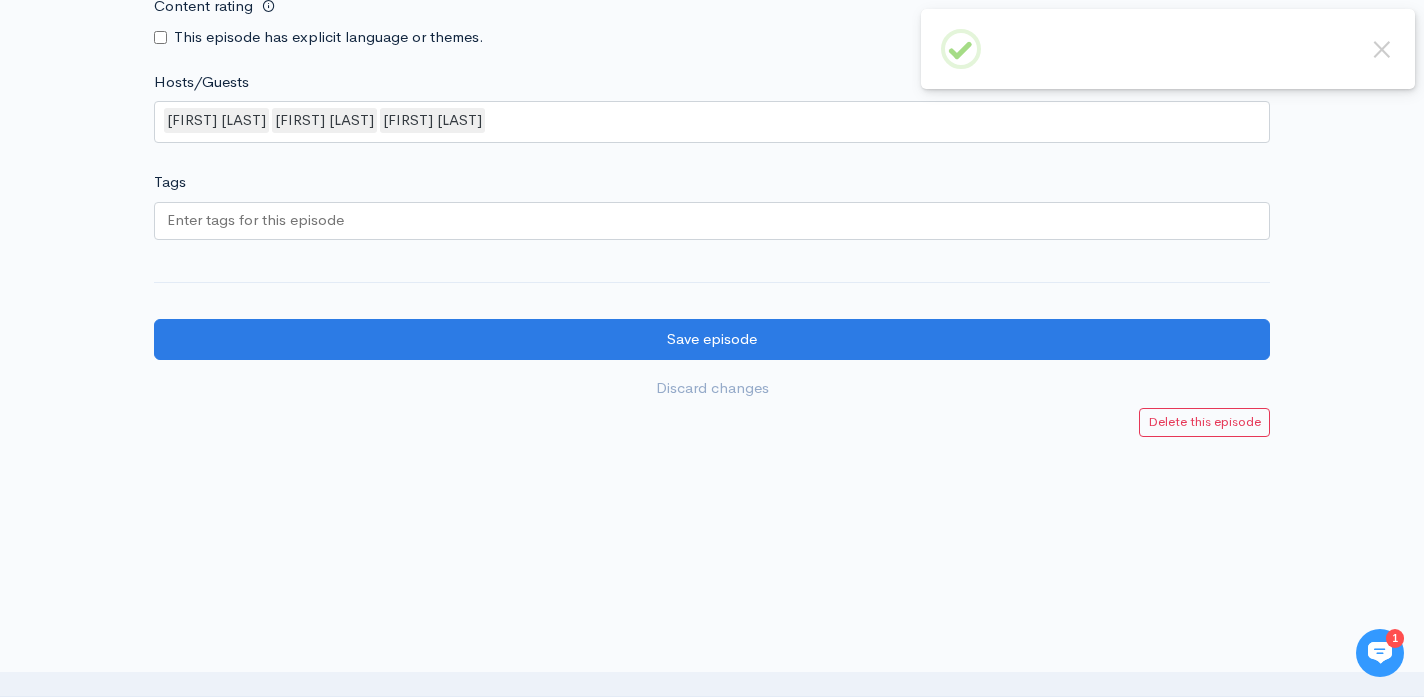 click at bounding box center [712, 221] 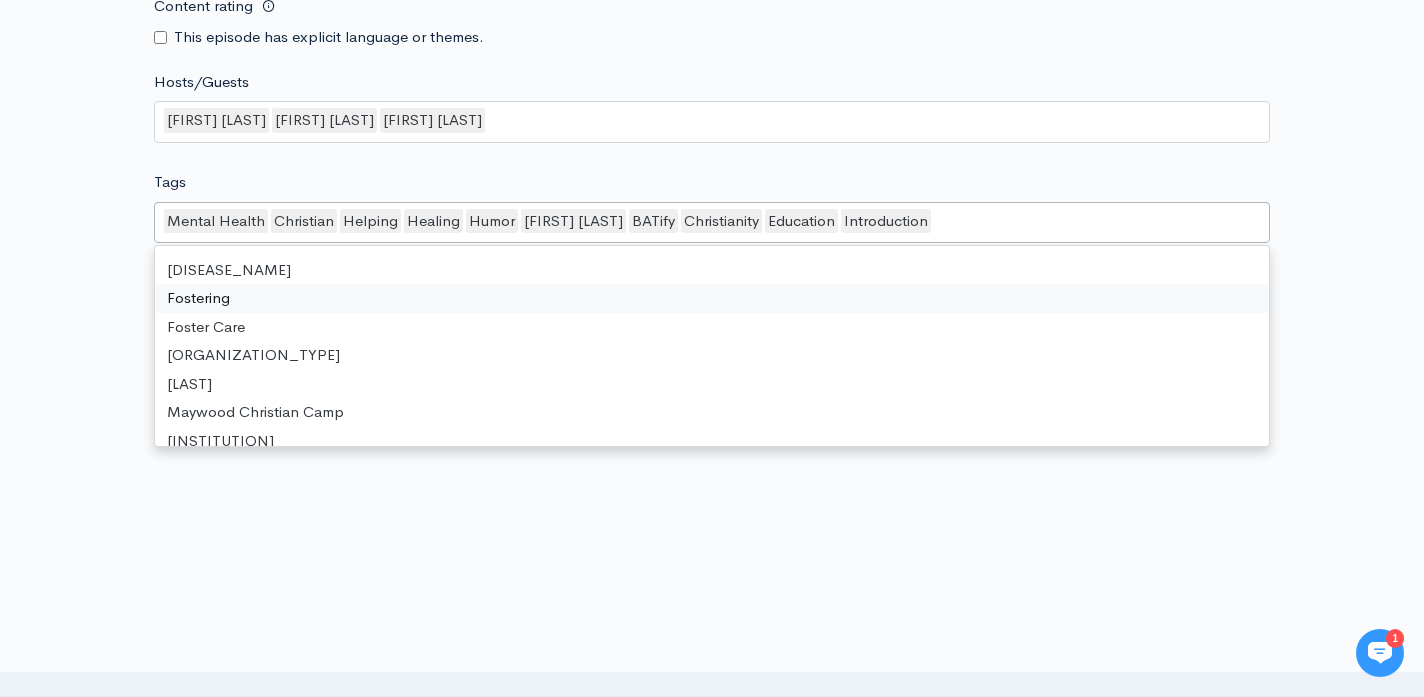 scroll, scrollTop: 943, scrollLeft: 0, axis: vertical 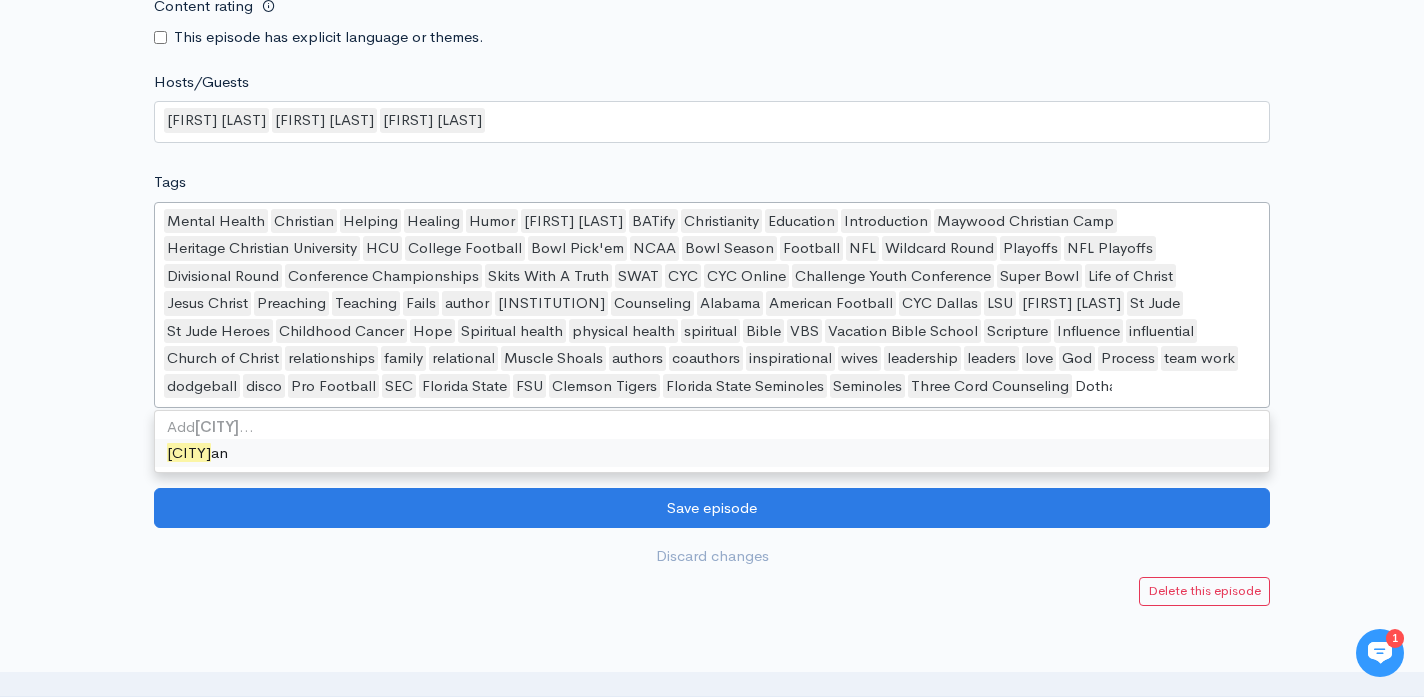 type on "Dothan" 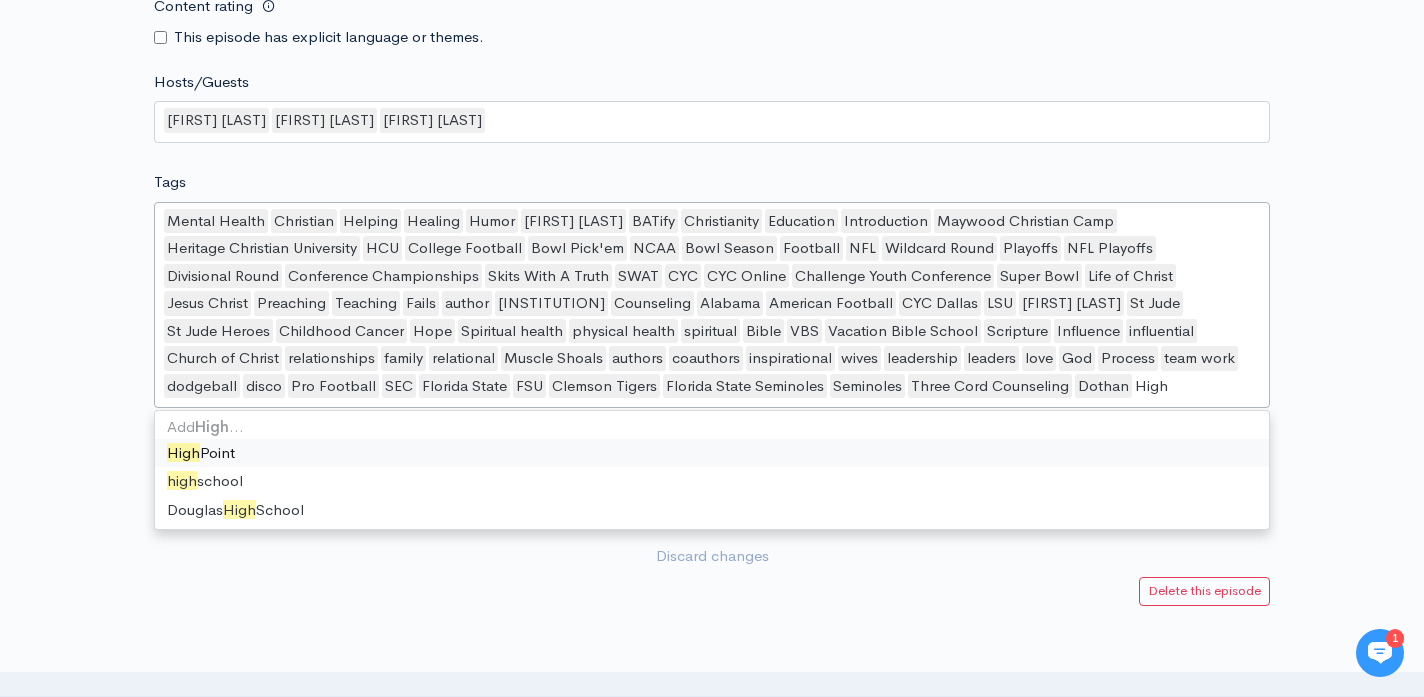 scroll, scrollTop: 0, scrollLeft: 0, axis: both 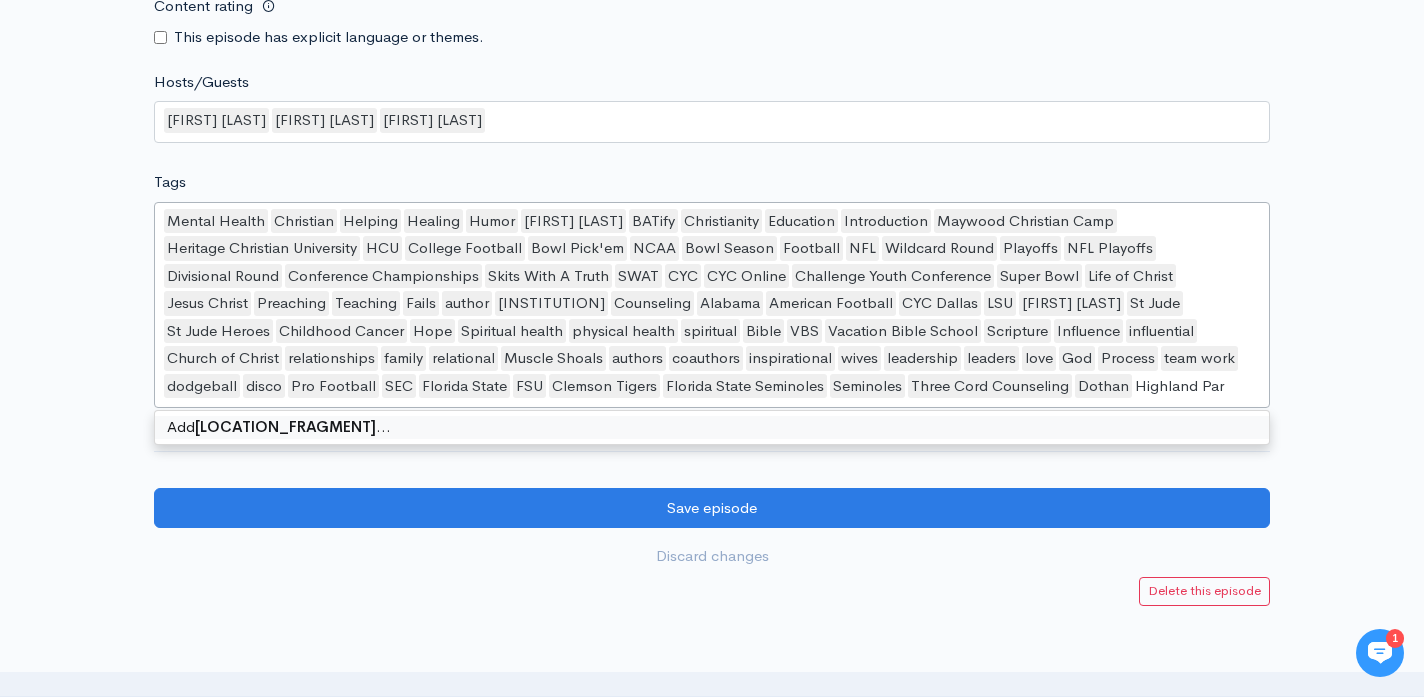 type on "Highland Park" 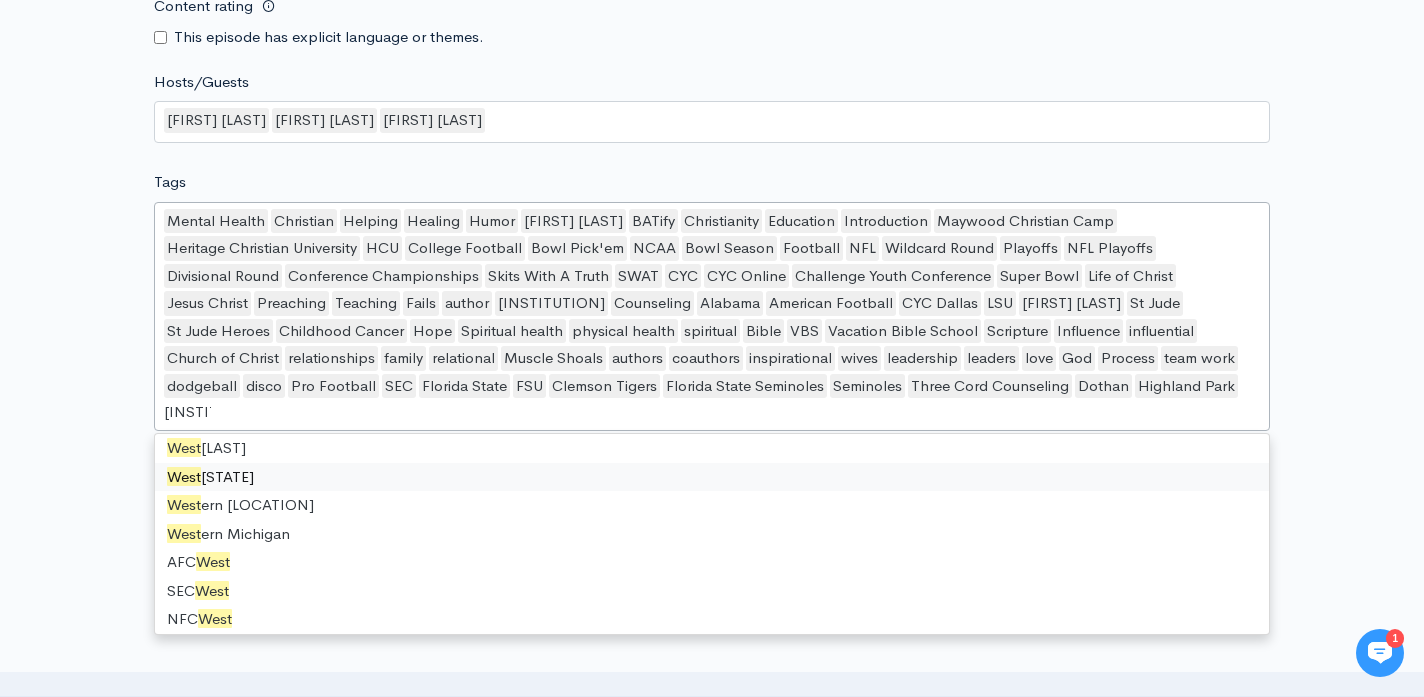 scroll, scrollTop: 0, scrollLeft: 0, axis: both 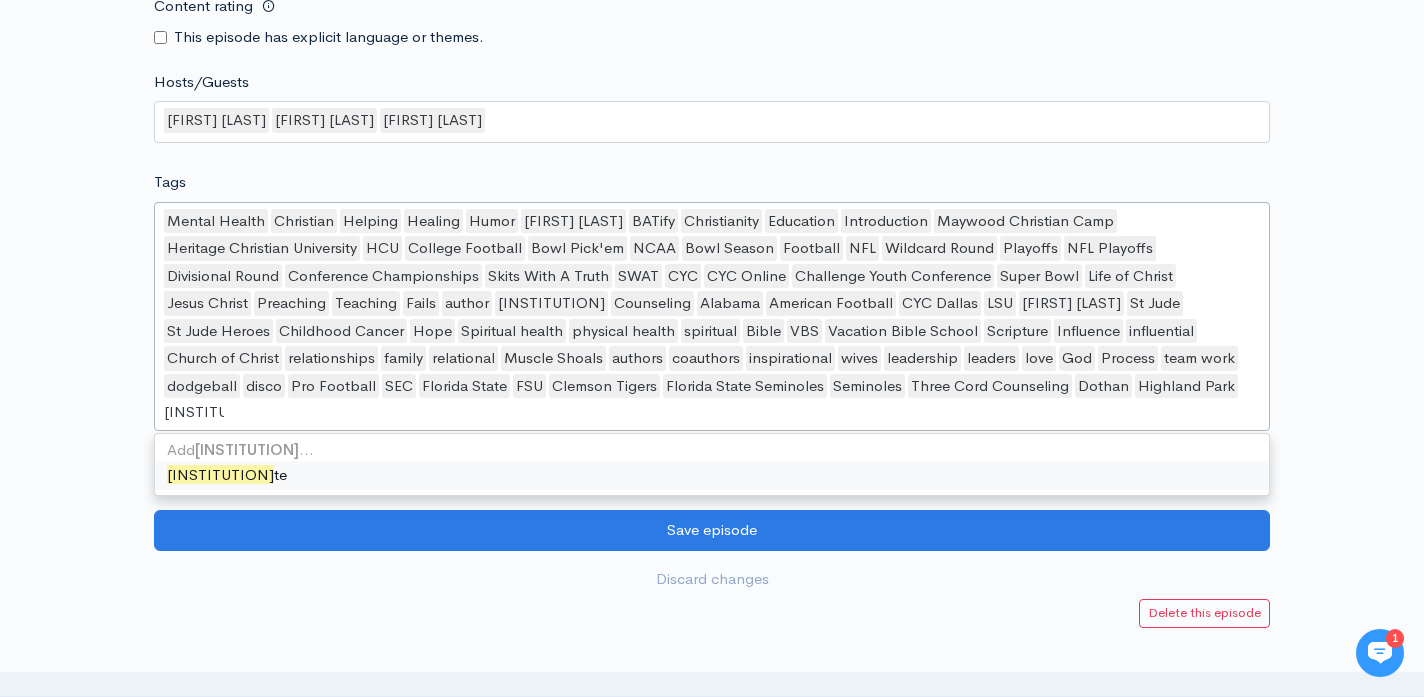 type on "Westgate" 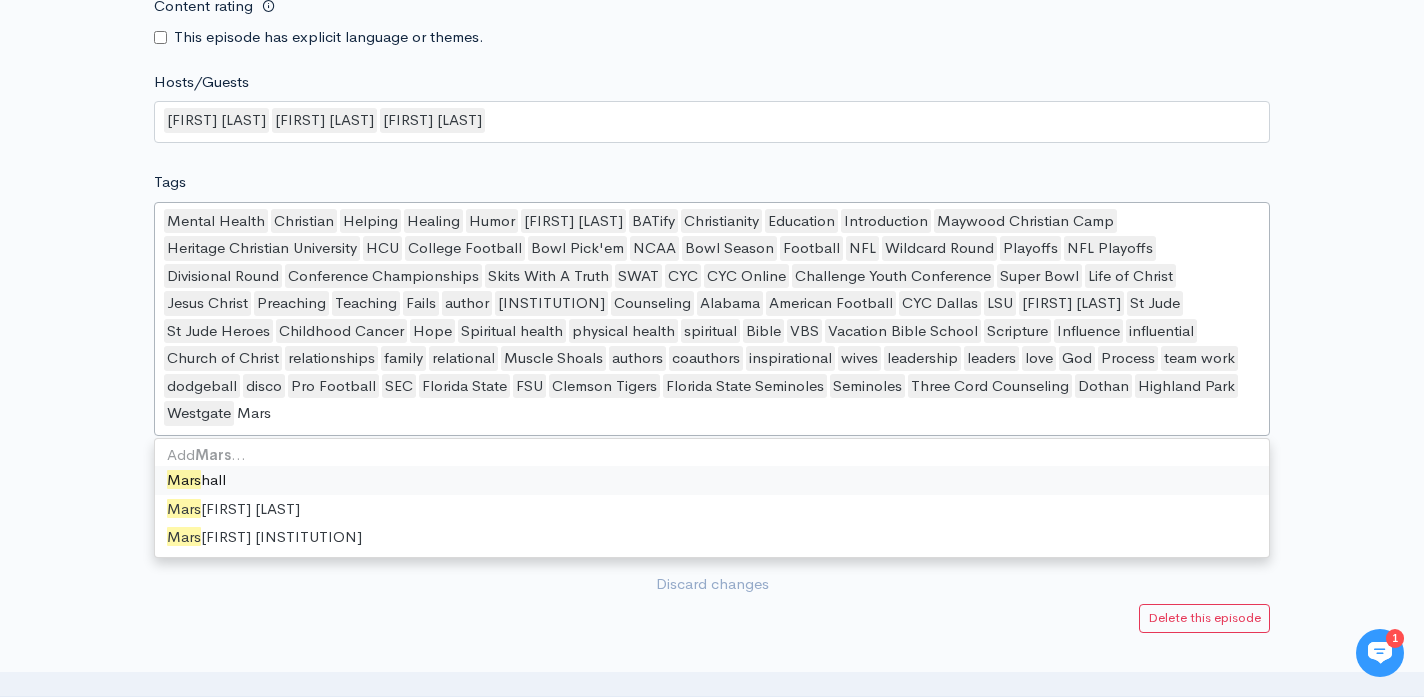 type on "Mars" 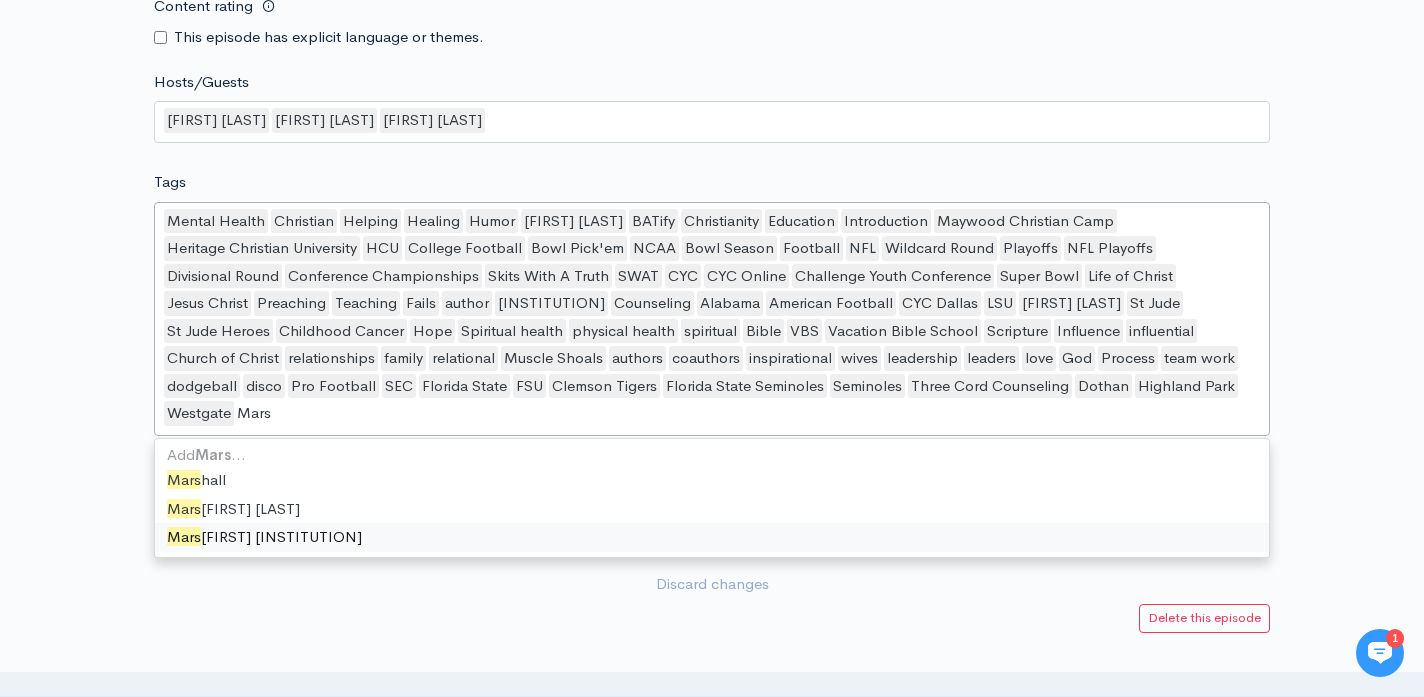 type 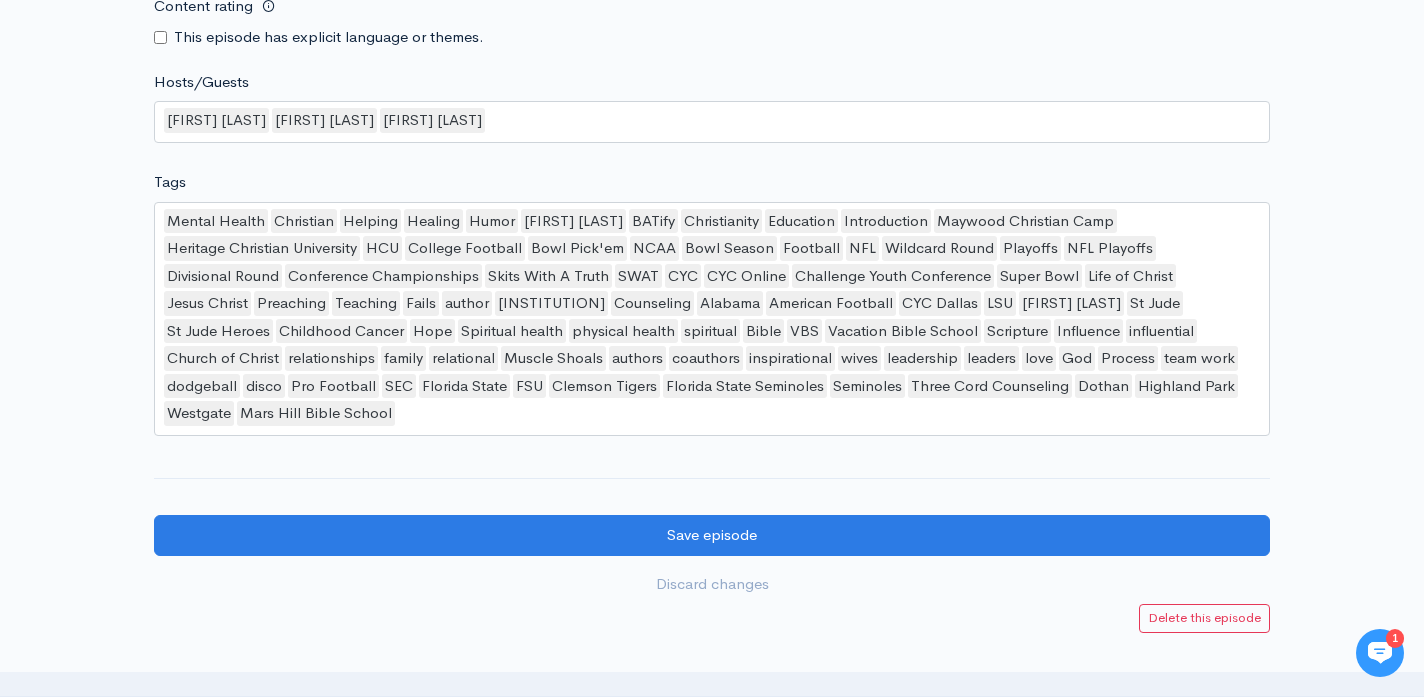 click on "Title   Times of Transition   Your episode title should  not  include your podcast
title, episode number, or season number.   Slug   times-of-transition   The slug will be used in the URL for the episode.   Subtitle     No need to repeat the main title of the episode, it's best to add a little more context.   Artwork
If no artwork is selected your default podcast artwork will be used
Remove custom episode artwork     0               Audio     Audio file       Replace file     transitionstake1.mp3                 0     ZenCast recommends uploading an audio file exported from your editing
software as: MP3, Mono, CBR (Constant Bitrate), 96 kbps, 44.1 kHz and 16 bit     Scheduling     Publication date and time   If no date is selected, the episode will be published immediately.     August, 05 2025 05:00       Audience type   This sets visibility on mixed audience podcasts   Private Public Public       Details     Show notes   | | | | | xxxxxxxxxx   ​ ​ ​ ** ** *  *" at bounding box center (712, -561) 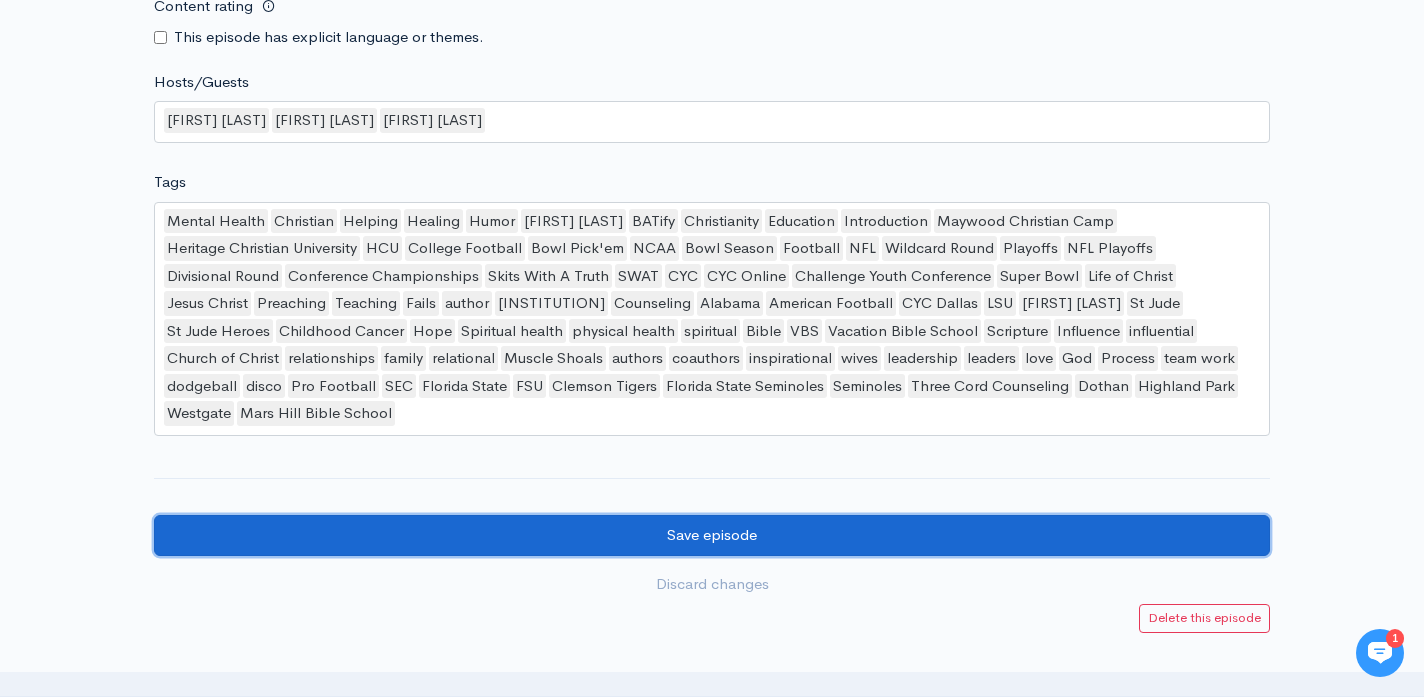 click on "Save episode" at bounding box center [712, 535] 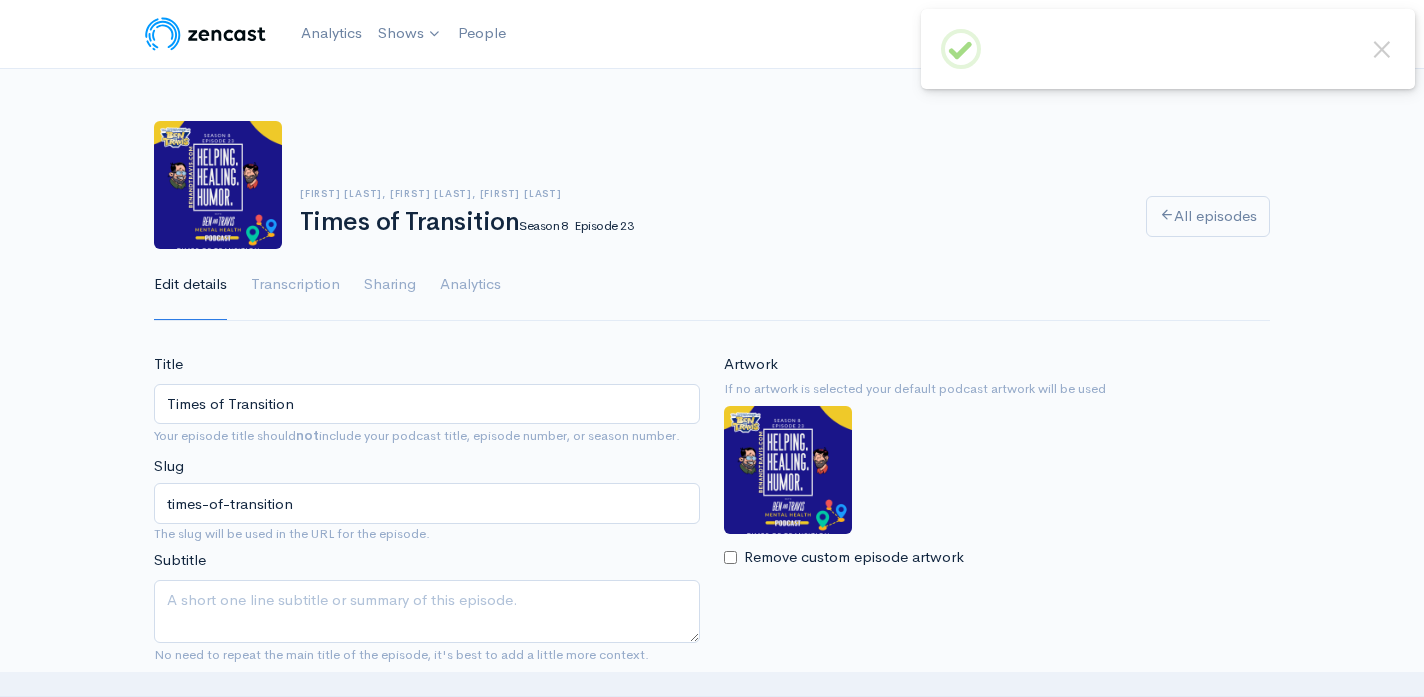 scroll, scrollTop: 0, scrollLeft: 0, axis: both 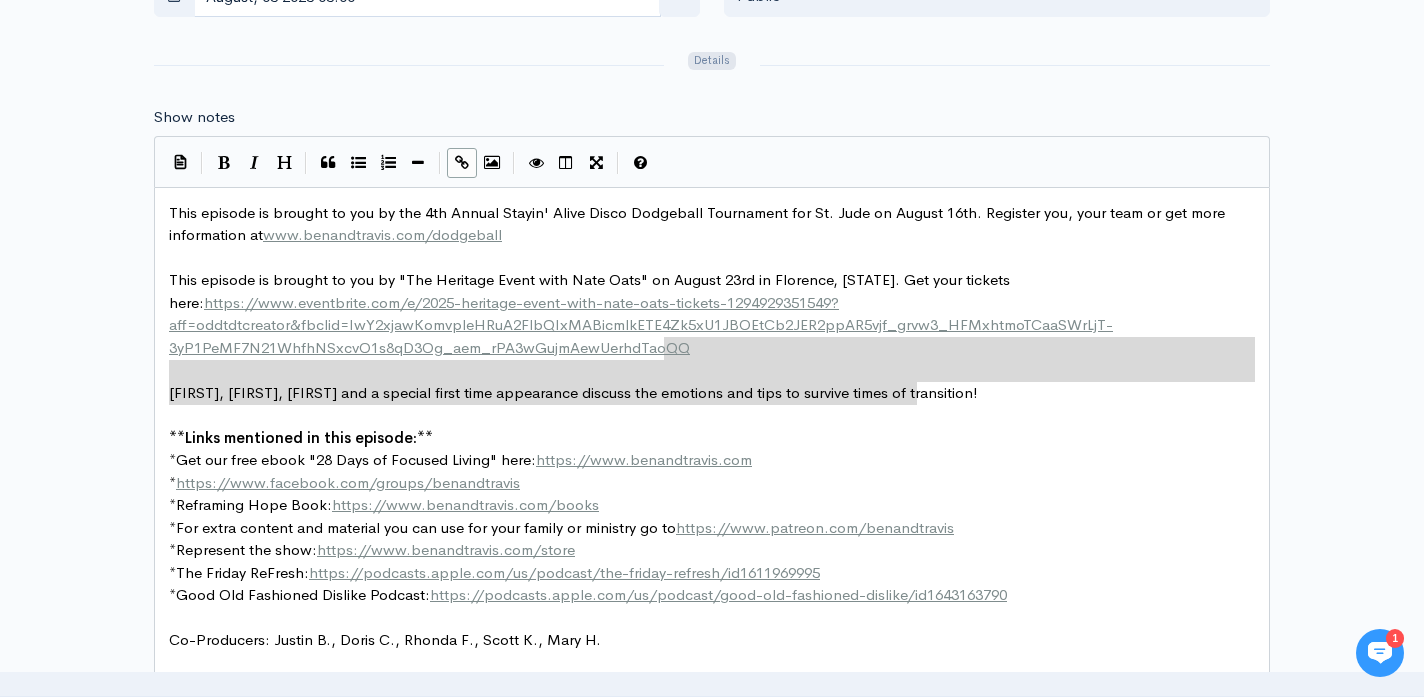 type on "This episode is brought to you by the 4th Annual Stayin' Alive Disco Dodgeball Tournament for St. Jude on August 16th. Register you, your team or get more information at www.benandtravis.com/dodgeball
This episode is brought to you by "The Heritage Event with Nate Oats" on August 23rd in Florence, [STATE]. Get your tickets here: https://www.eventbrite.com/e/2025-heritage-event-with-nate-oats-tickets-1294929351549?aff=oddtdtcreator&fbclid=IwY2xjawKomvpleHRuA2FlbQIxMABicmlkETE4Zk5xU1JBOEtCb2JER2ppAR5vjf_grvw3_HFMxhtmoTCaaSWrLjT-3yP1PeMF7N21WhfhNSxcvO1s8qD3Og_aem_rPA3wGujmAewUerhdTaoQQ
[FIRST], [FIRST], [FIRST] and a special first time appearance discuss the emotions and tips to survive times of transition!" 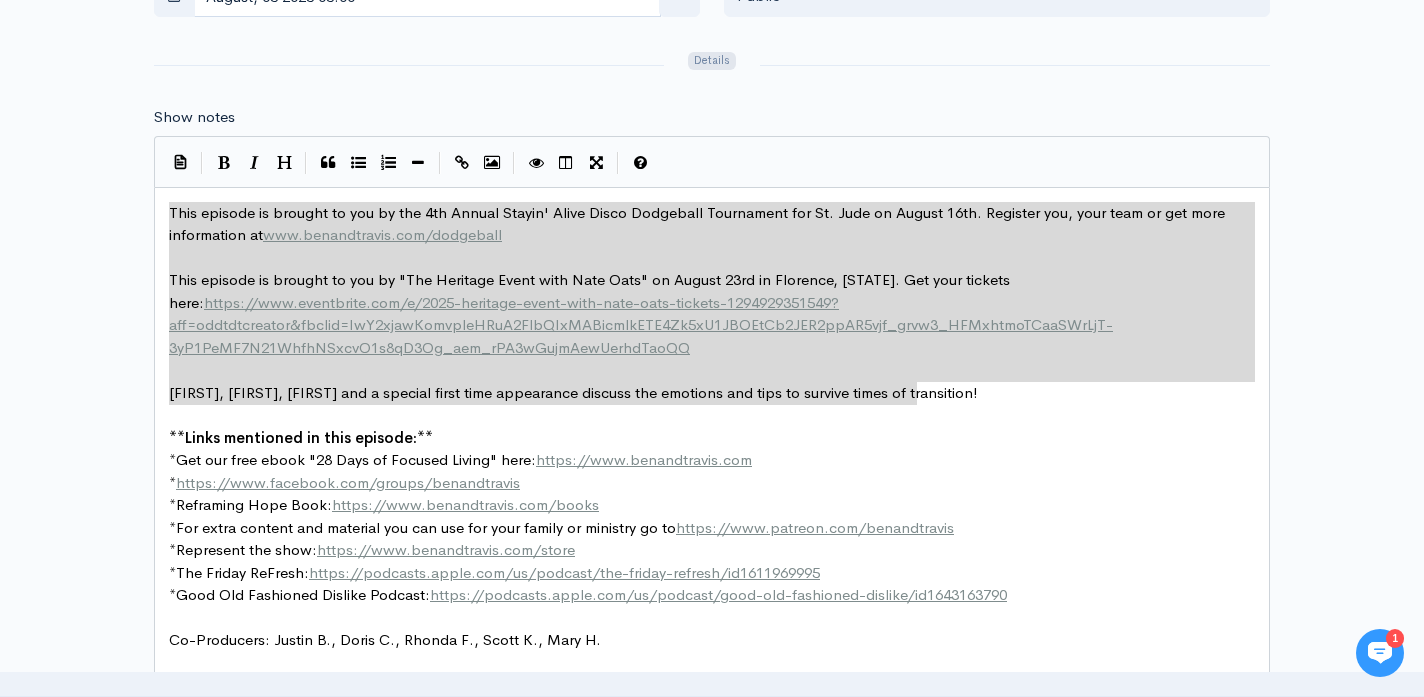 drag, startPoint x: 945, startPoint y: 393, endPoint x: 193, endPoint y: 186, distance: 779.96985 